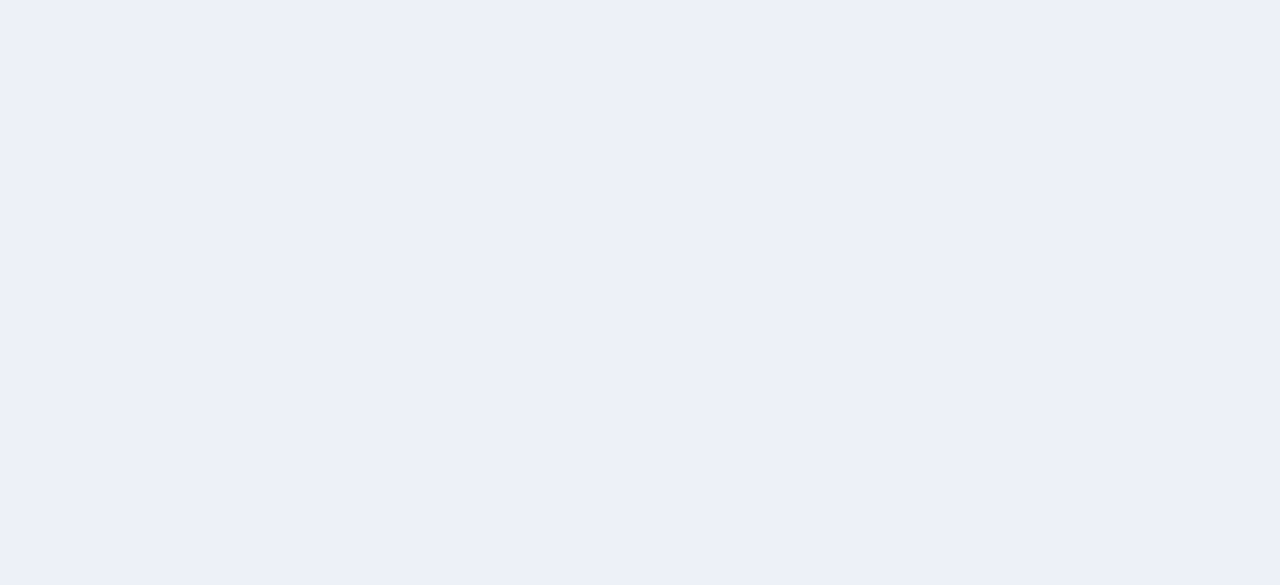 scroll, scrollTop: 0, scrollLeft: 0, axis: both 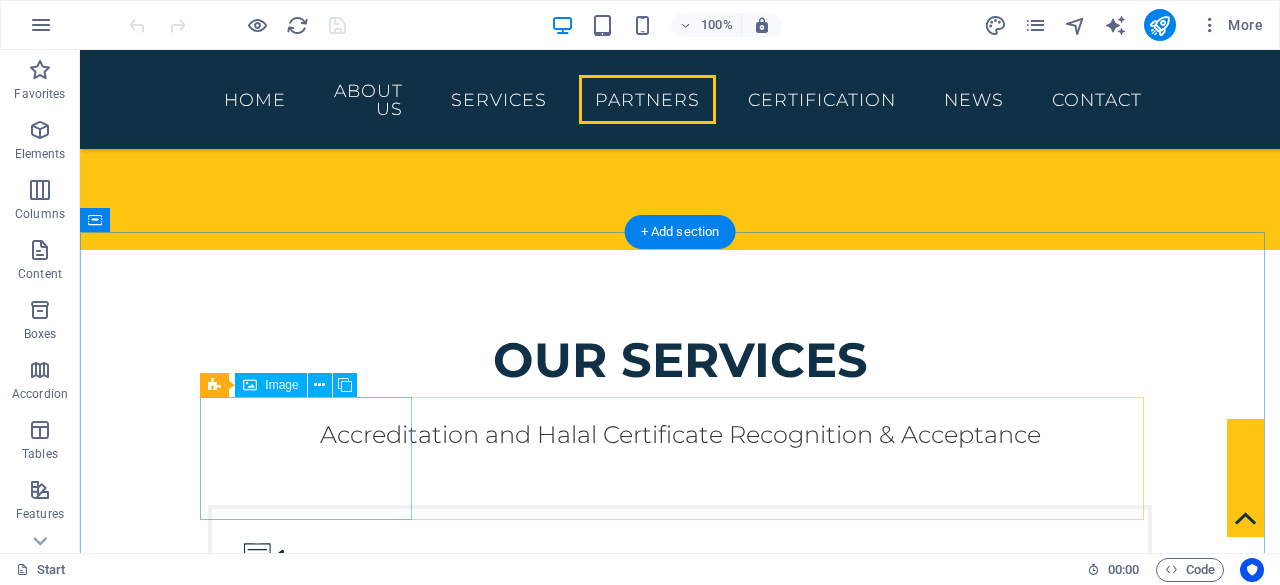 click at bounding box center (314, 2454) 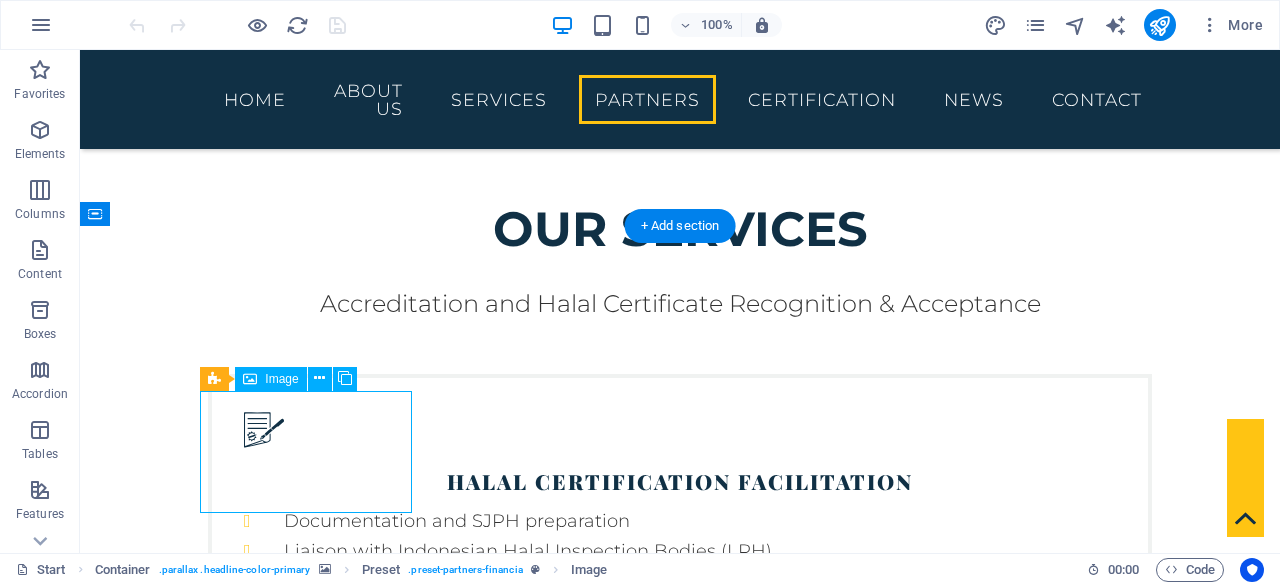 scroll, scrollTop: 3644, scrollLeft: 0, axis: vertical 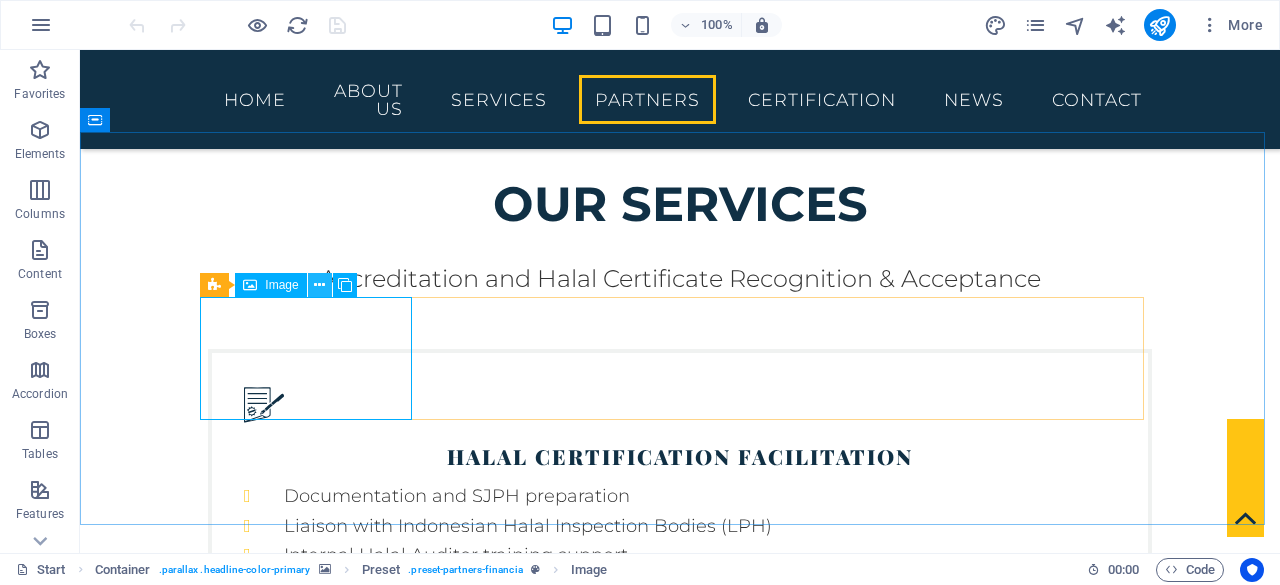 click at bounding box center [319, 285] 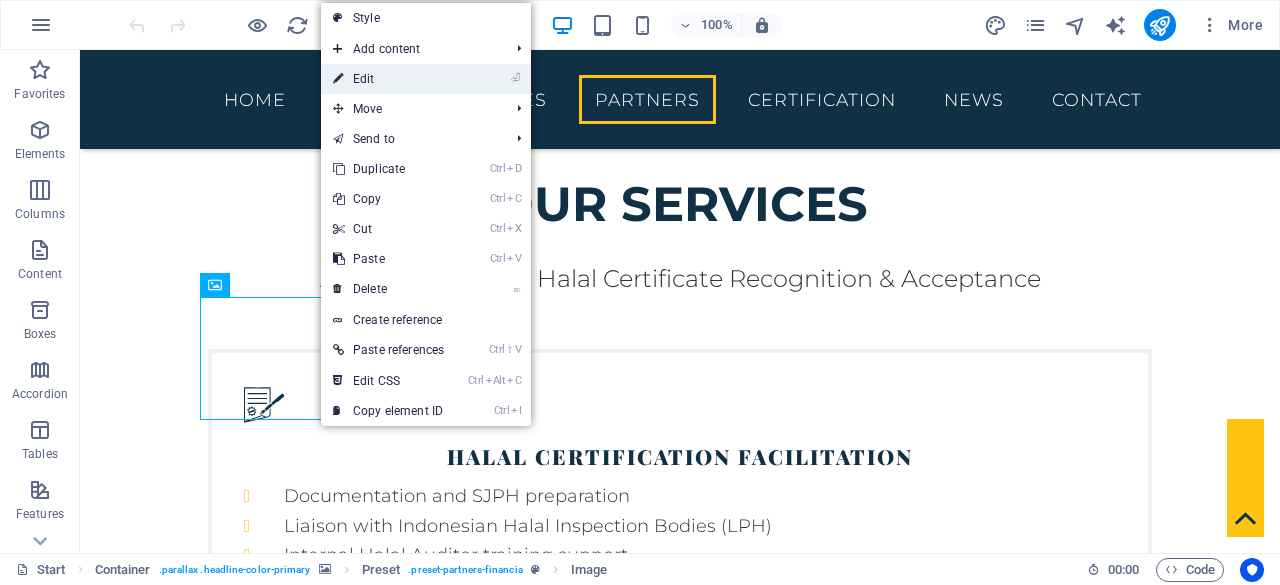 click on "⏎  Edit" at bounding box center (388, 79) 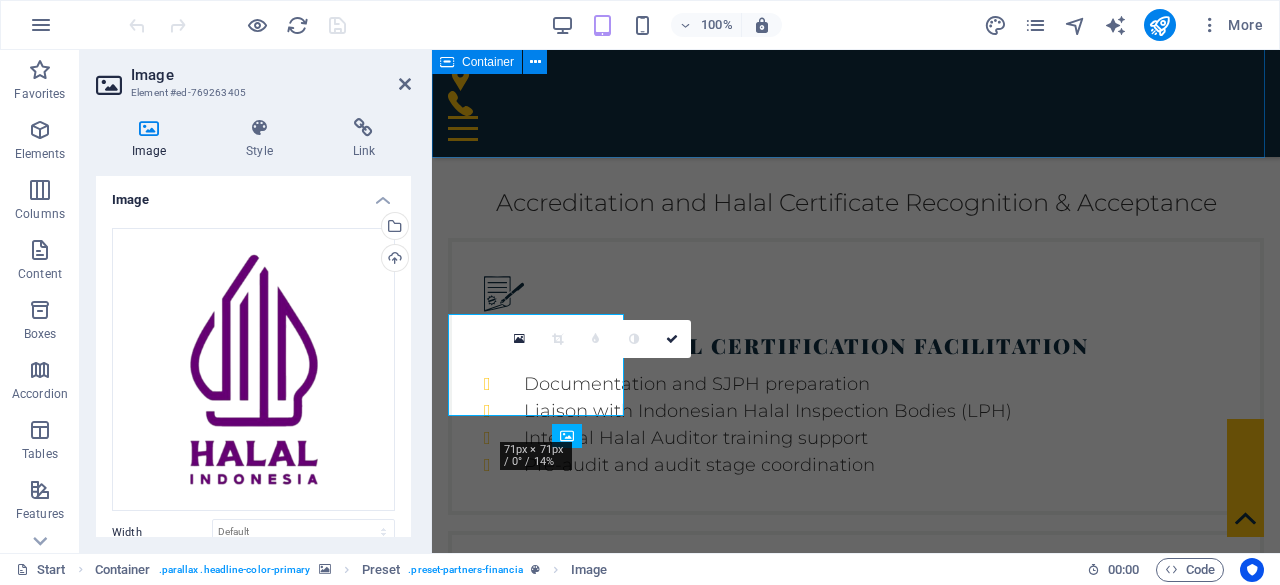 scroll, scrollTop: 3478, scrollLeft: 0, axis: vertical 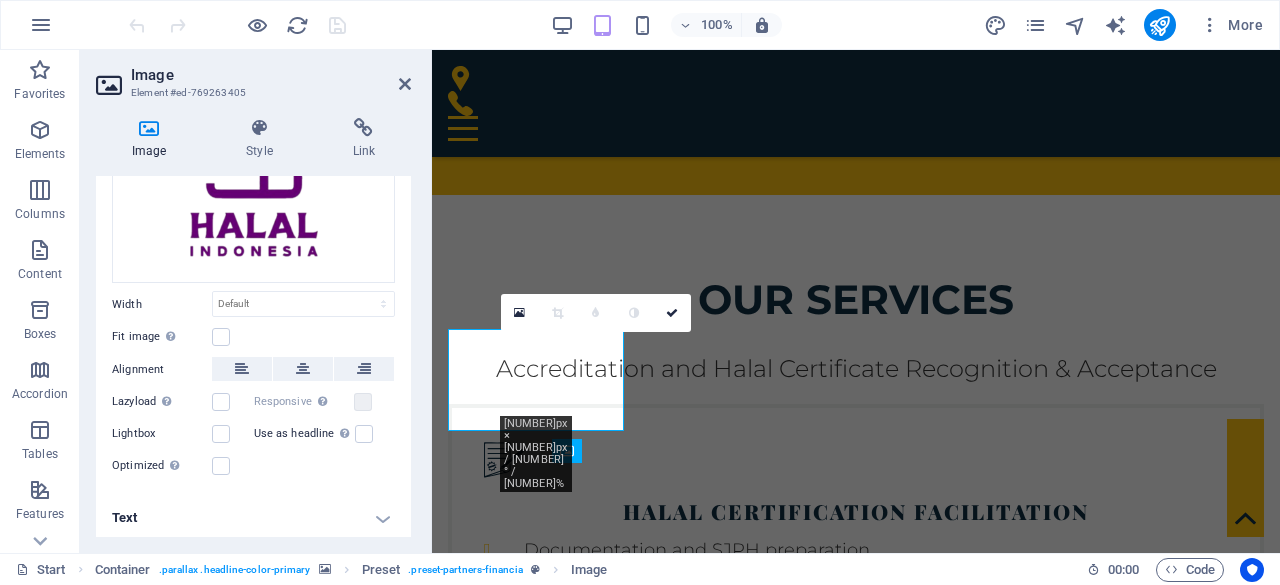 click on "Text" at bounding box center (253, 518) 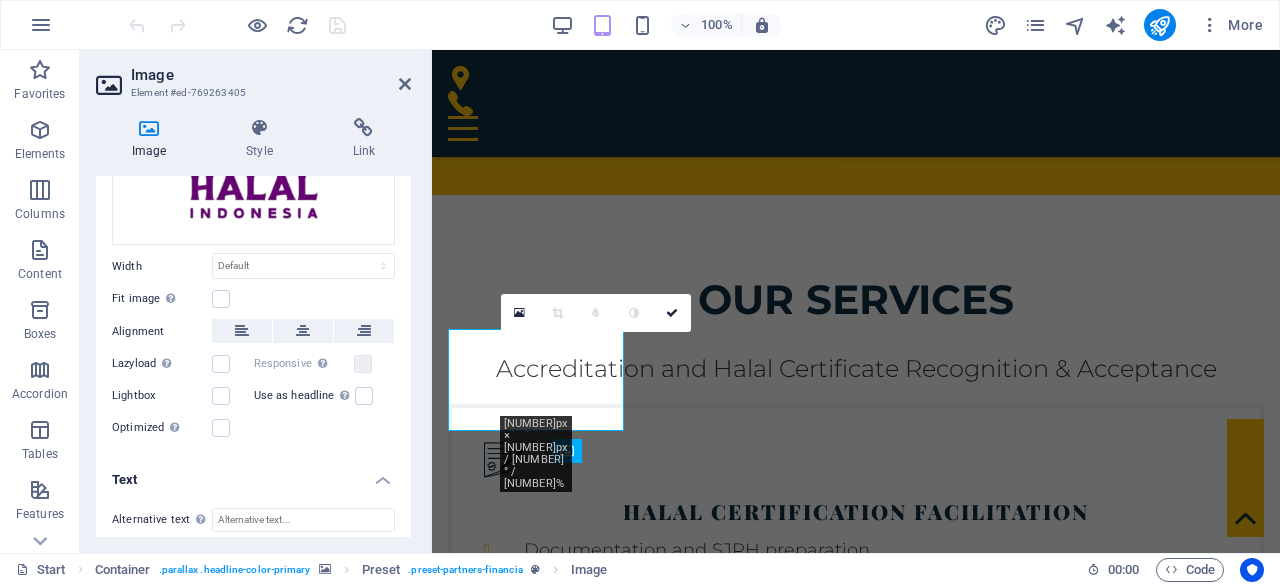 scroll, scrollTop: 216, scrollLeft: 0, axis: vertical 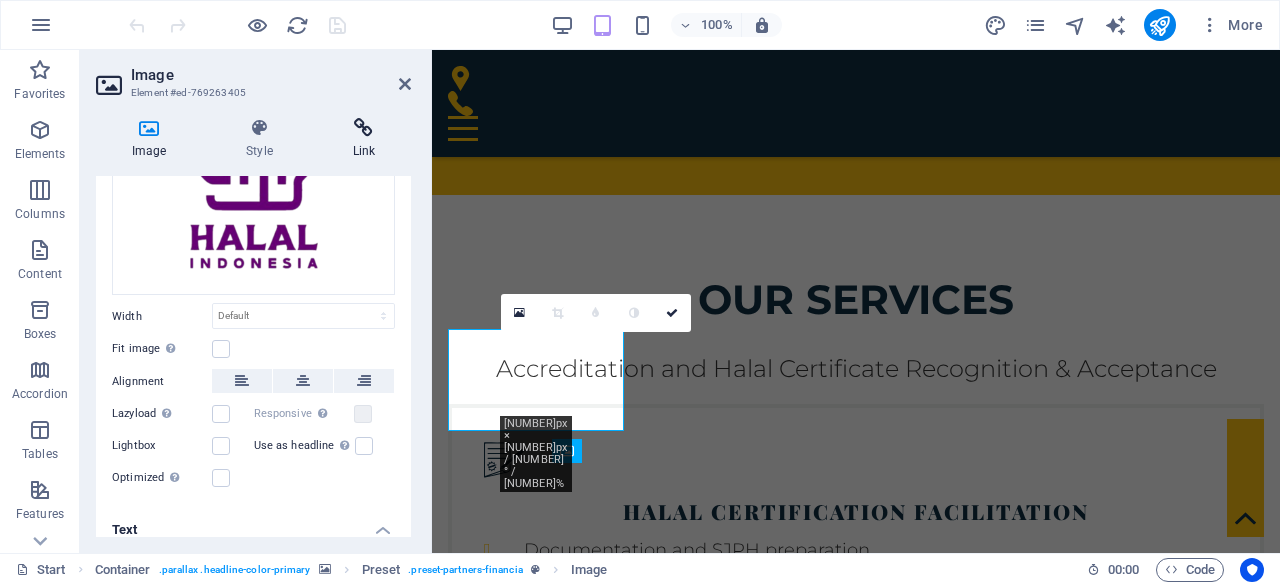 click at bounding box center (364, 128) 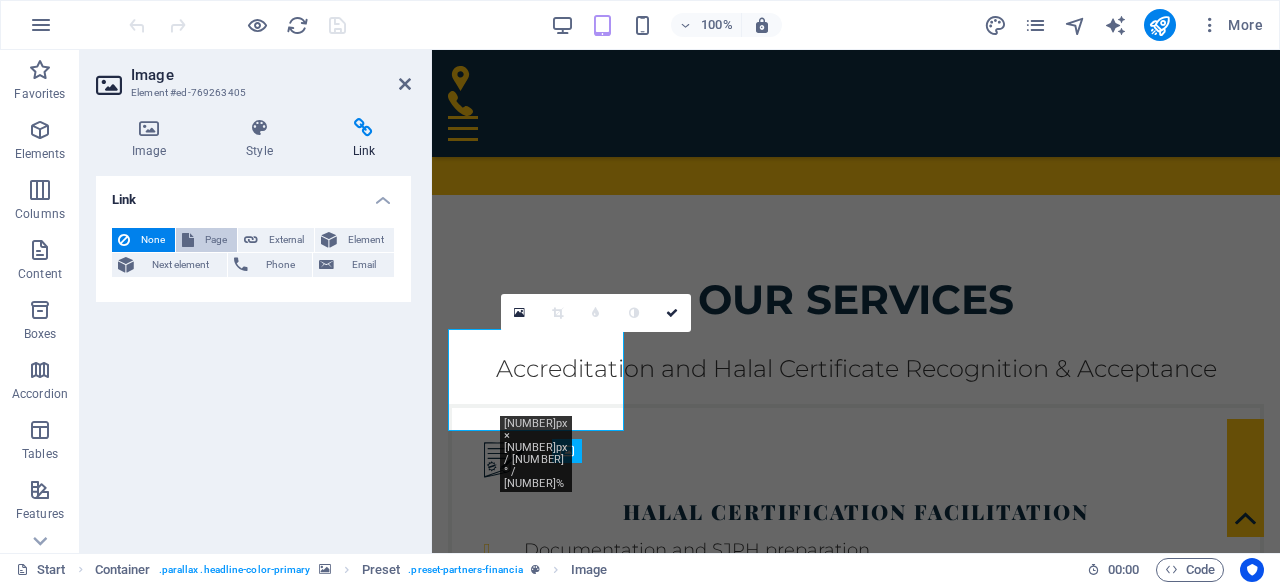 click on "Page" at bounding box center (215, 240) 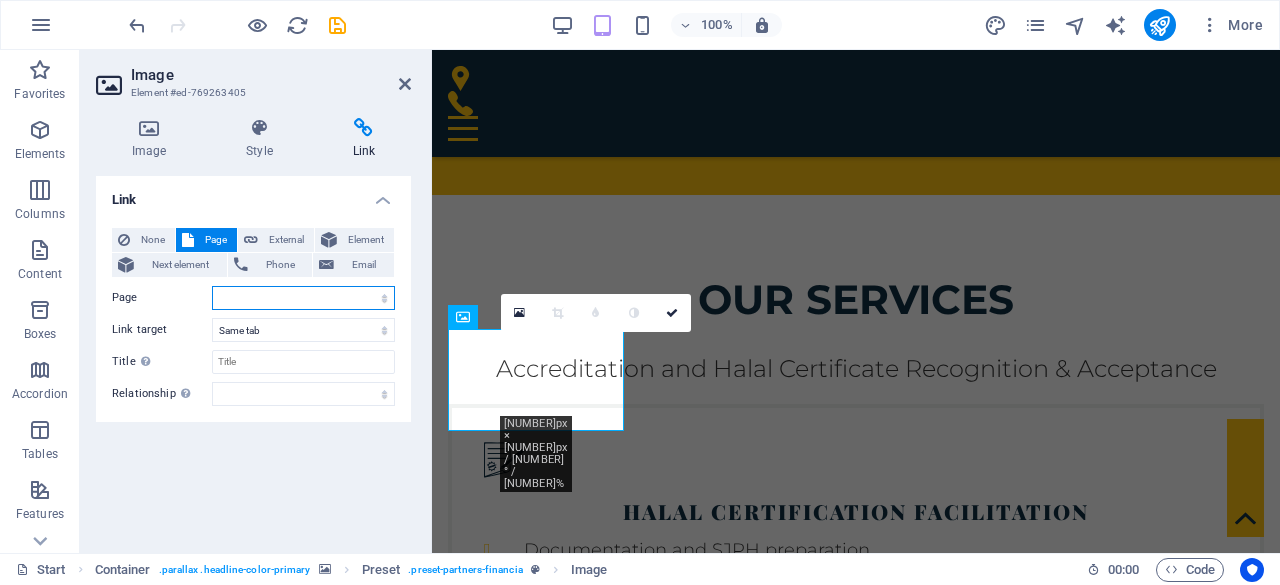 click on "Start Subpage Legal Notice Privacy Start" at bounding box center [303, 298] 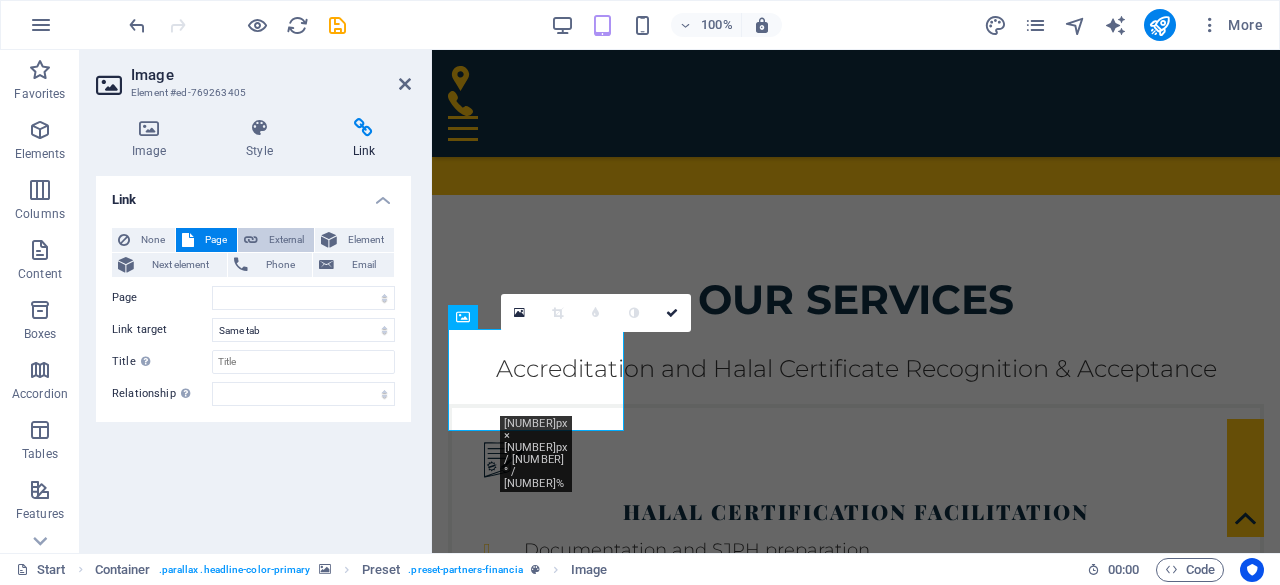 click on "External" at bounding box center [286, 240] 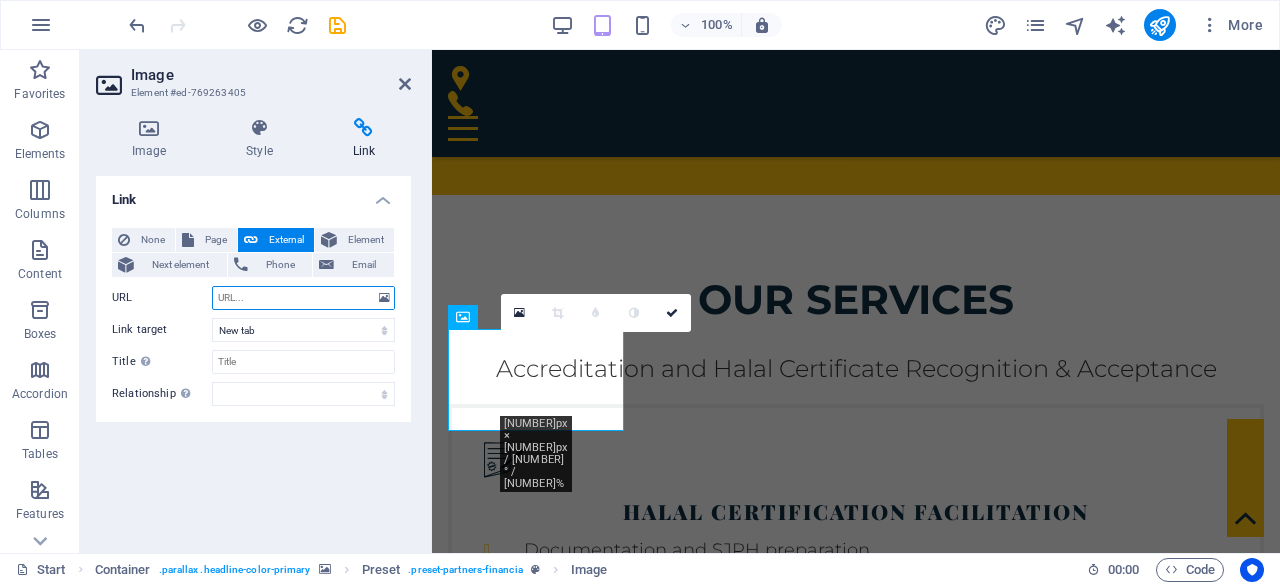 click on "URL" at bounding box center [303, 298] 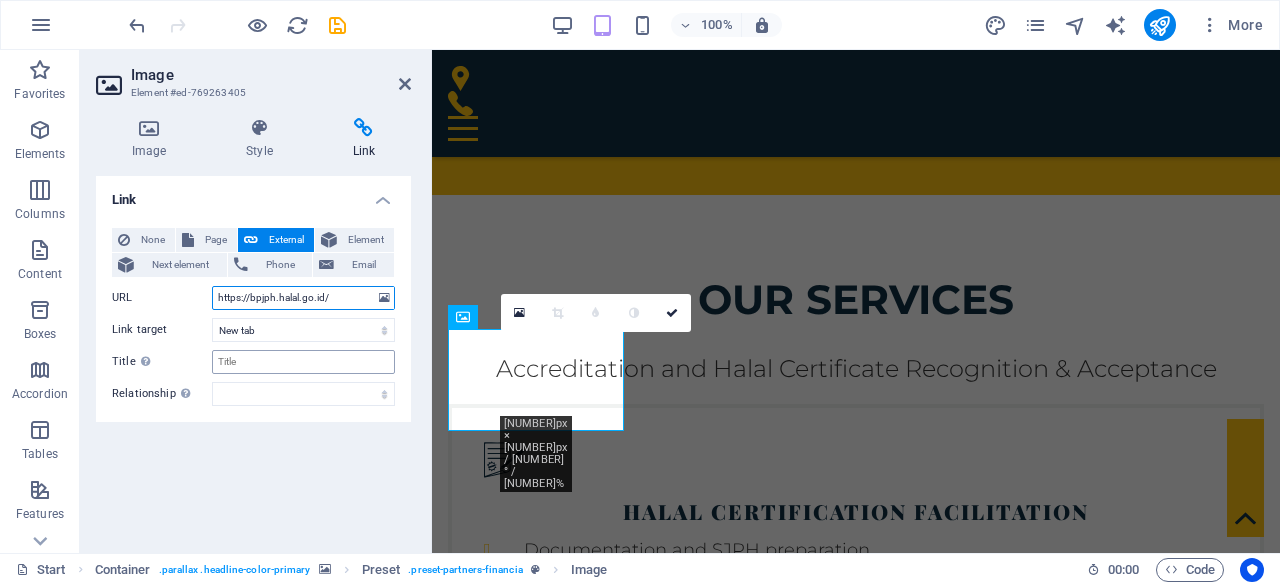 type on "https://bpjph.halal.go.id/" 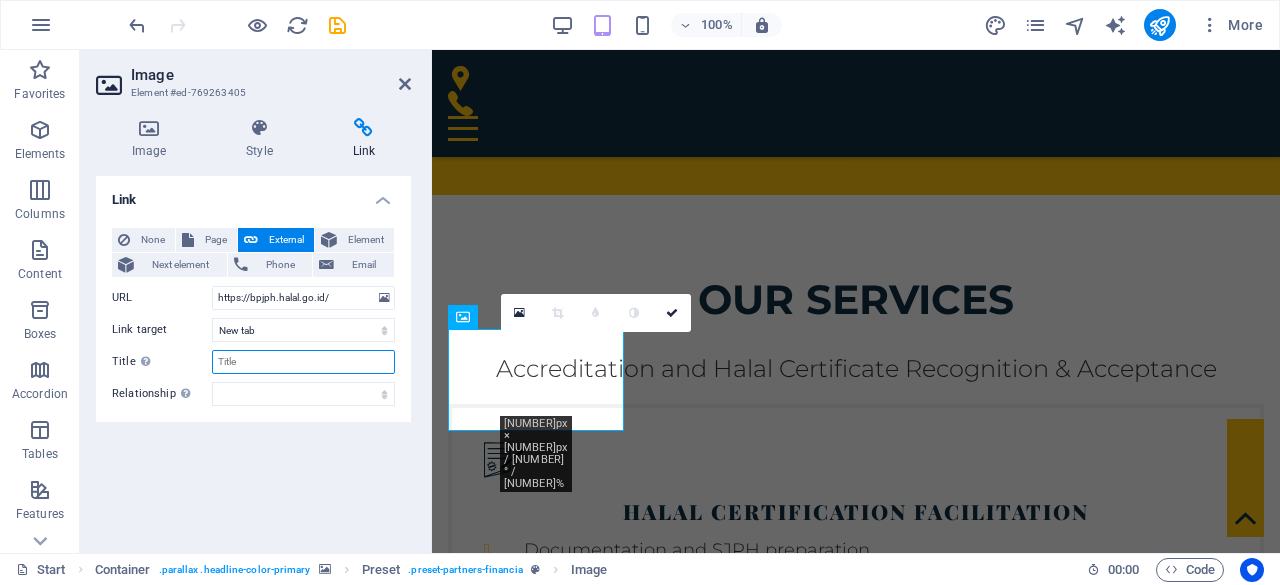 click on "Title Additional link description, should not be the same as the link text. The title is most often shown as a tooltip text when the mouse moves over the element. Leave empty if uncertain." at bounding box center [303, 362] 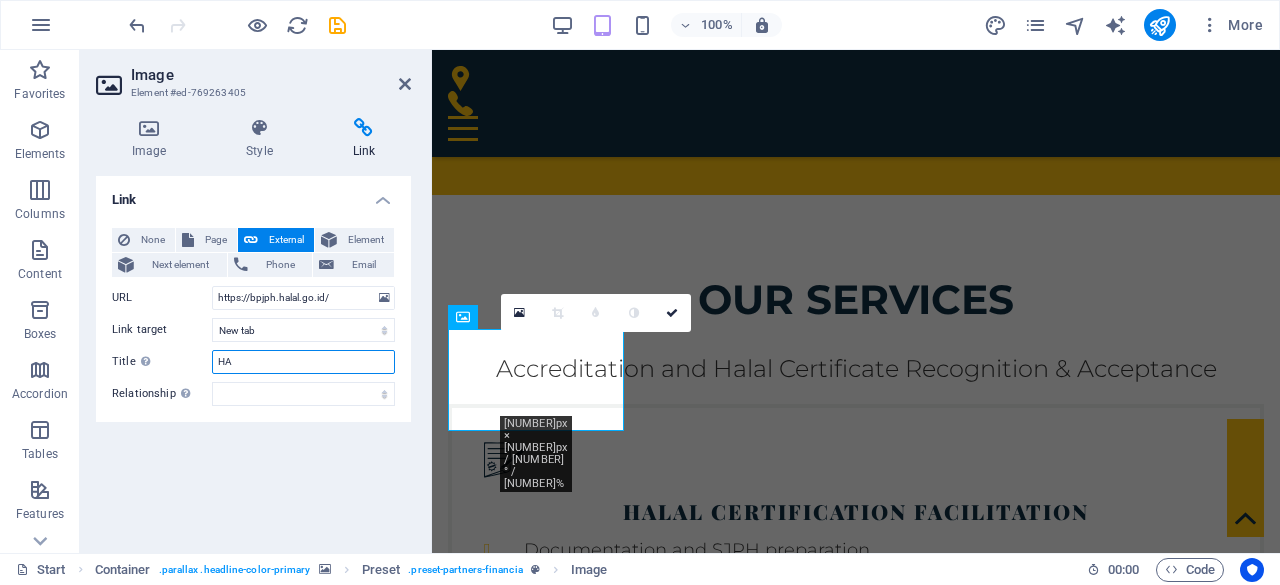 type on "H" 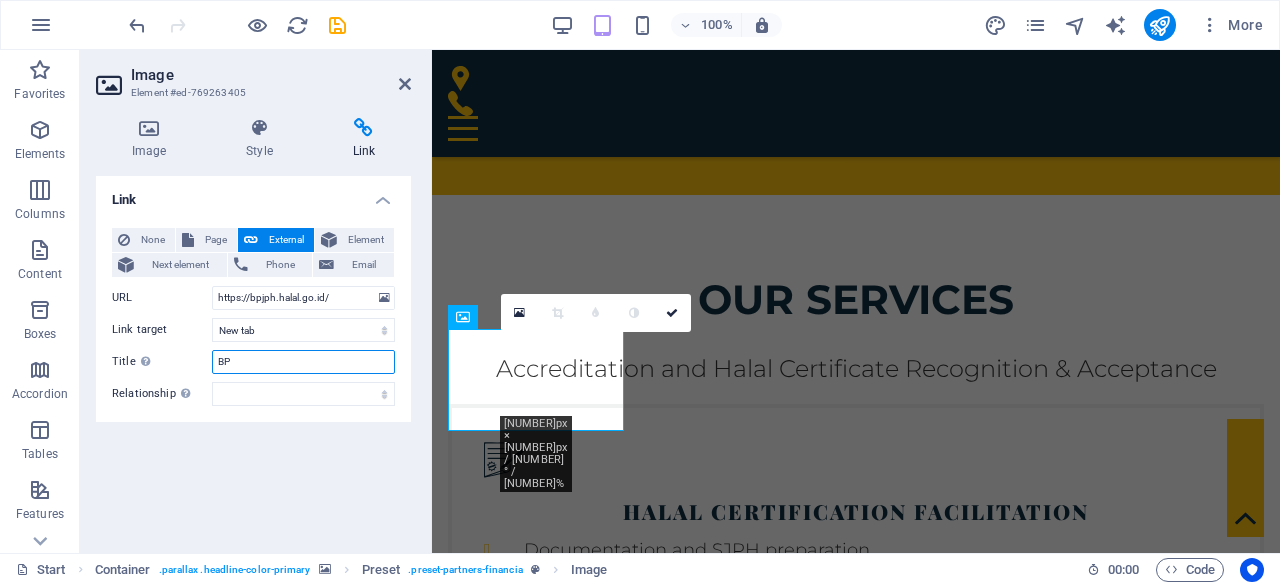 type on "B" 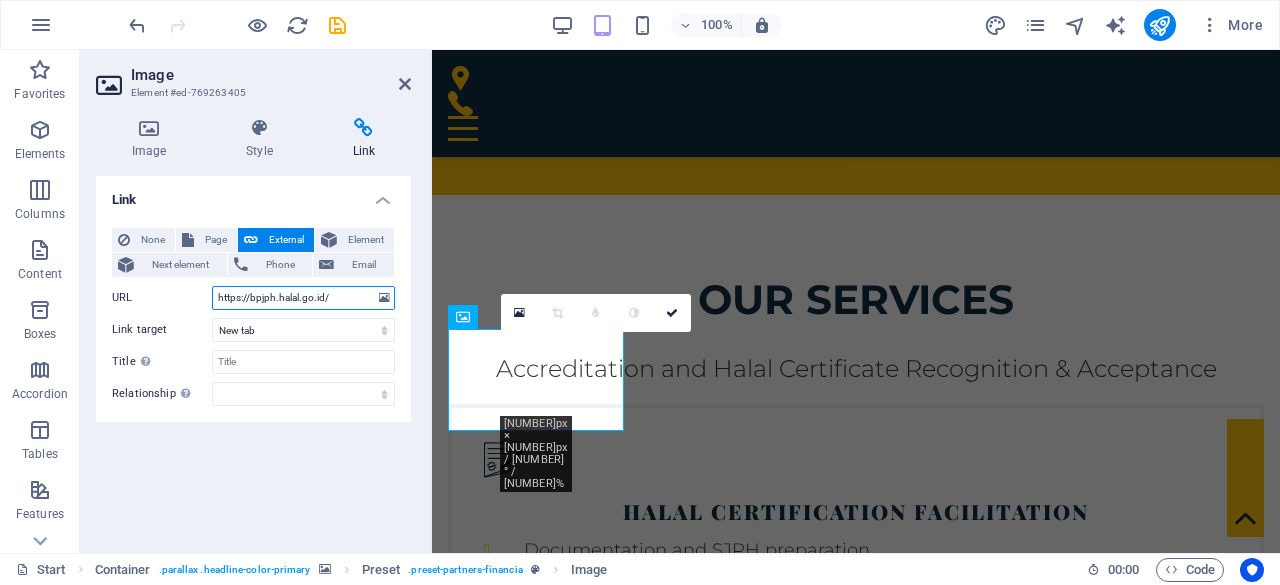 drag, startPoint x: 360, startPoint y: 292, endPoint x: 171, endPoint y: 292, distance: 189 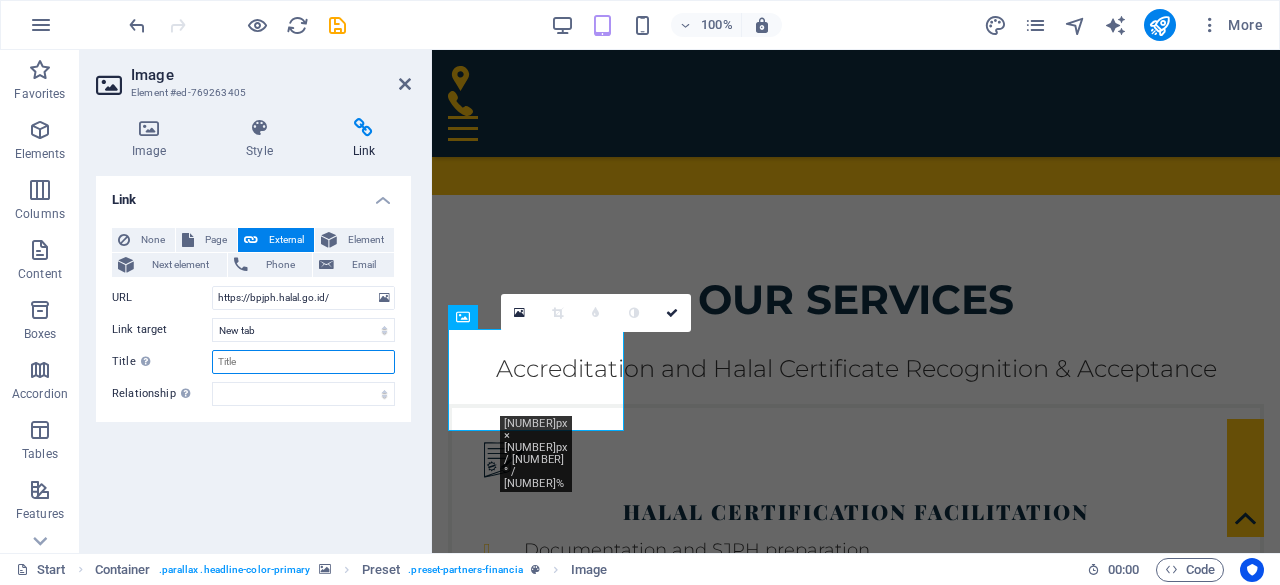 click on "Title Additional link description, should not be the same as the link text. The title is most often shown as a tooltip text when the mouse moves over the element. Leave empty if uncertain." at bounding box center (303, 362) 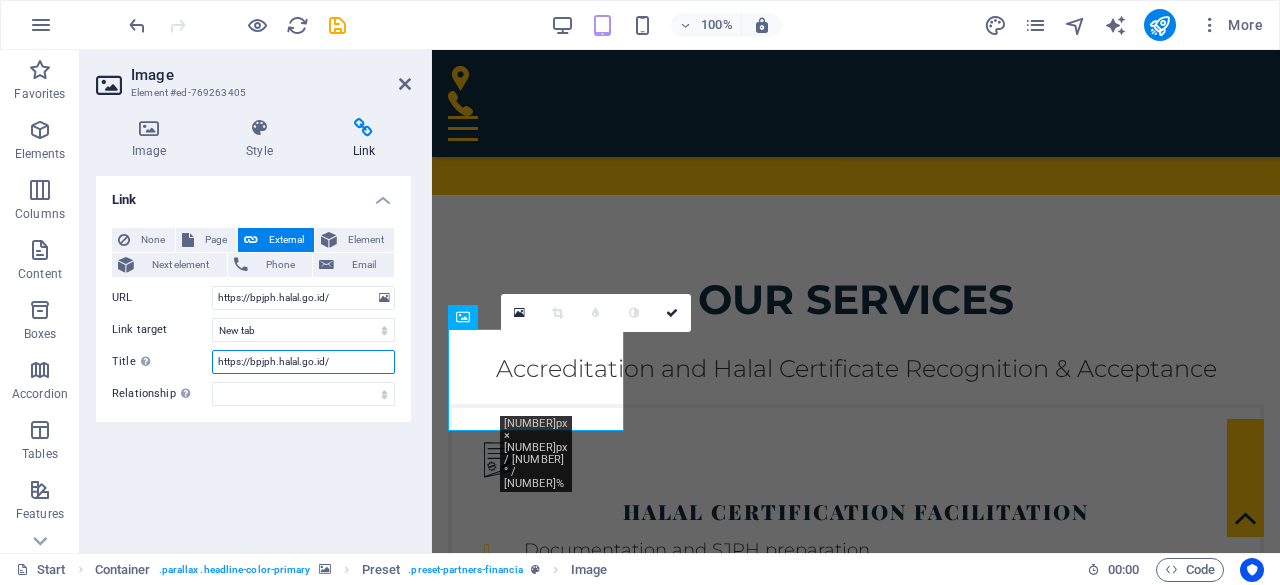 type on "https://bpjph.halal.go.id/" 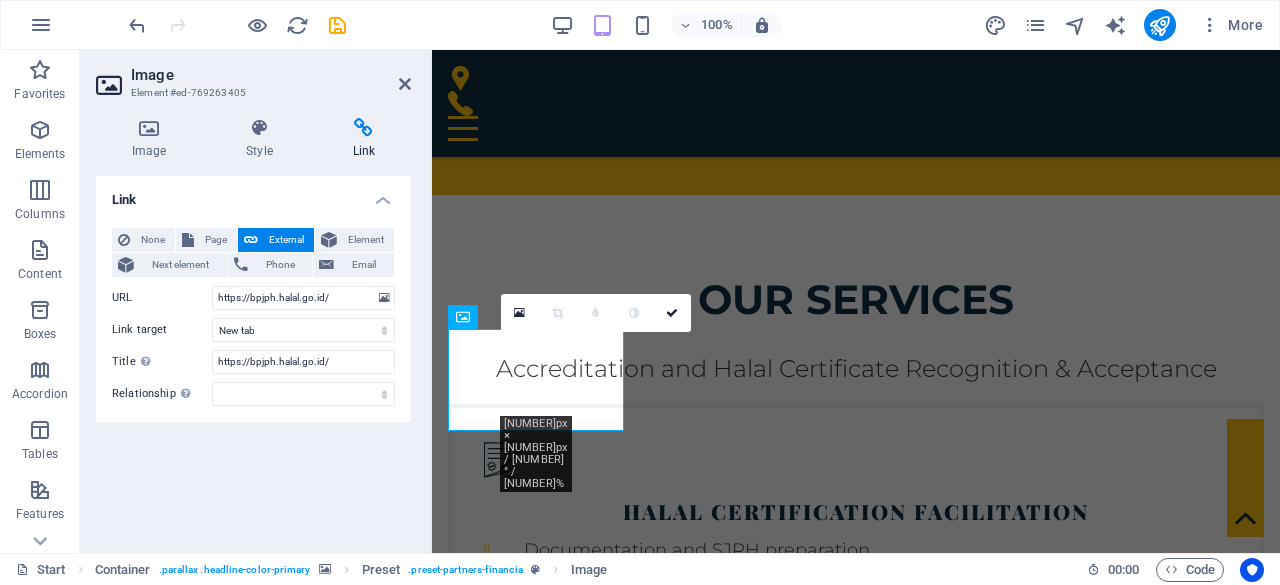 click at bounding box center [856, 1797] 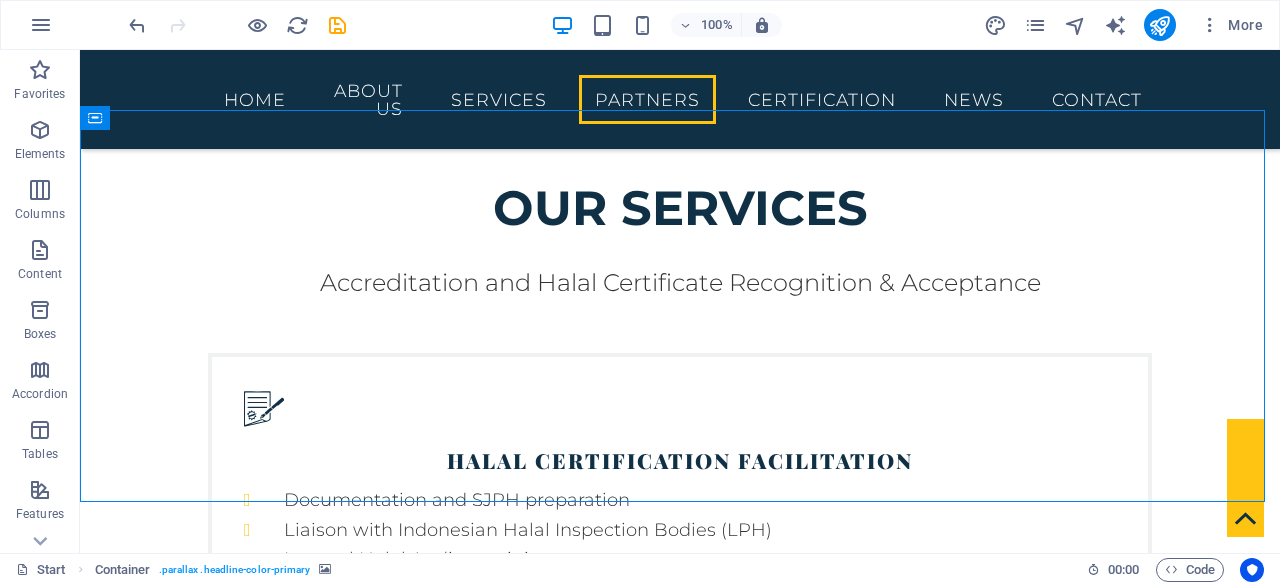scroll, scrollTop: 3644, scrollLeft: 0, axis: vertical 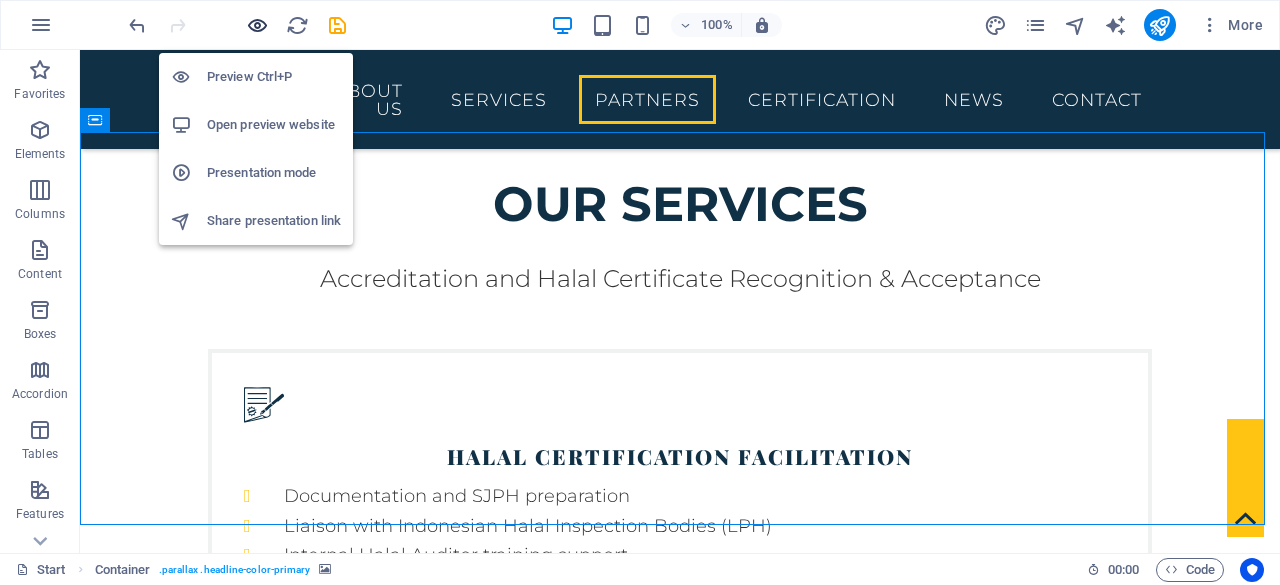 click at bounding box center (257, 25) 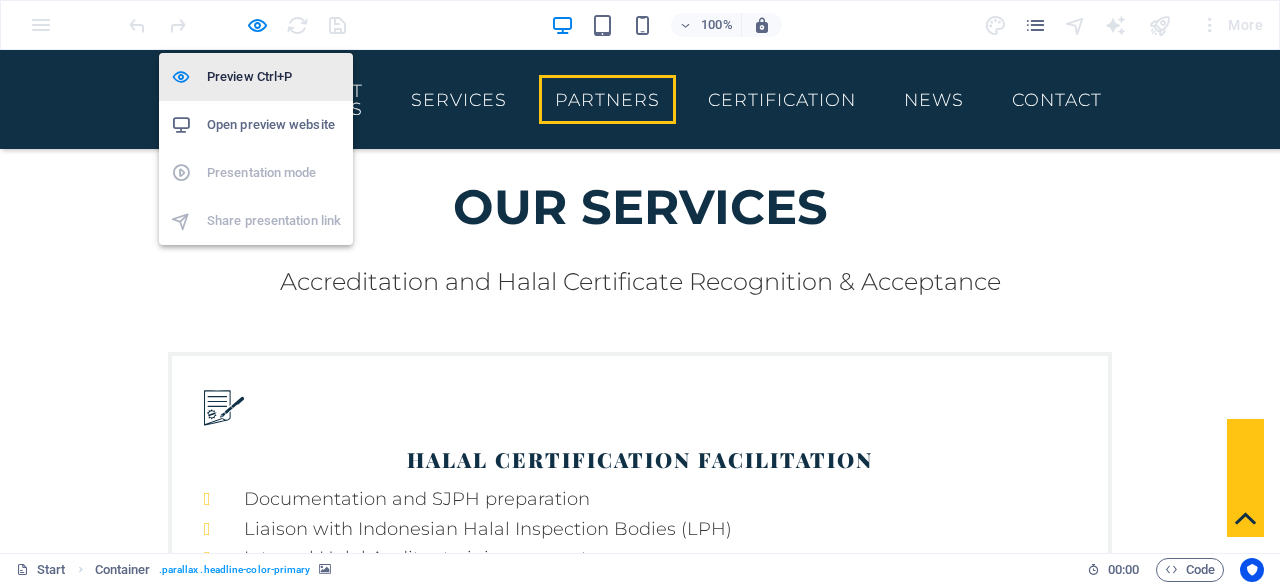 scroll, scrollTop: 3644, scrollLeft: 0, axis: vertical 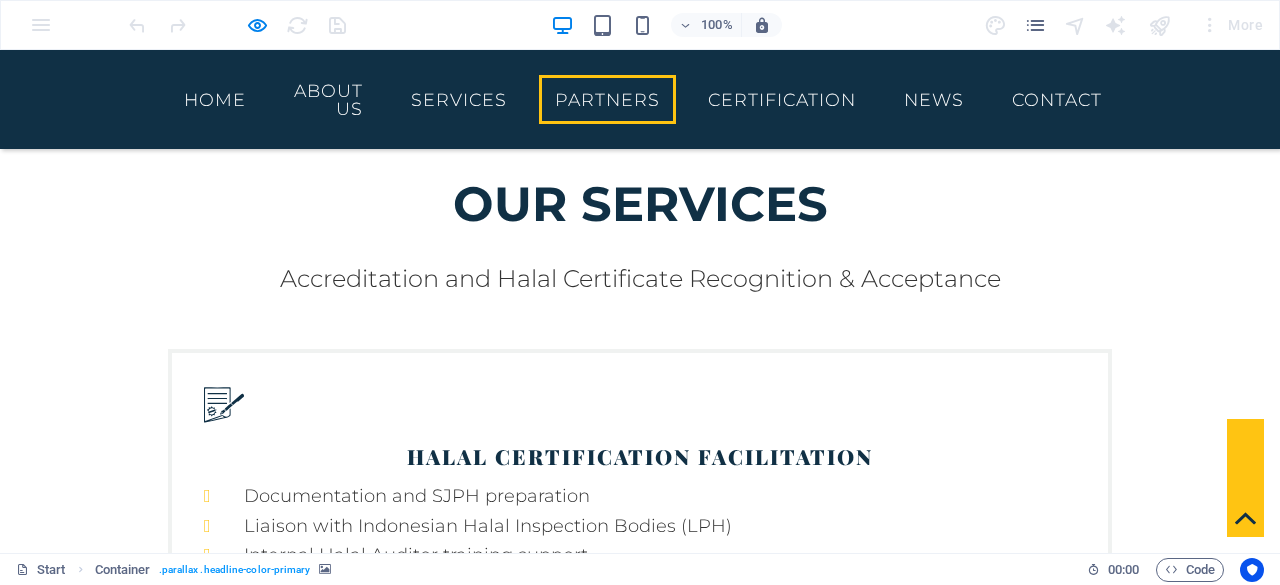 click at bounding box center (274, 2299) 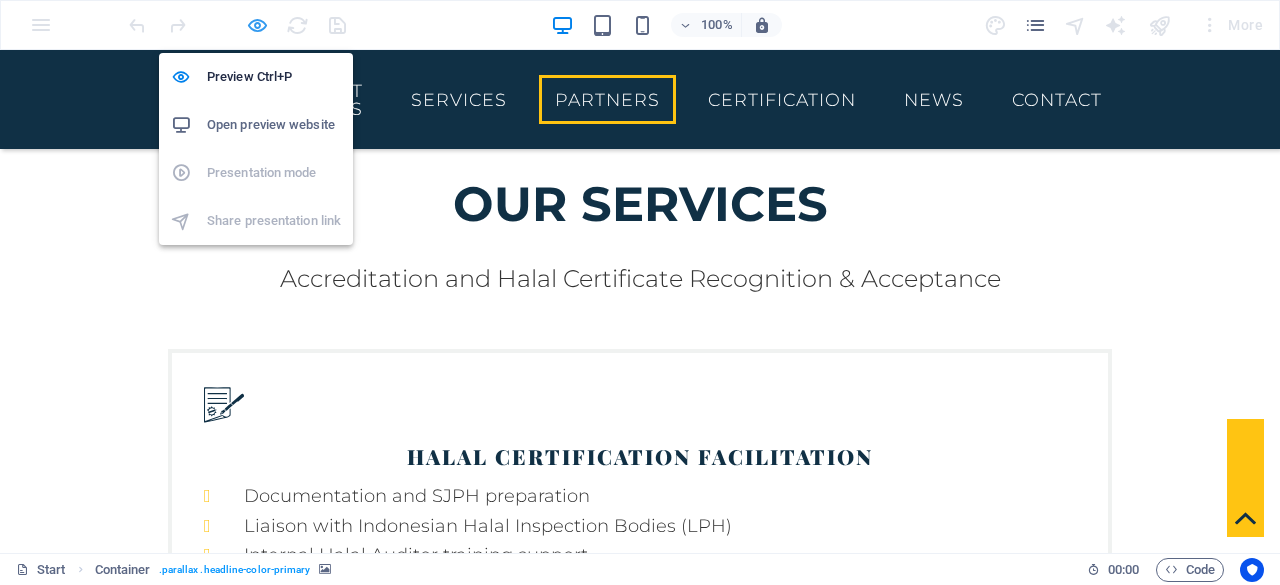 click at bounding box center (257, 25) 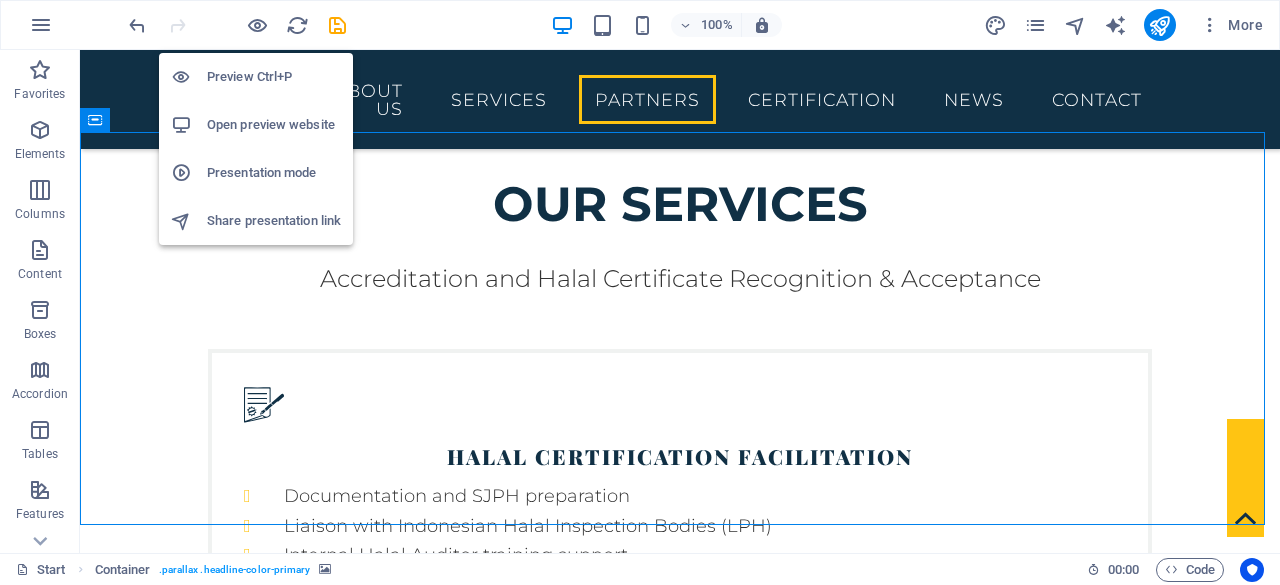 click on "Open preview website" at bounding box center (274, 125) 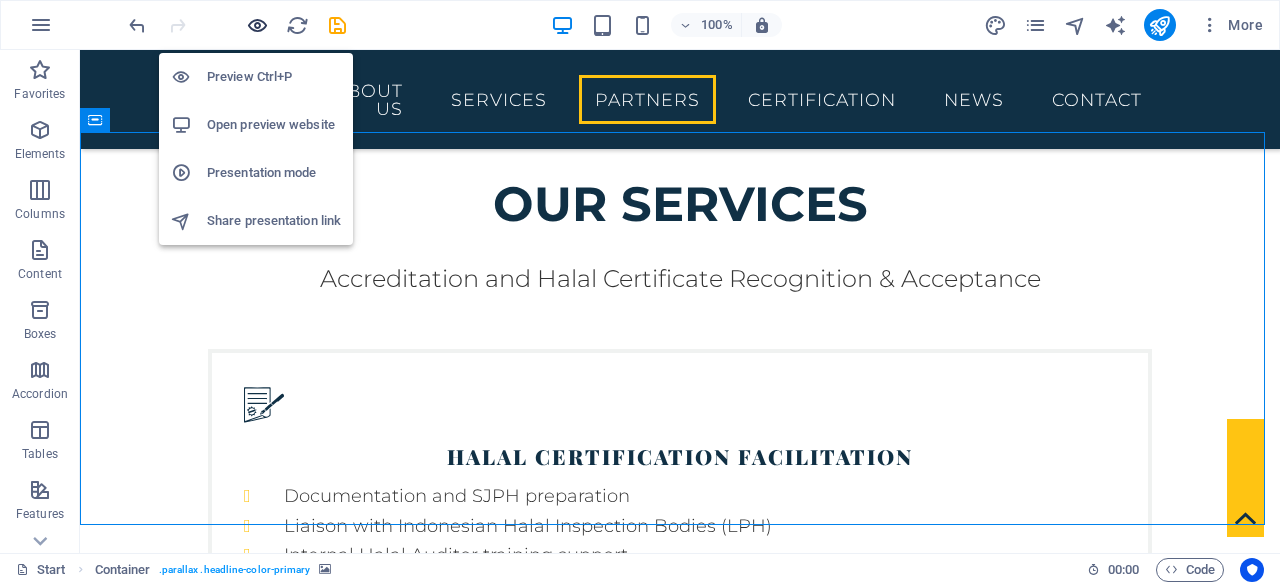 click at bounding box center (257, 25) 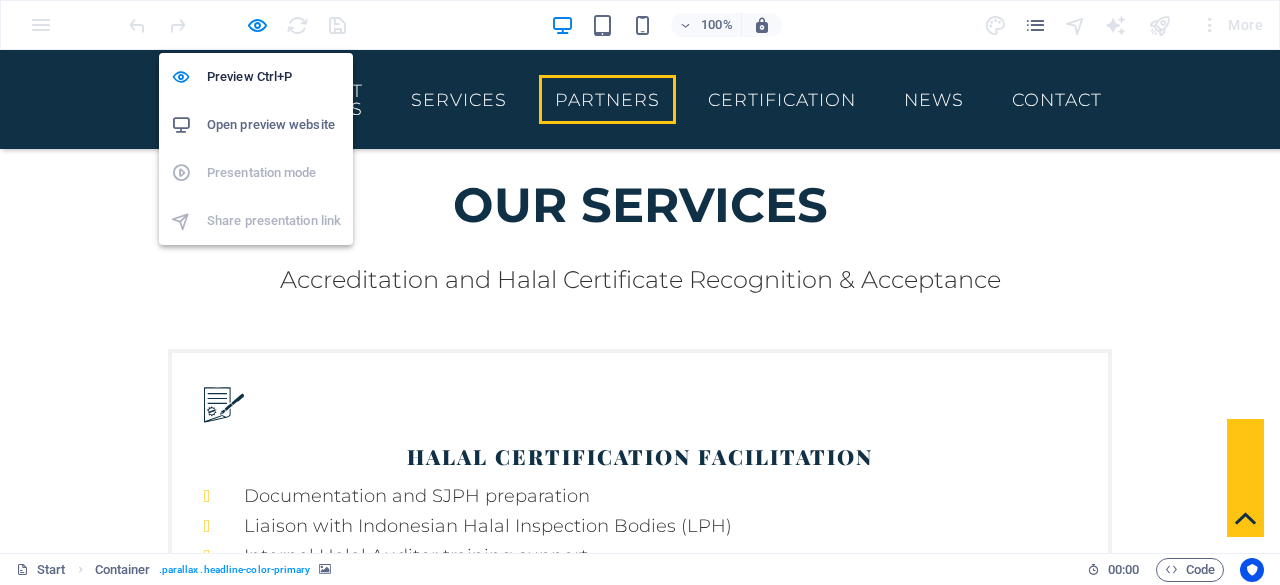 scroll, scrollTop: 3644, scrollLeft: 0, axis: vertical 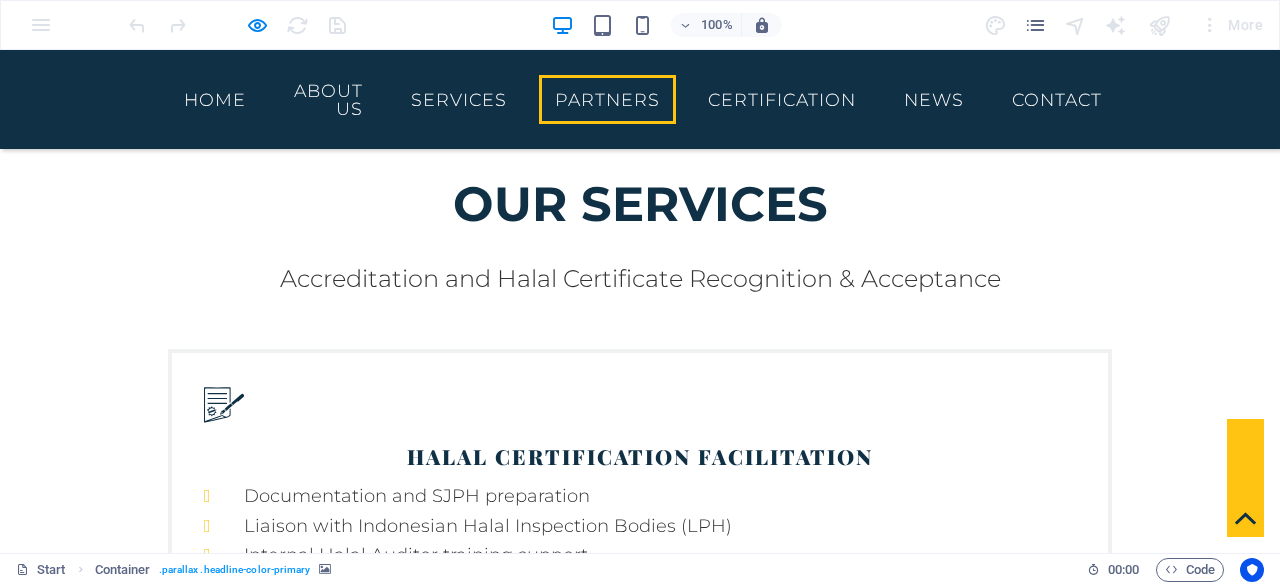 click at bounding box center [274, 2299] 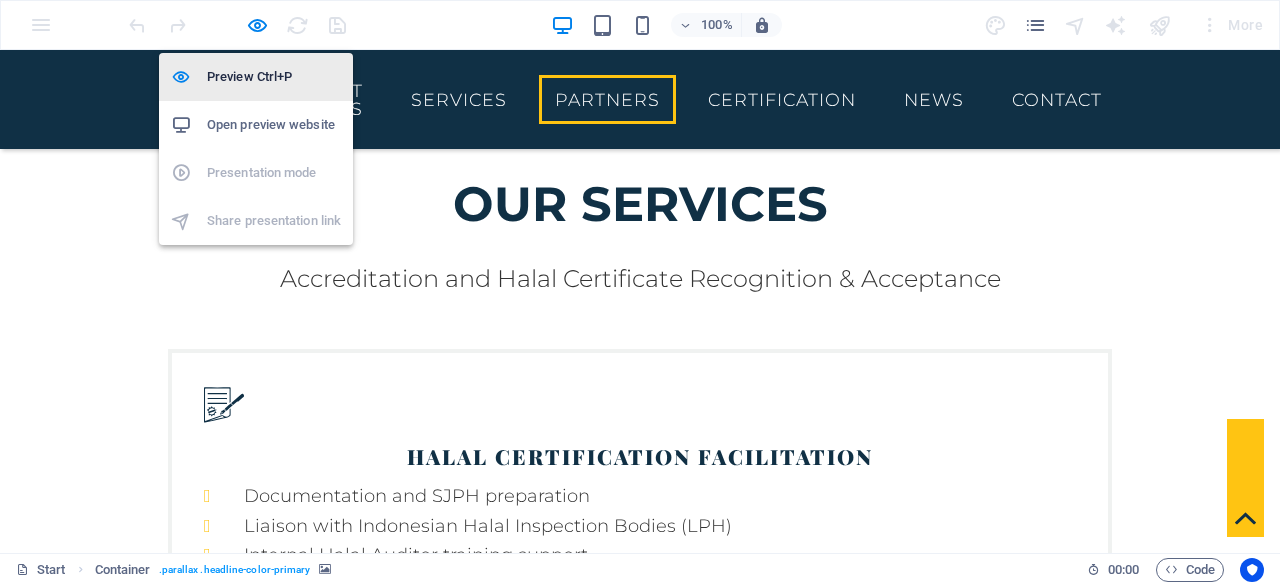 click on "Preview Ctrl+P" at bounding box center [274, 77] 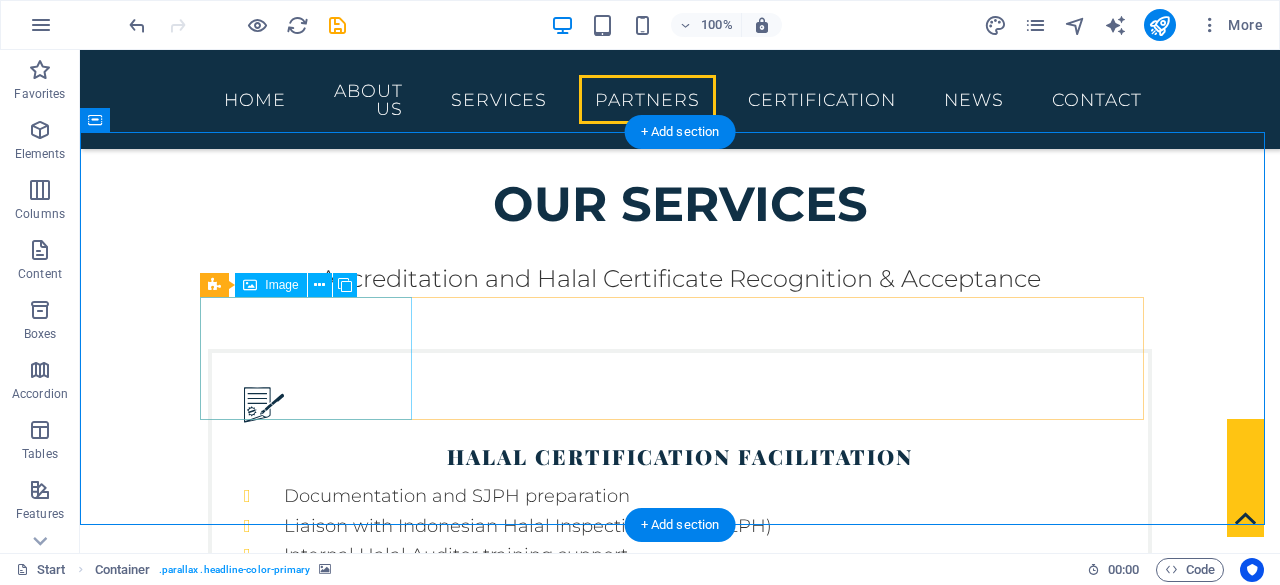 click at bounding box center (314, 2298) 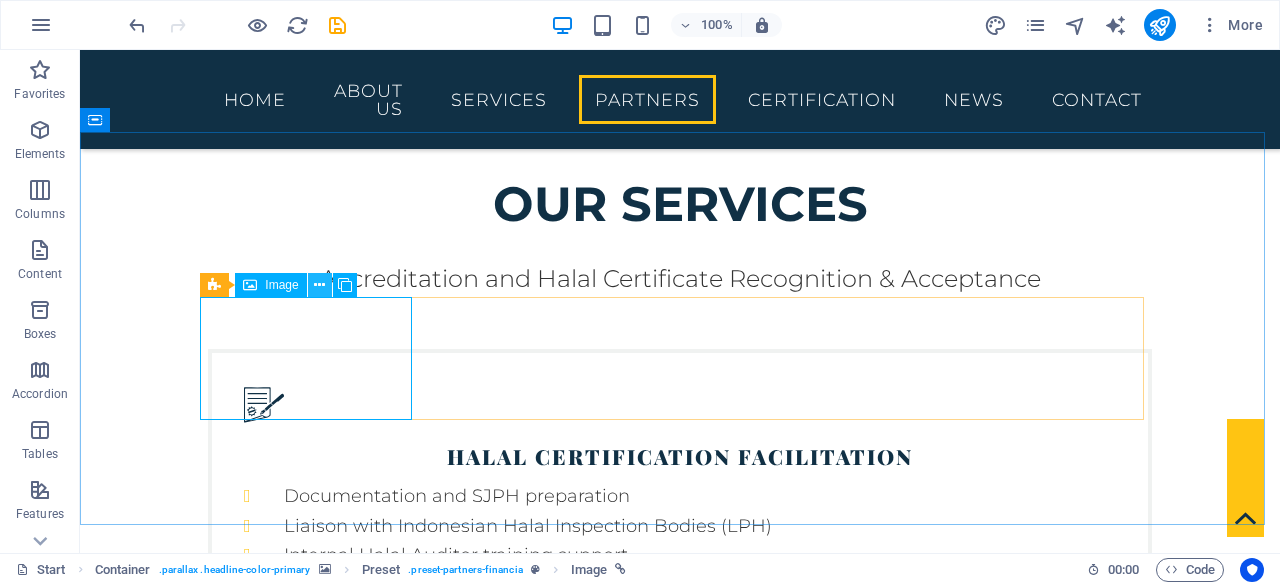 click at bounding box center [319, 285] 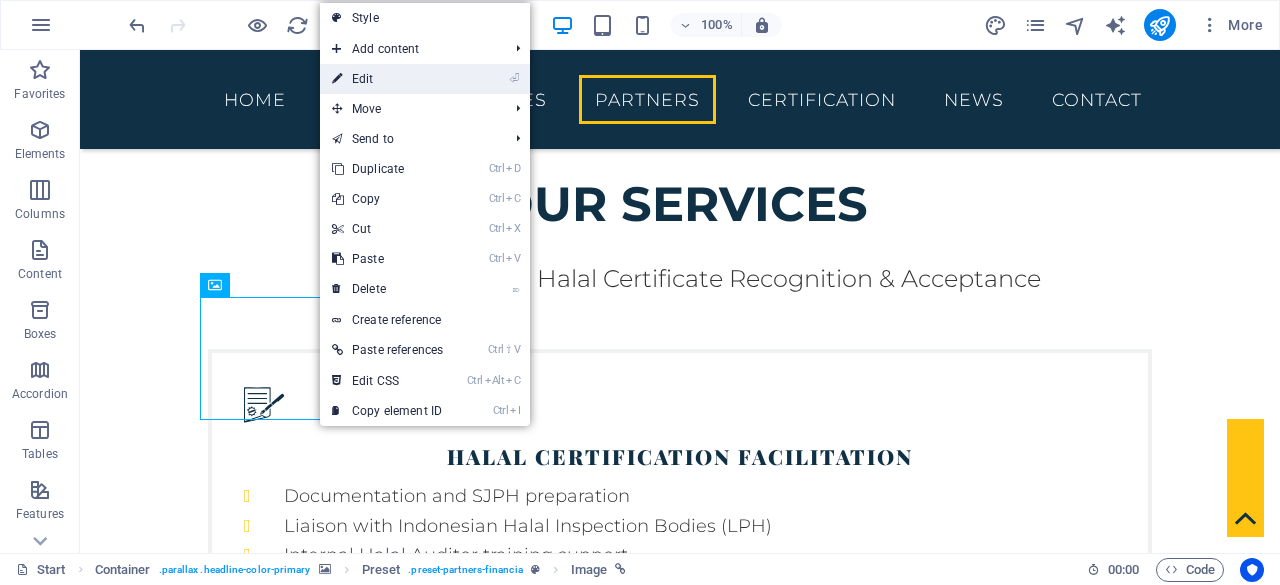 click on "⏎  Edit" at bounding box center [387, 79] 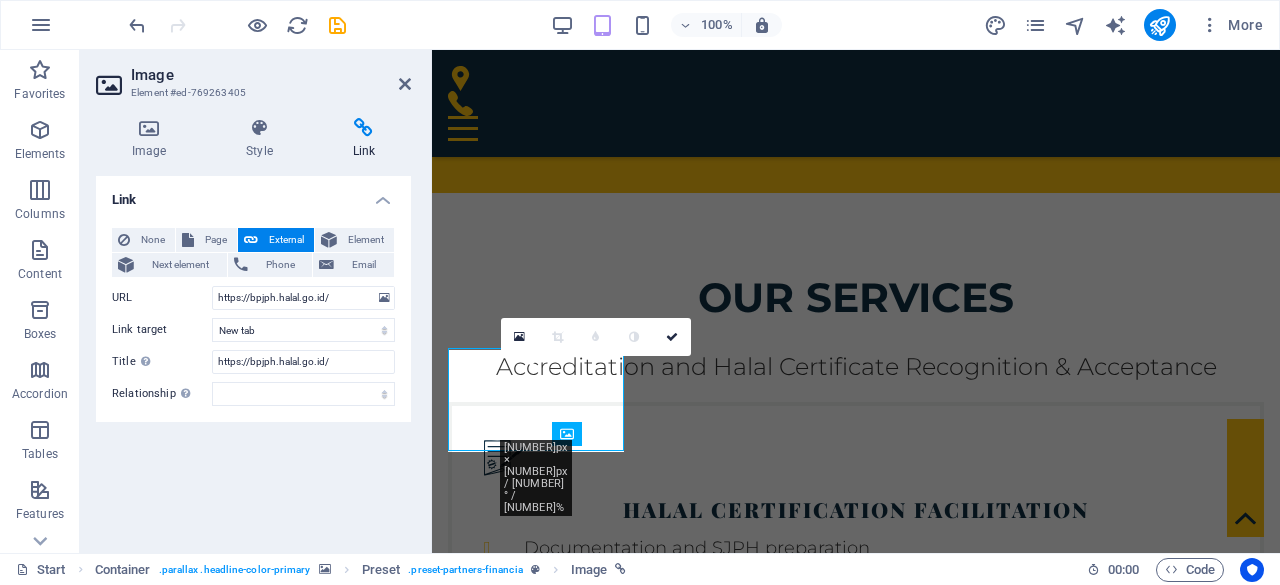 scroll, scrollTop: 3478, scrollLeft: 0, axis: vertical 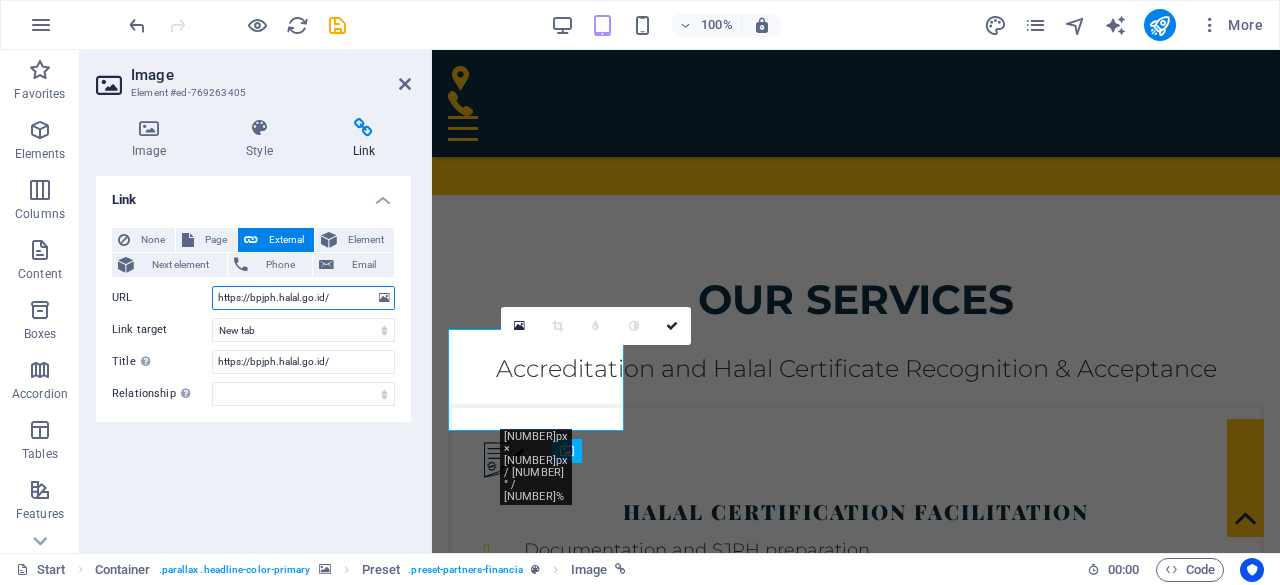 click on "https://bpjph.halal.go.id/" at bounding box center (303, 298) 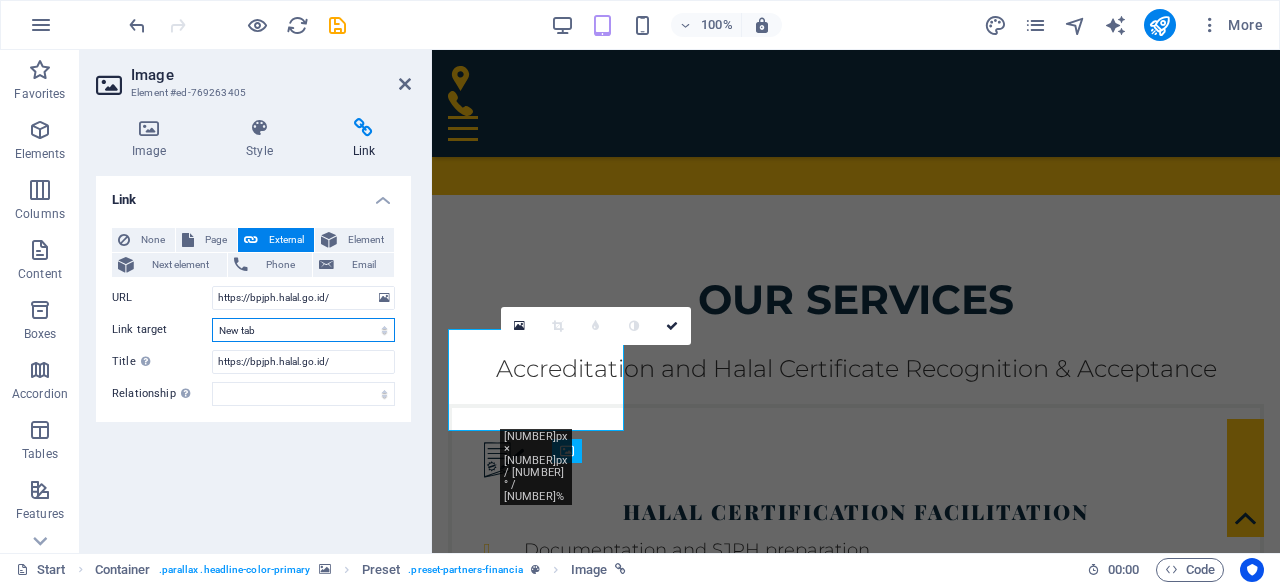 click on "New tab Same tab Overlay" at bounding box center (303, 330) 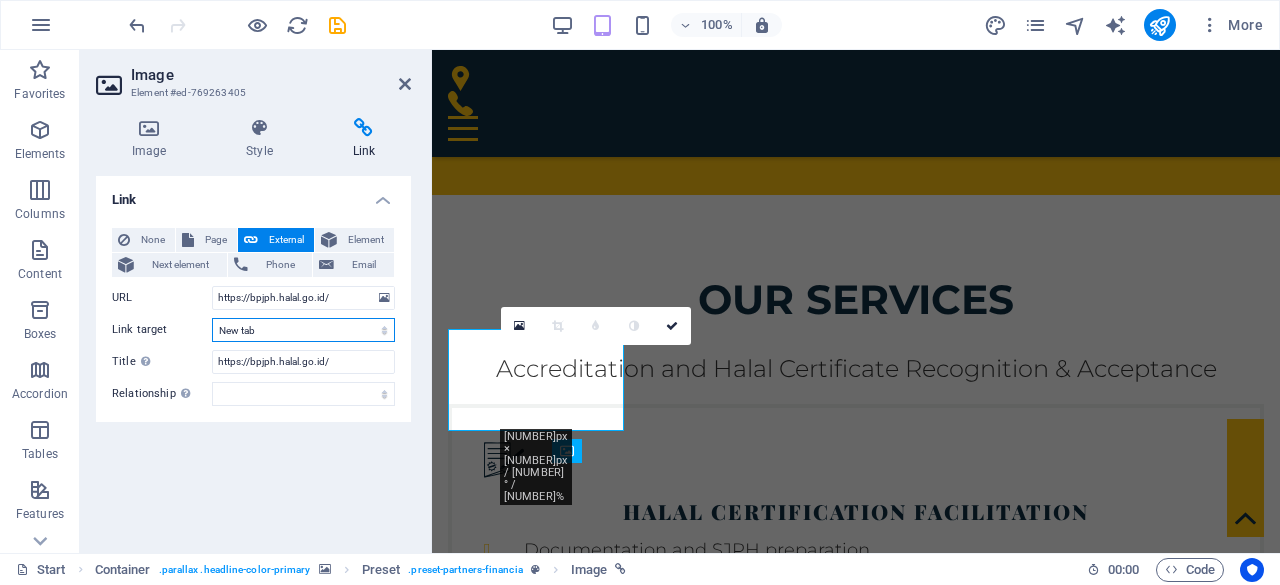 click on "New tab Same tab Overlay" at bounding box center (303, 330) 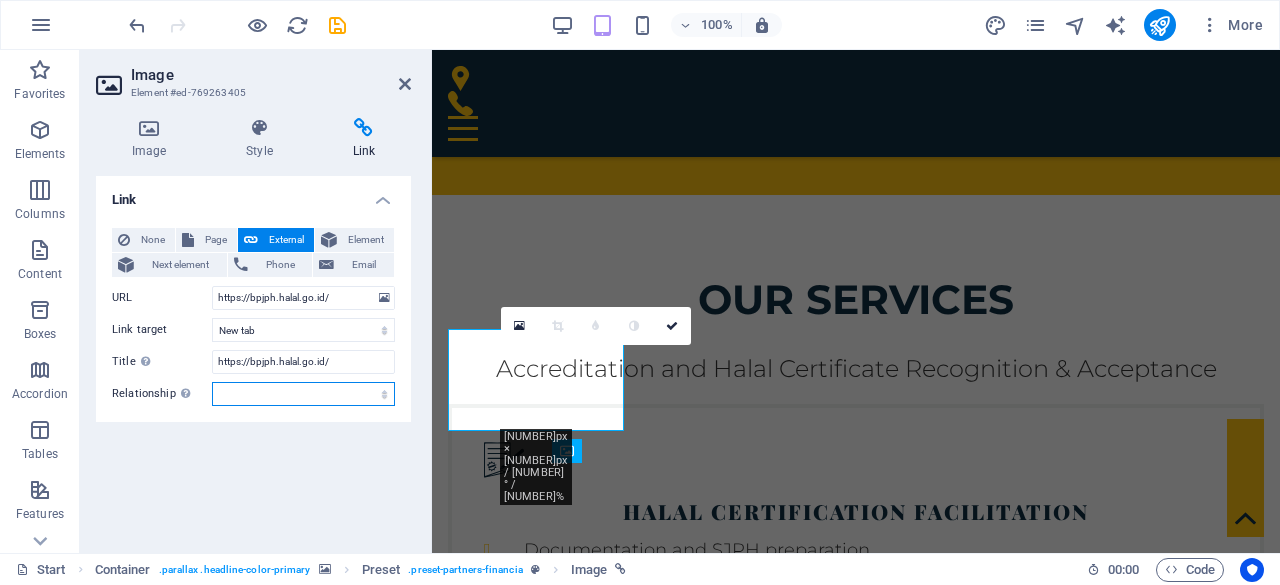 click on "alternate author bookmark external help license next nofollow noreferrer noopener prev search tag" at bounding box center [303, 394] 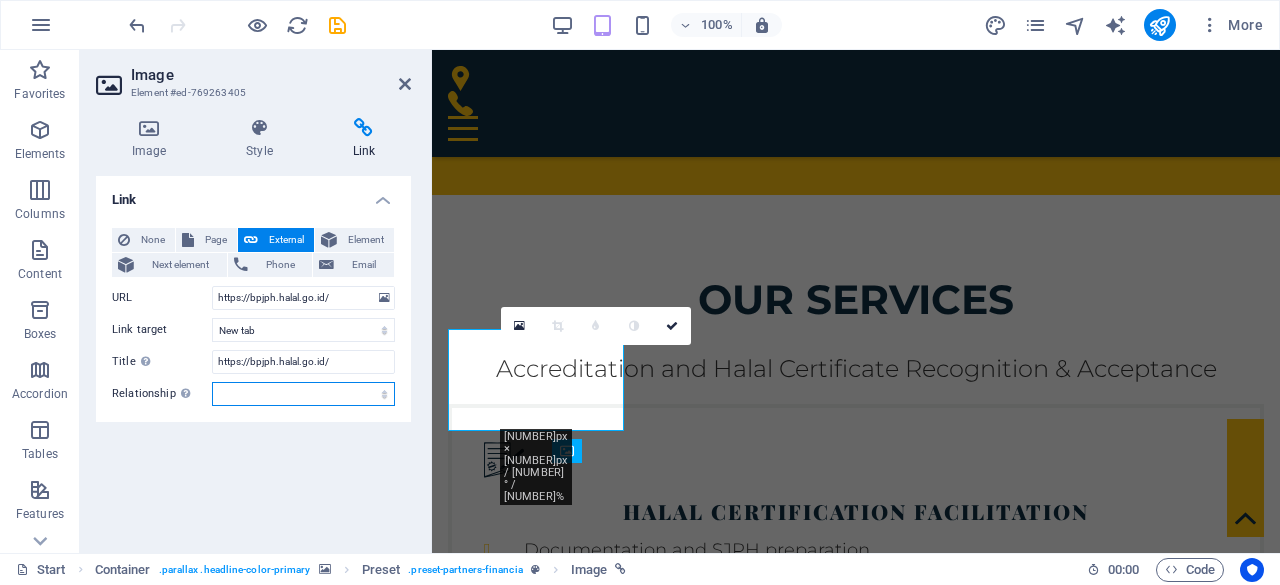 click on "alternate author bookmark external help license next nofollow noreferrer noopener prev search tag" at bounding box center [303, 394] 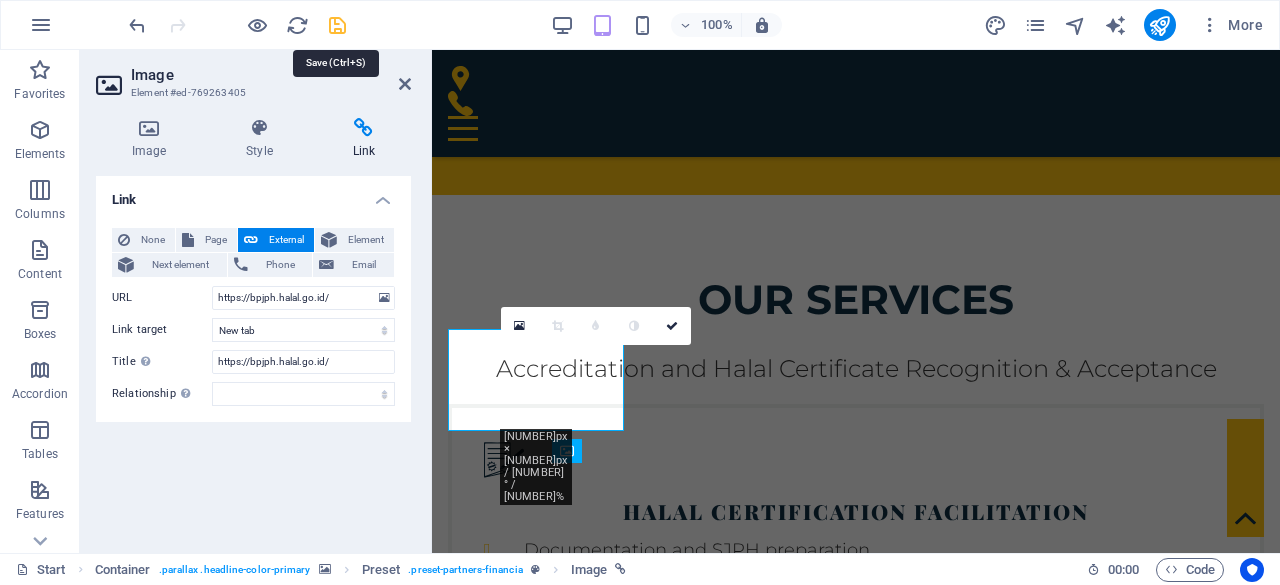 click at bounding box center [337, 25] 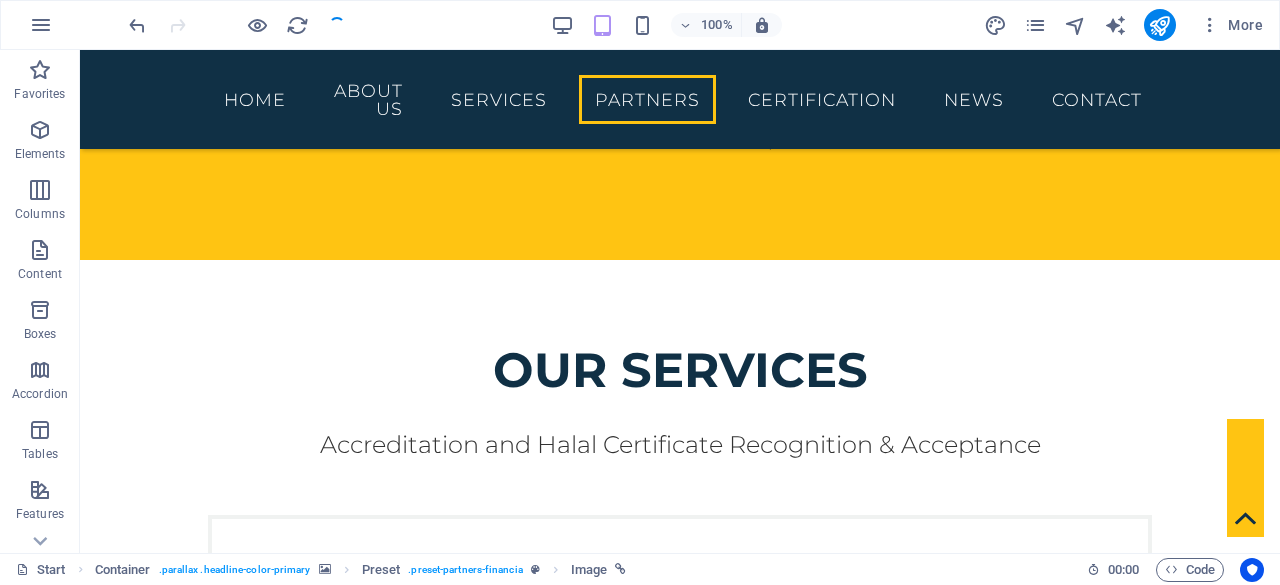 scroll, scrollTop: 3644, scrollLeft: 0, axis: vertical 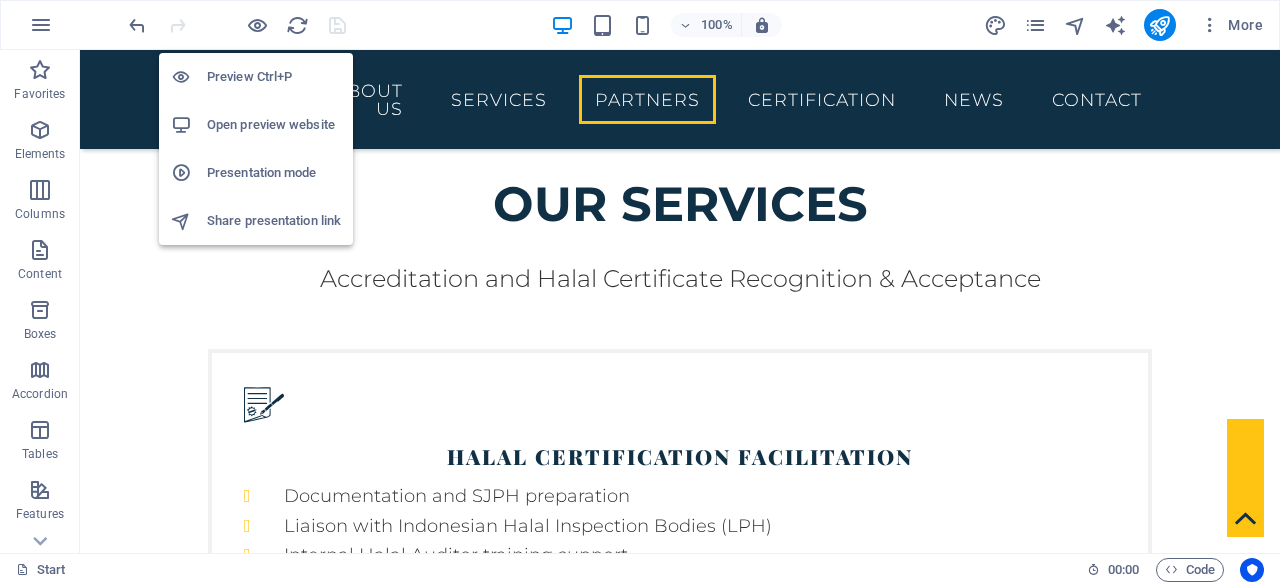 click on "Preview Ctrl+P" at bounding box center [274, 77] 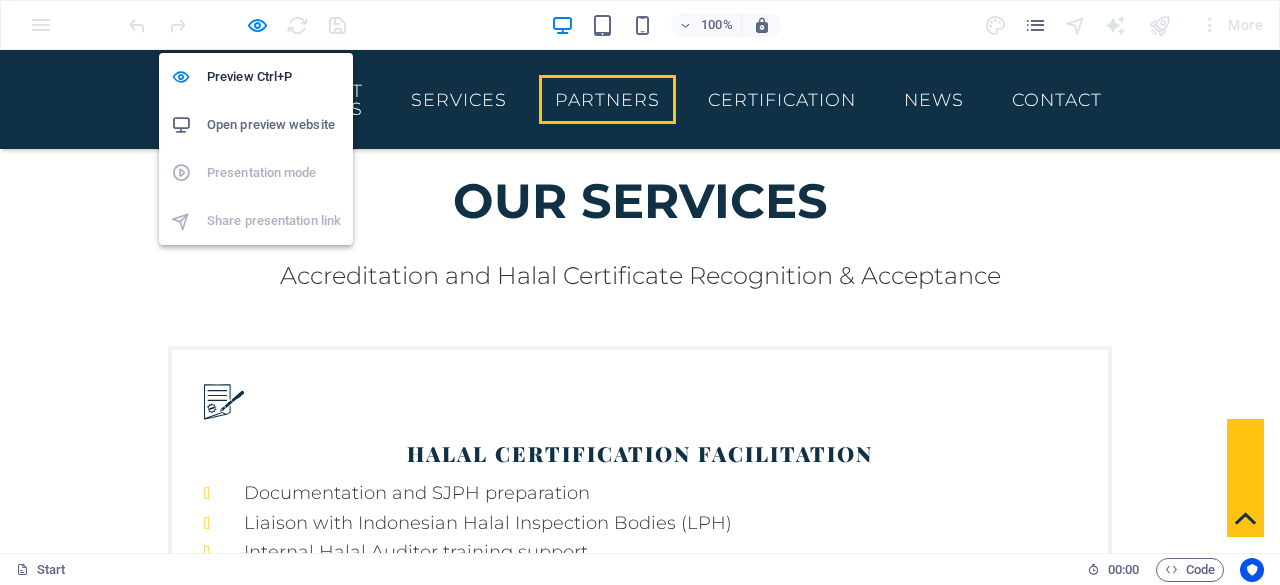 scroll, scrollTop: 3644, scrollLeft: 0, axis: vertical 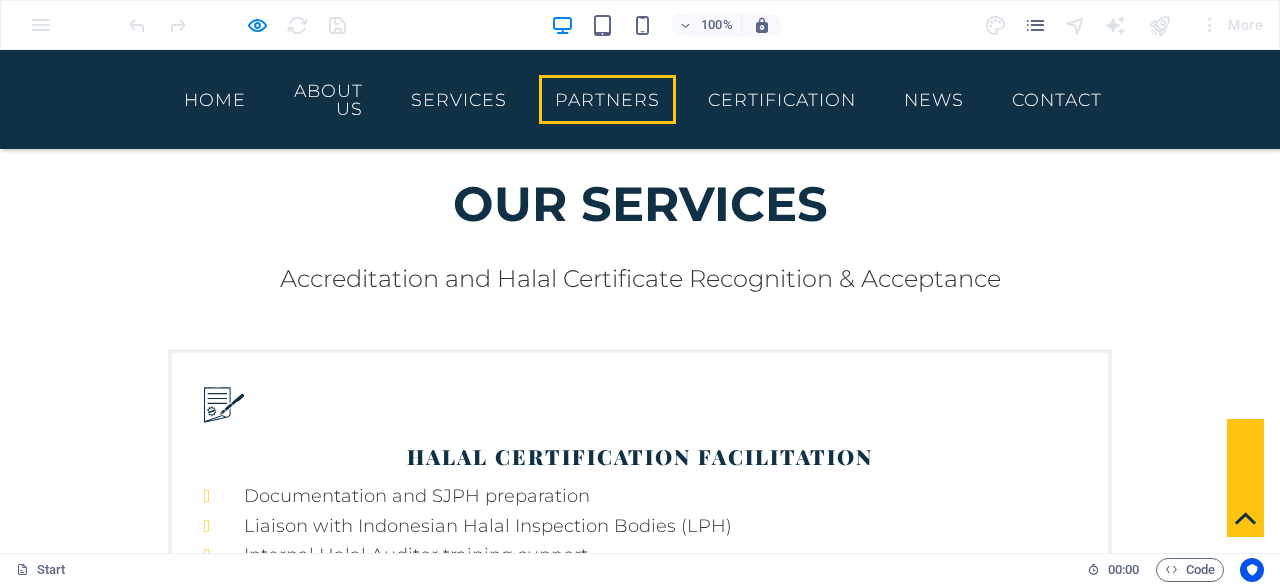 click at bounding box center (274, 2299) 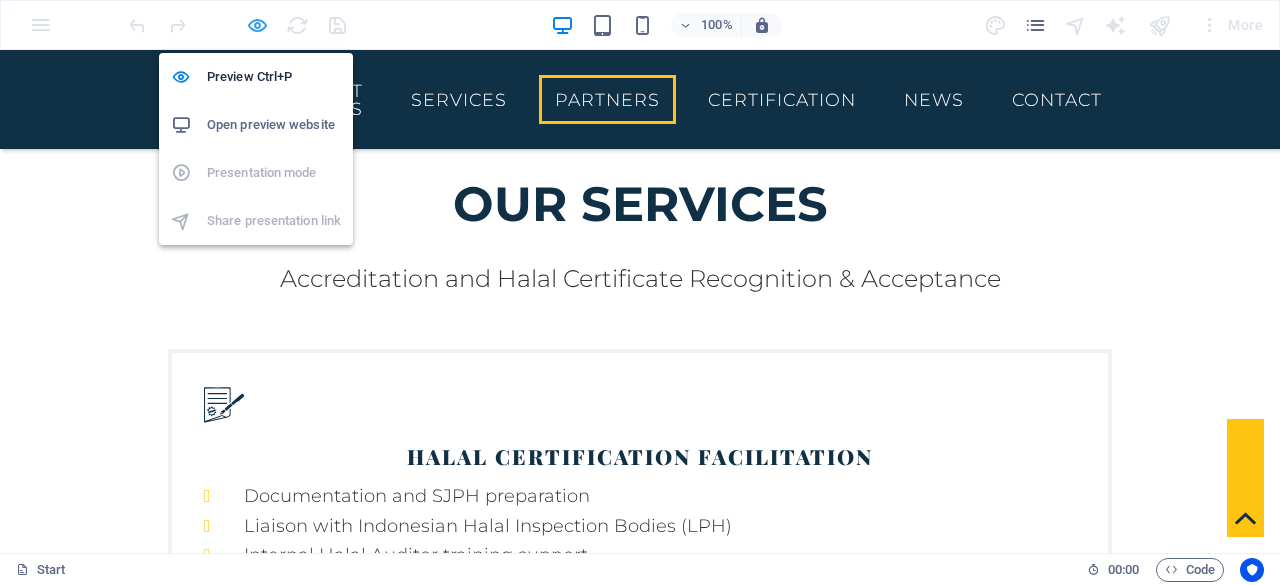 click at bounding box center [257, 25] 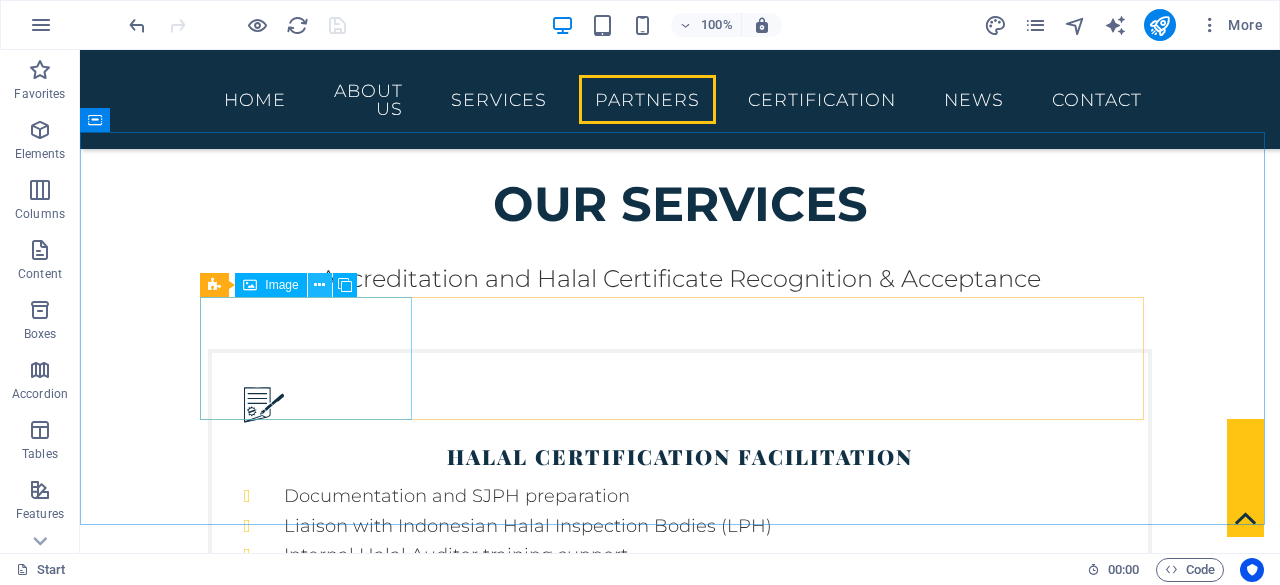 click at bounding box center (319, 285) 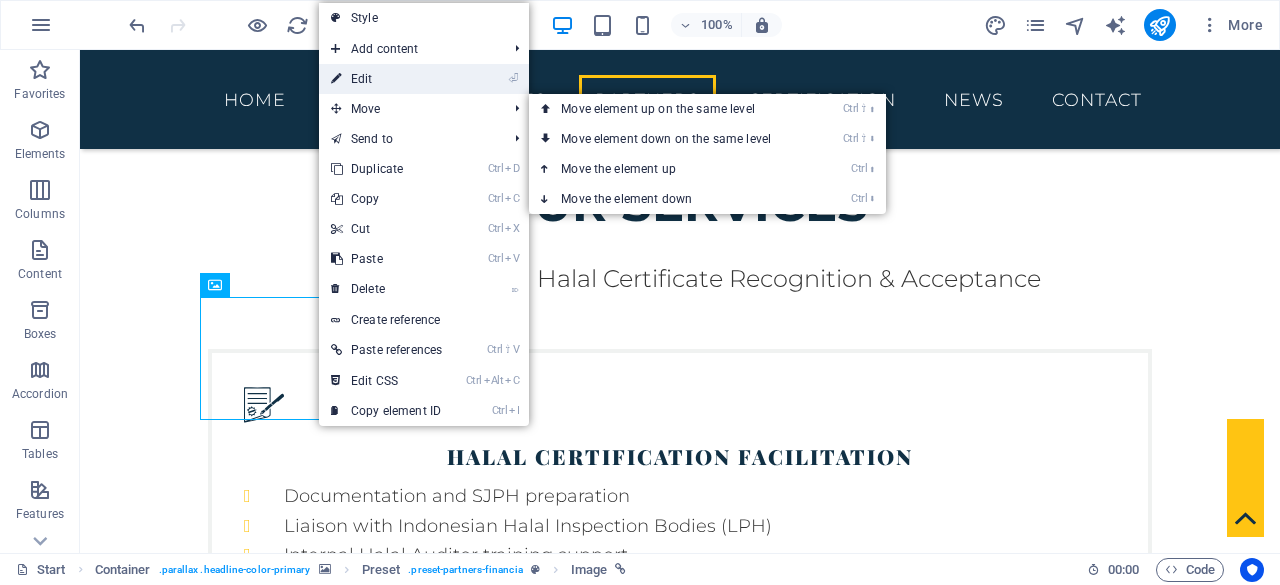 click on "⏎  Edit" at bounding box center (386, 79) 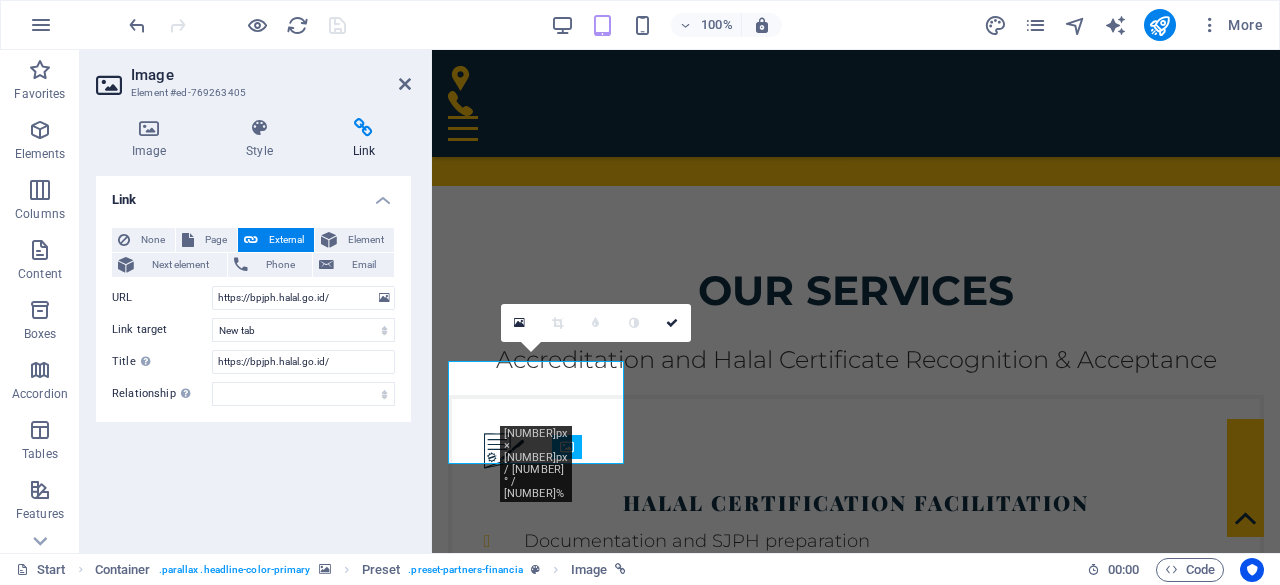 scroll, scrollTop: 3478, scrollLeft: 0, axis: vertical 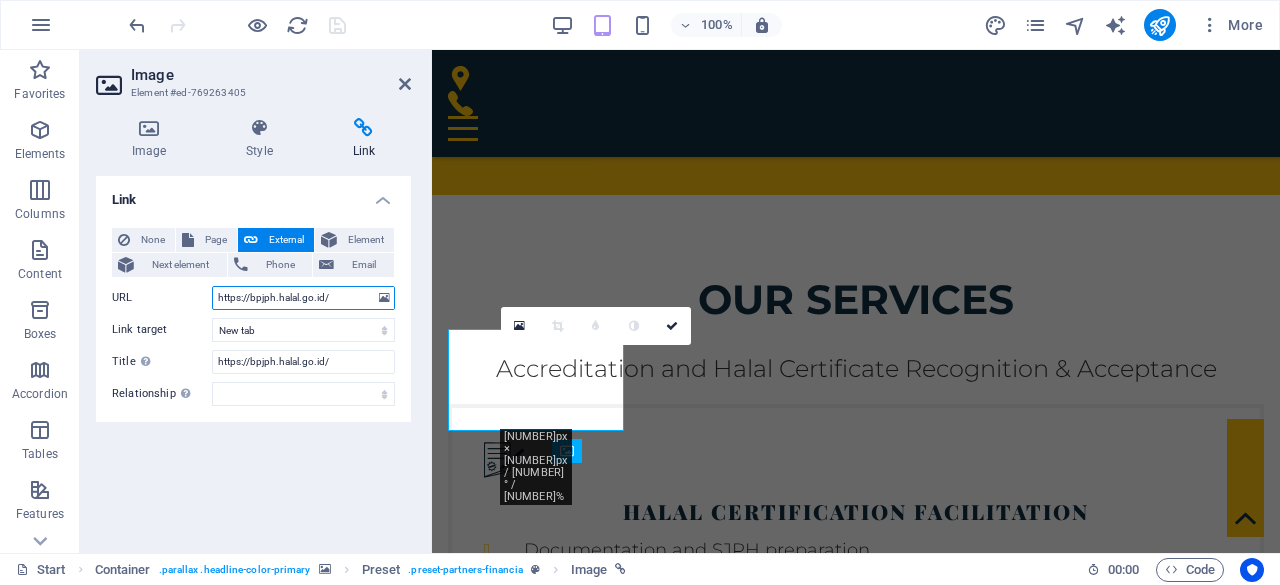 click on "https://bpjph.halal.go.id/" at bounding box center (303, 298) 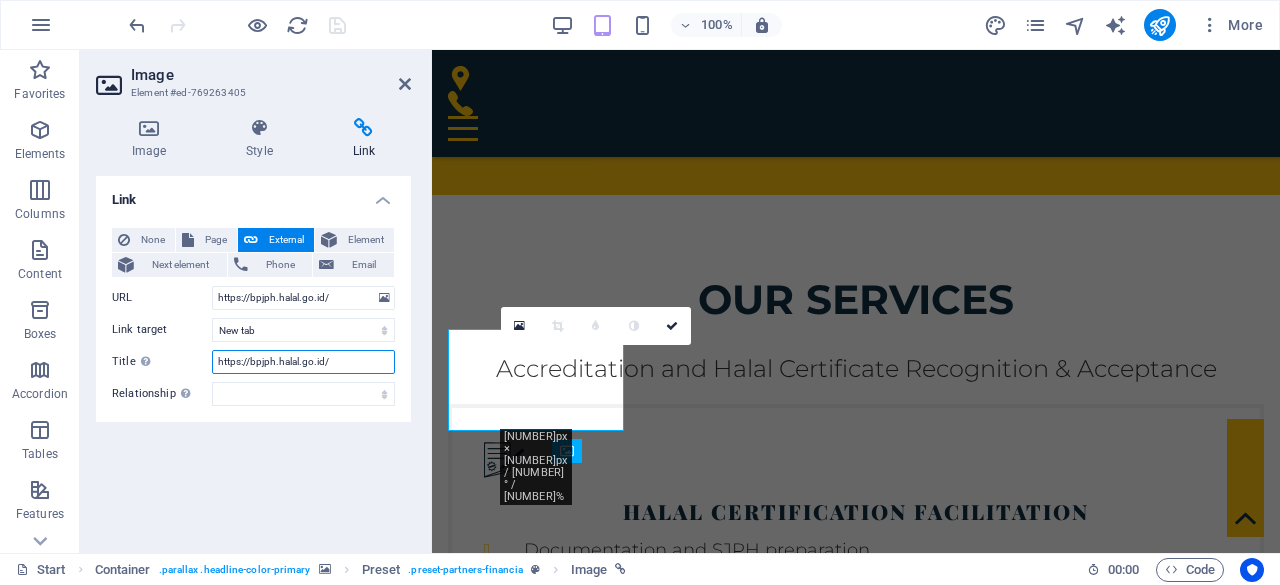 drag, startPoint x: 335, startPoint y: 361, endPoint x: 210, endPoint y: 354, distance: 125.19585 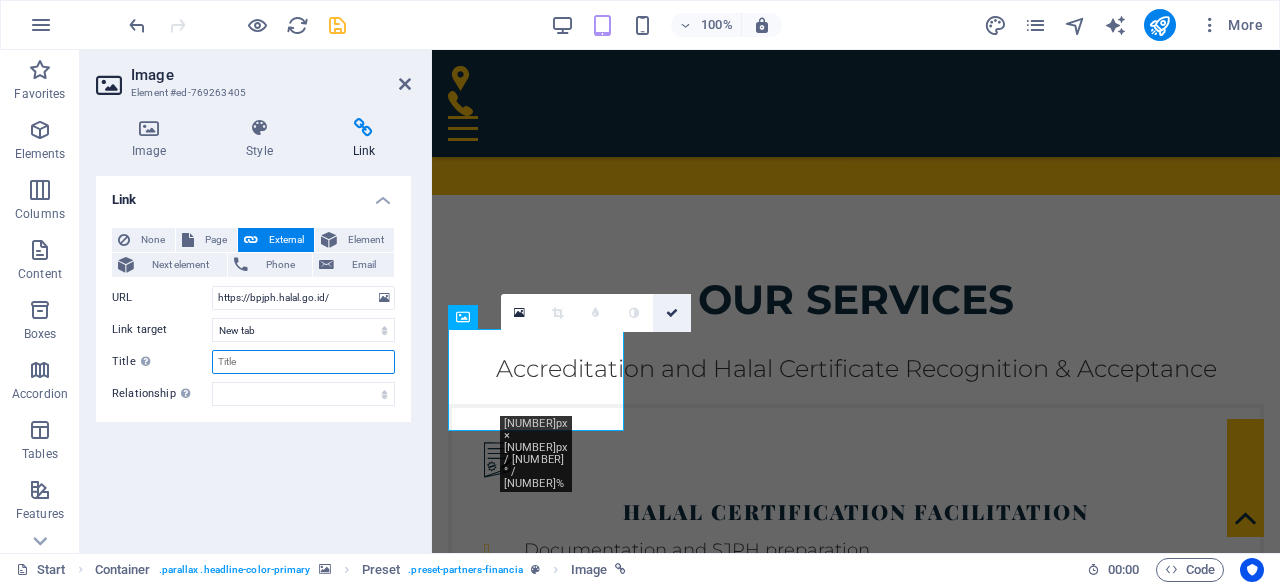 type 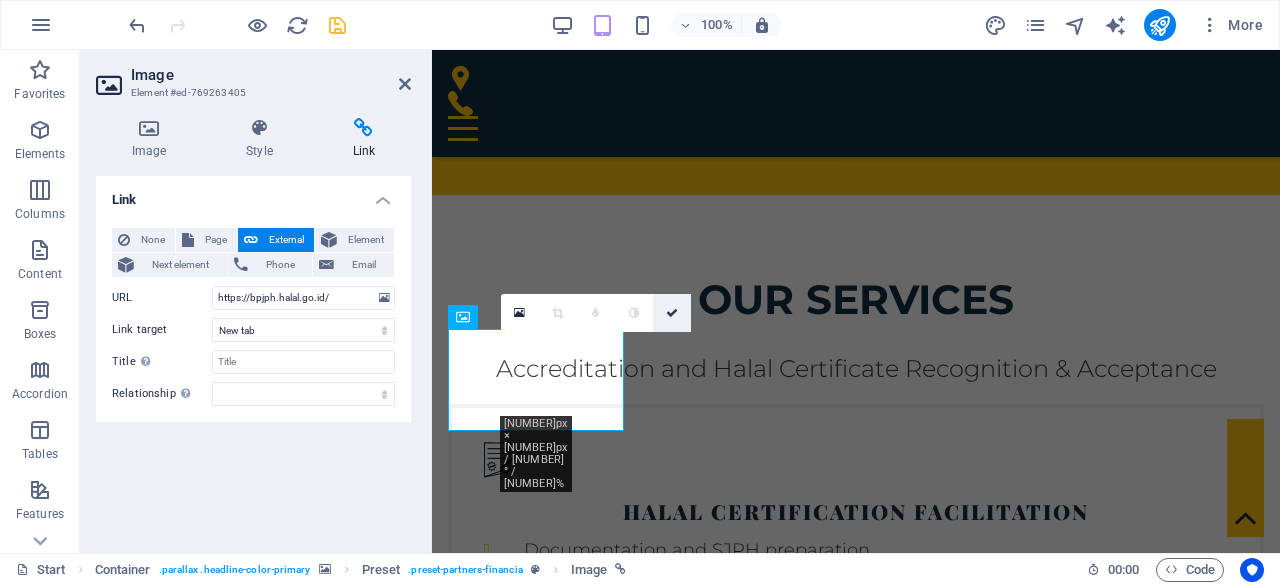 click at bounding box center [672, 313] 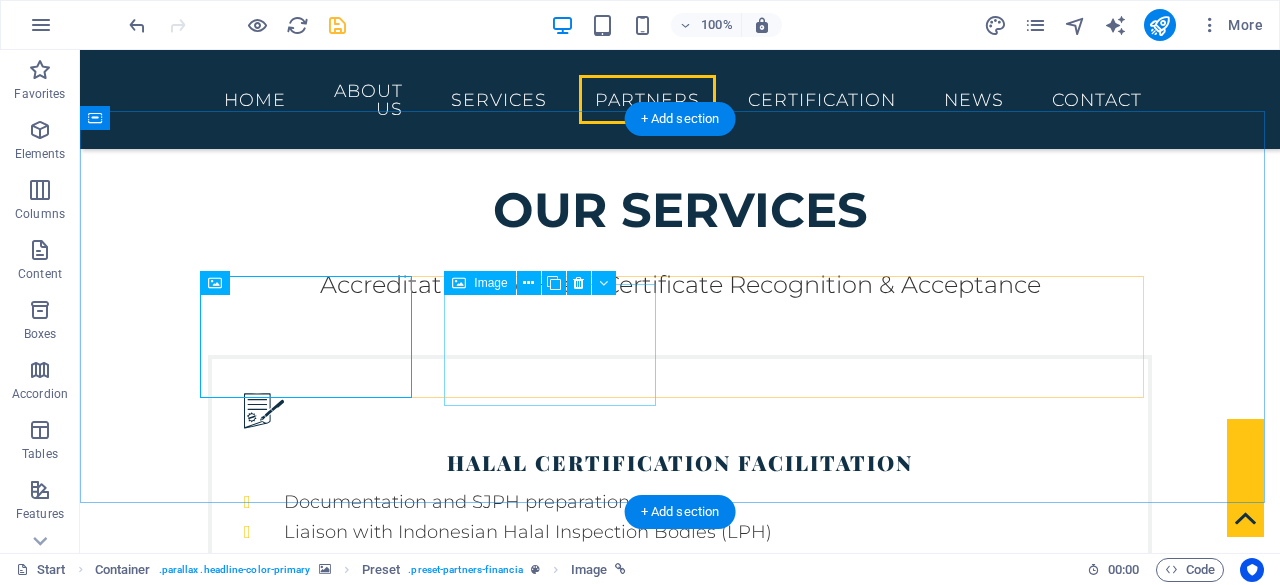 scroll, scrollTop: 3644, scrollLeft: 0, axis: vertical 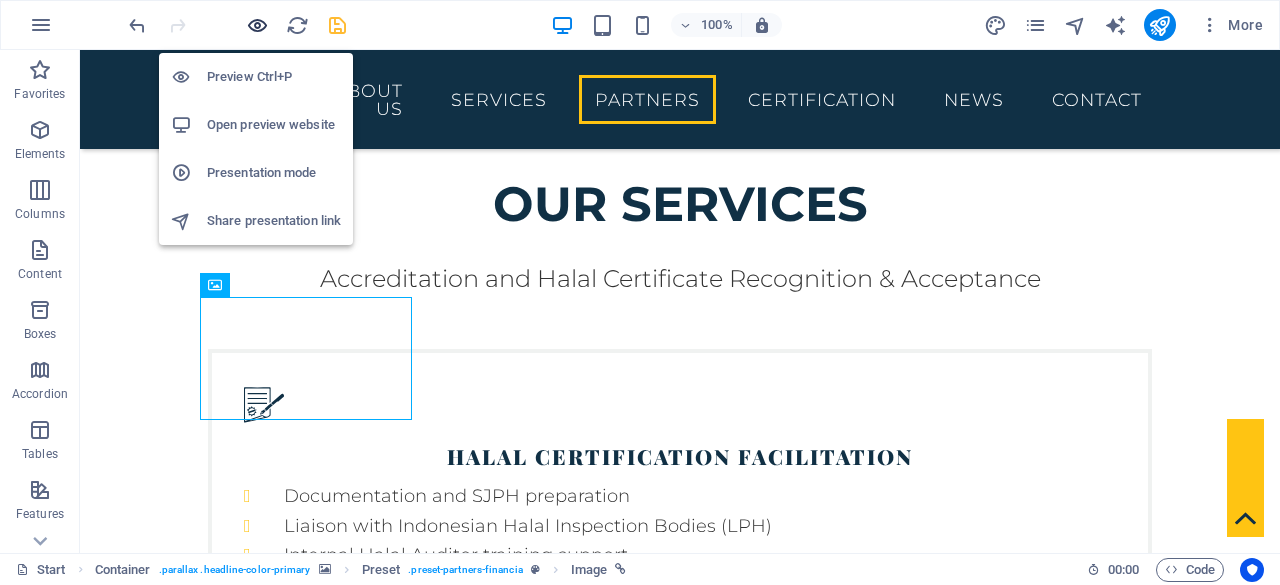 click at bounding box center (257, 25) 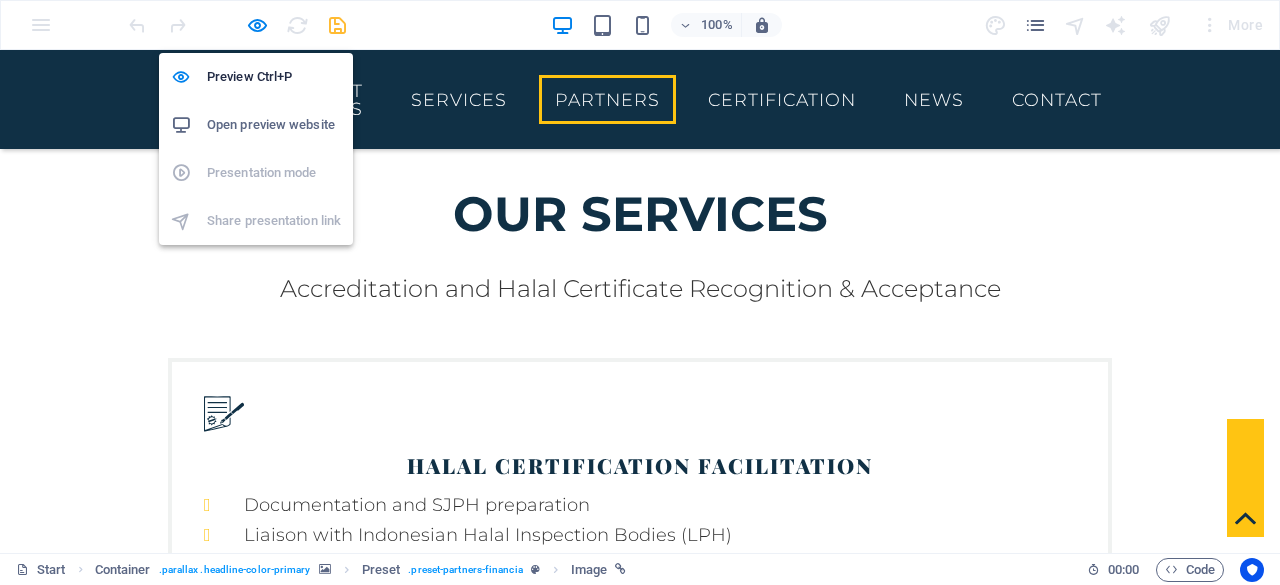 scroll, scrollTop: 3644, scrollLeft: 0, axis: vertical 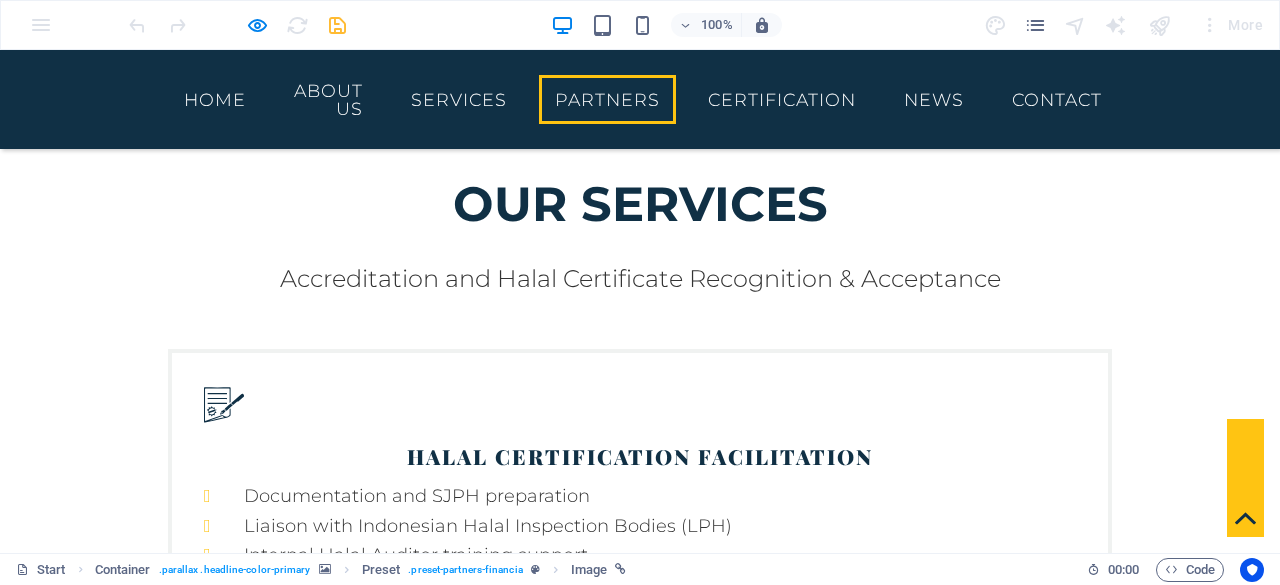 click at bounding box center [274, 2299] 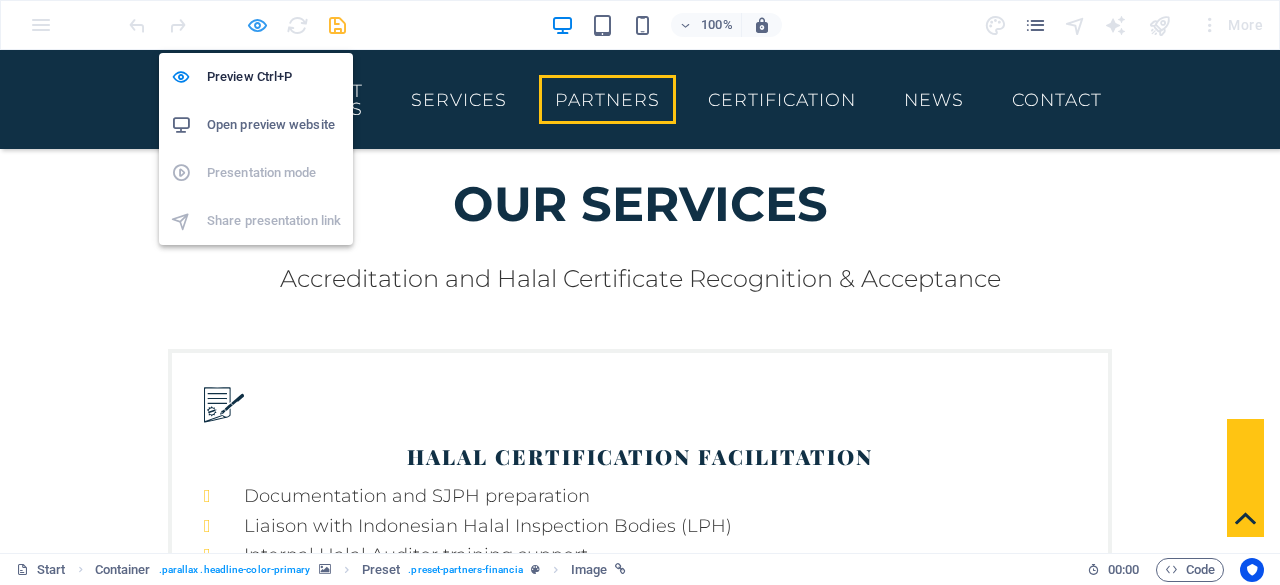 click at bounding box center [257, 25] 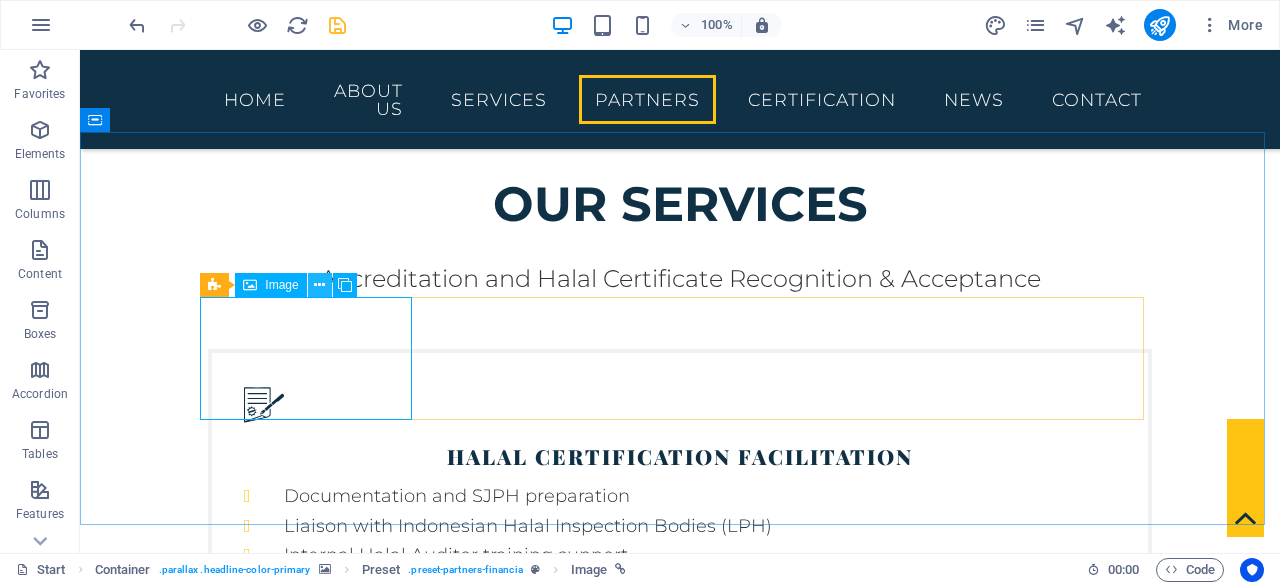 click at bounding box center (319, 285) 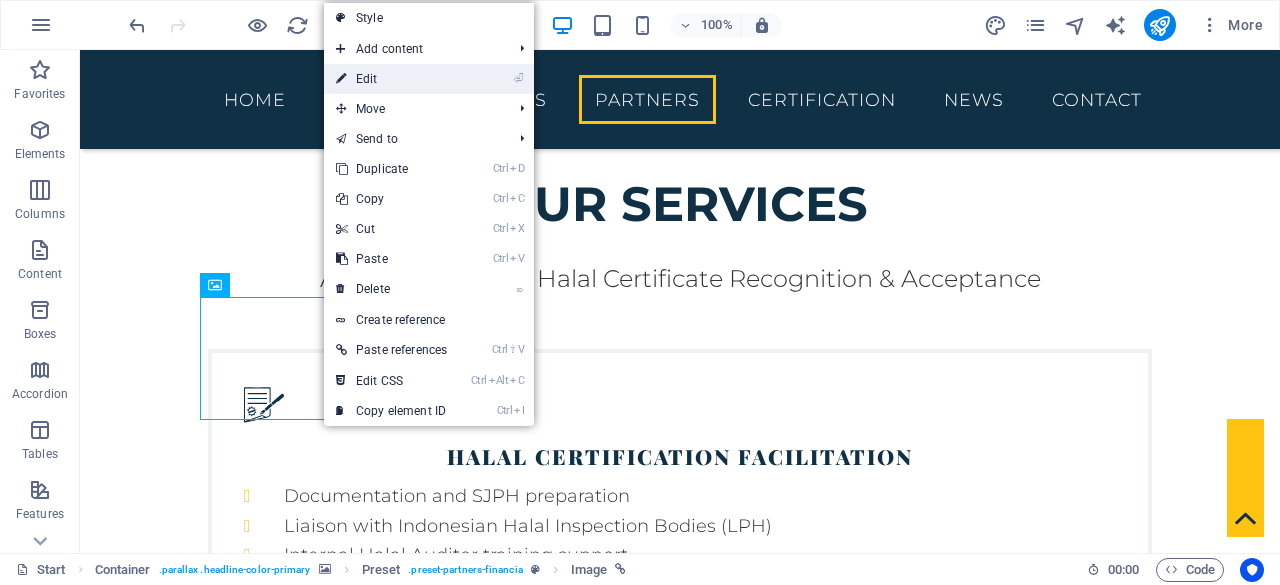 click on "⏎  Edit" at bounding box center (391, 79) 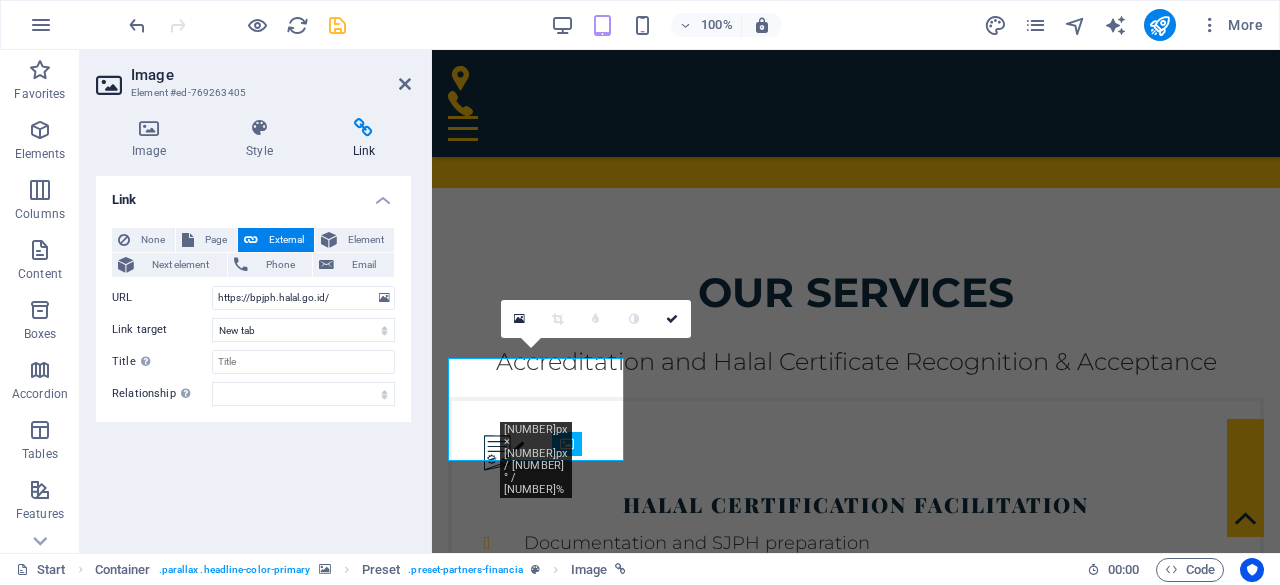 scroll, scrollTop: 3478, scrollLeft: 0, axis: vertical 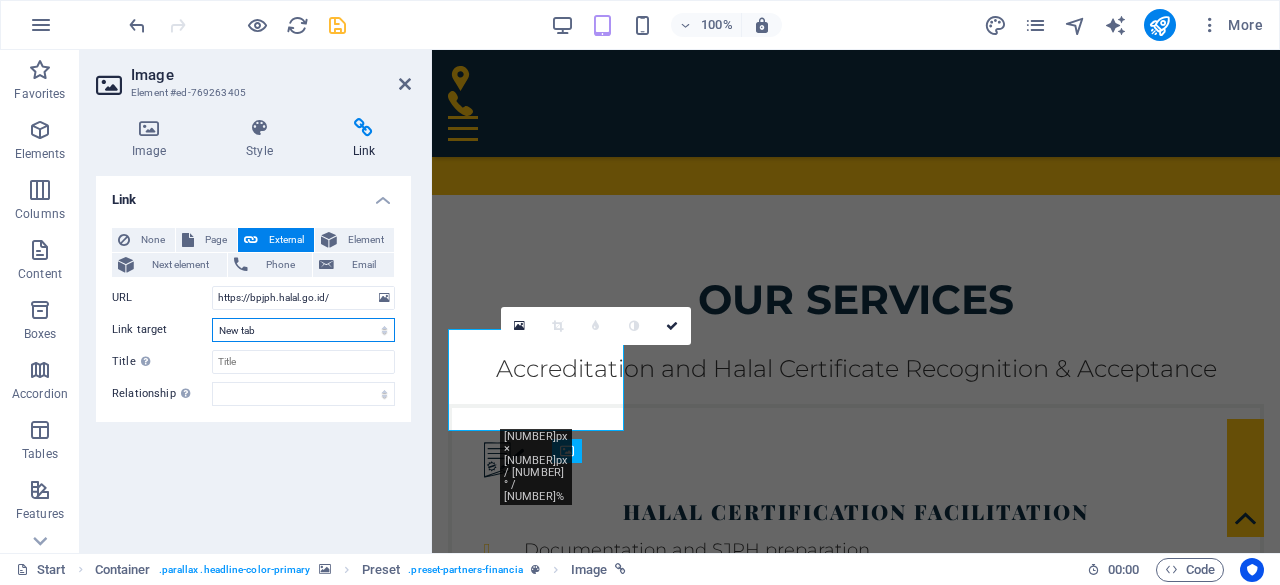 click on "New tab Same tab Overlay" at bounding box center (303, 330) 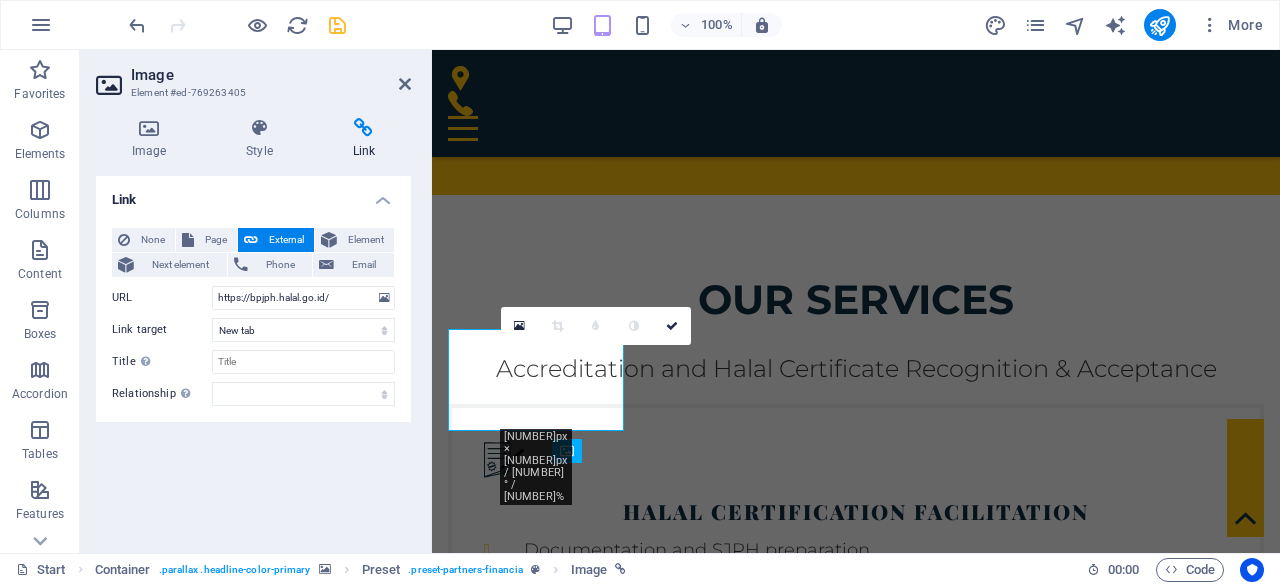 click on "URL" at bounding box center [162, 298] 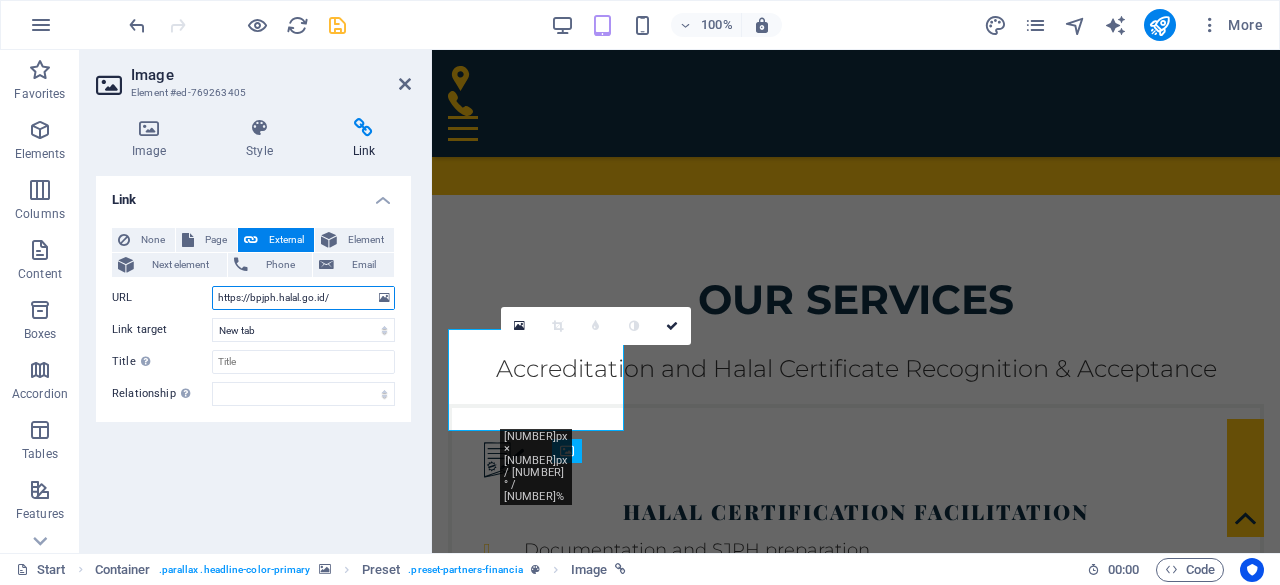 click on "https://bpjph.halal.go.id/" at bounding box center [303, 298] 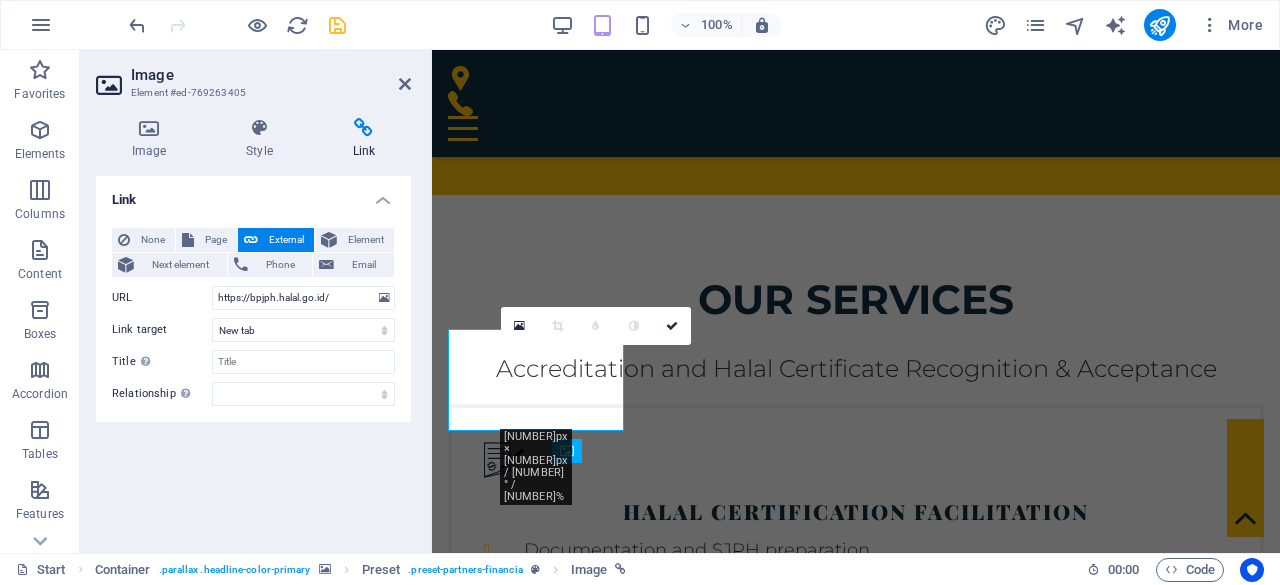 click on "Link None Page External Element Next element Phone Email Page Start Subpage Legal Notice Privacy Start Element
URL https://bpjph.halal.go.id/ Phone Email Link target New tab Same tab Overlay Title Additional link description, should not be the same as the link text. The title is most often shown as a tooltip text when the mouse moves over the element. Leave empty if uncertain. Relationship Sets the  relationship of this link to the link target . For example, the value "nofollow" instructs search engines not to follow the link. Can be left empty. alternate author bookmark external help license next nofollow noreferrer noopener prev search tag" at bounding box center [253, 356] 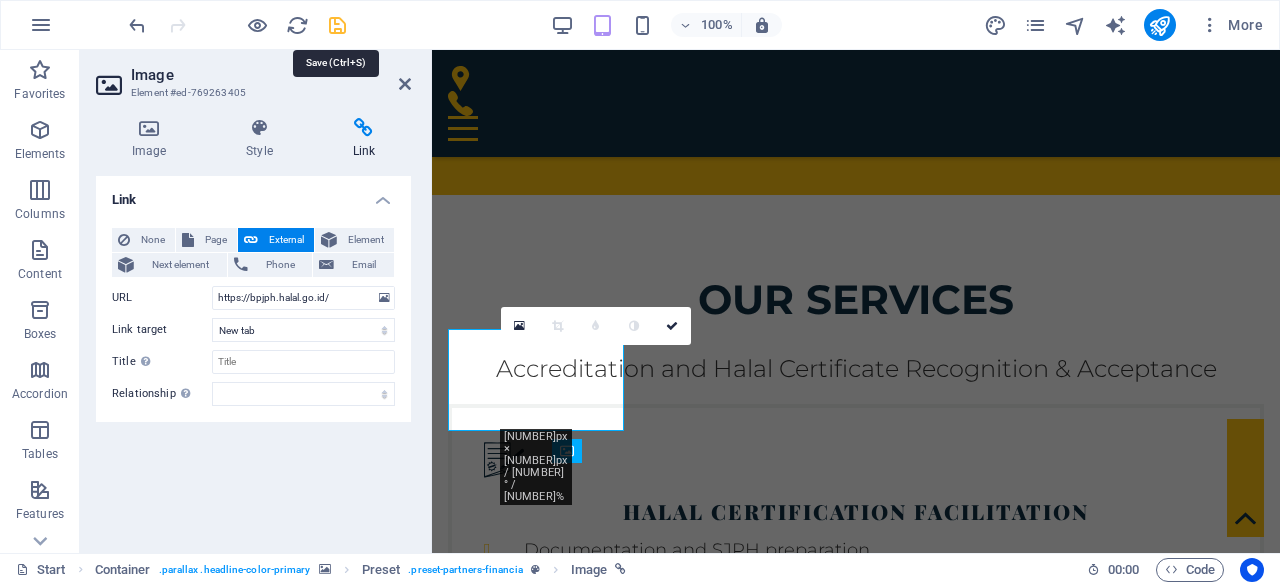 click at bounding box center [337, 25] 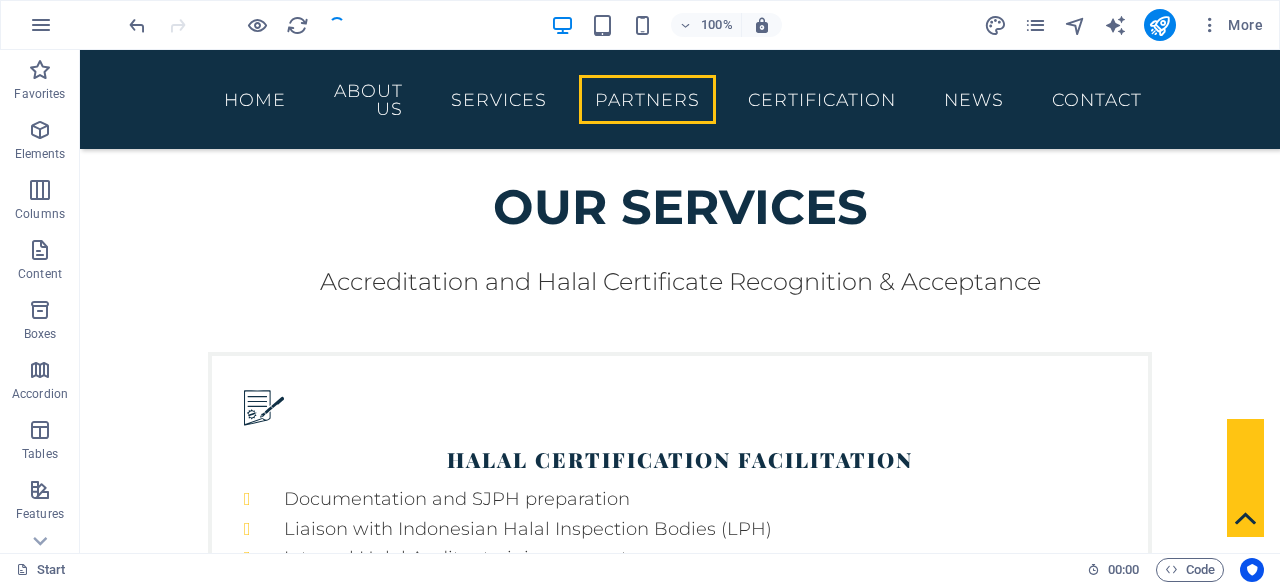 scroll, scrollTop: 3644, scrollLeft: 0, axis: vertical 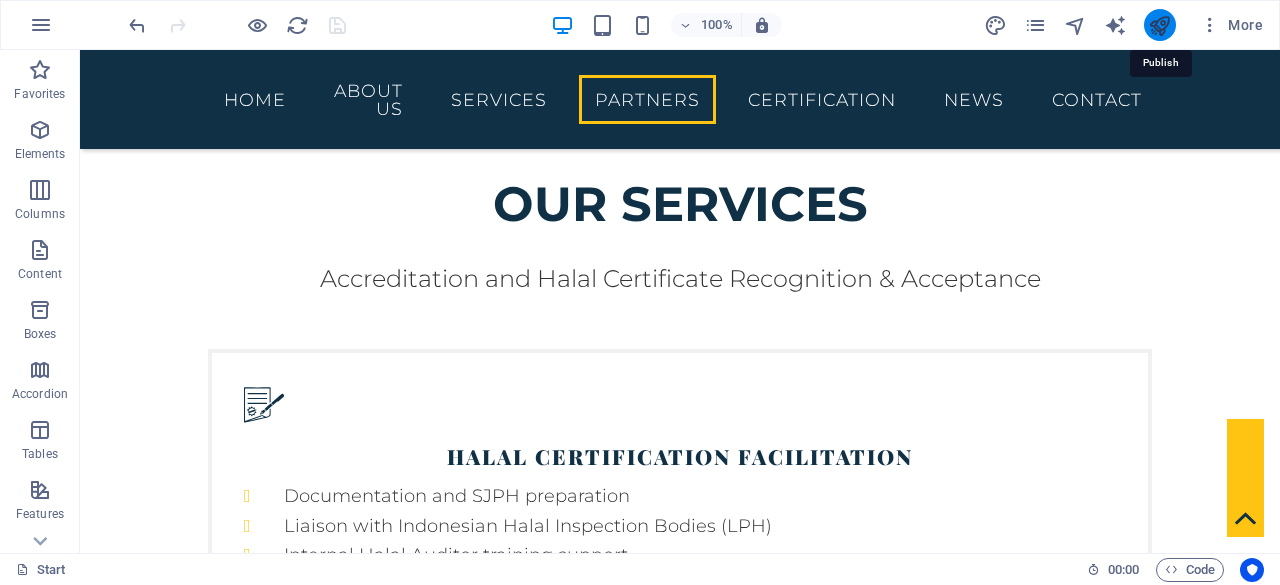 click at bounding box center [1159, 25] 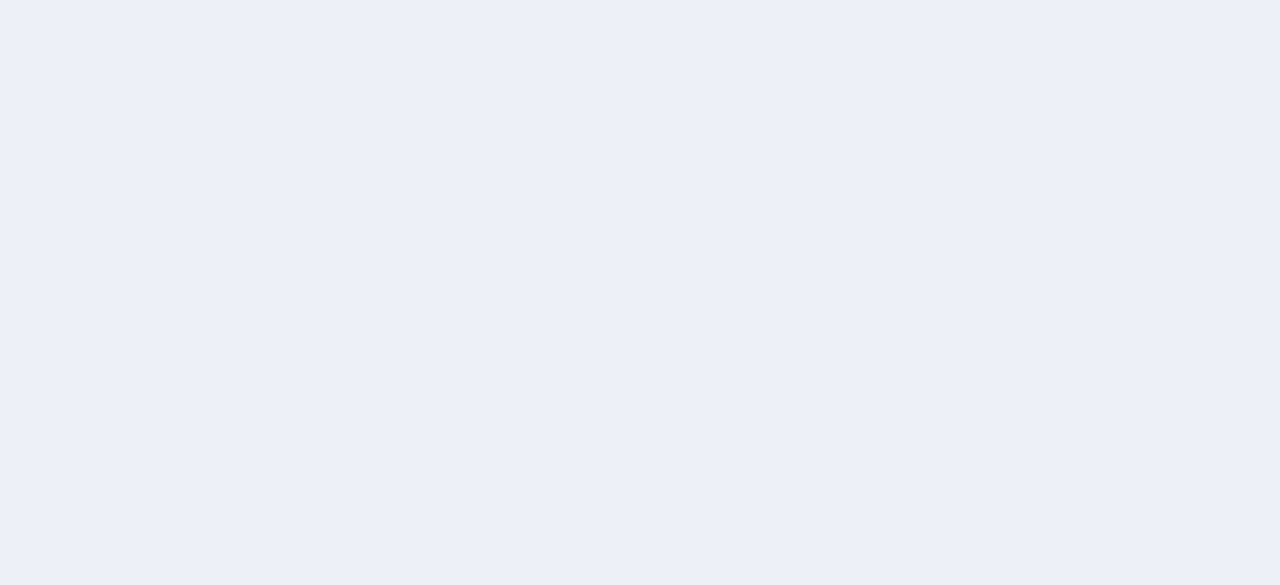 scroll, scrollTop: 0, scrollLeft: 0, axis: both 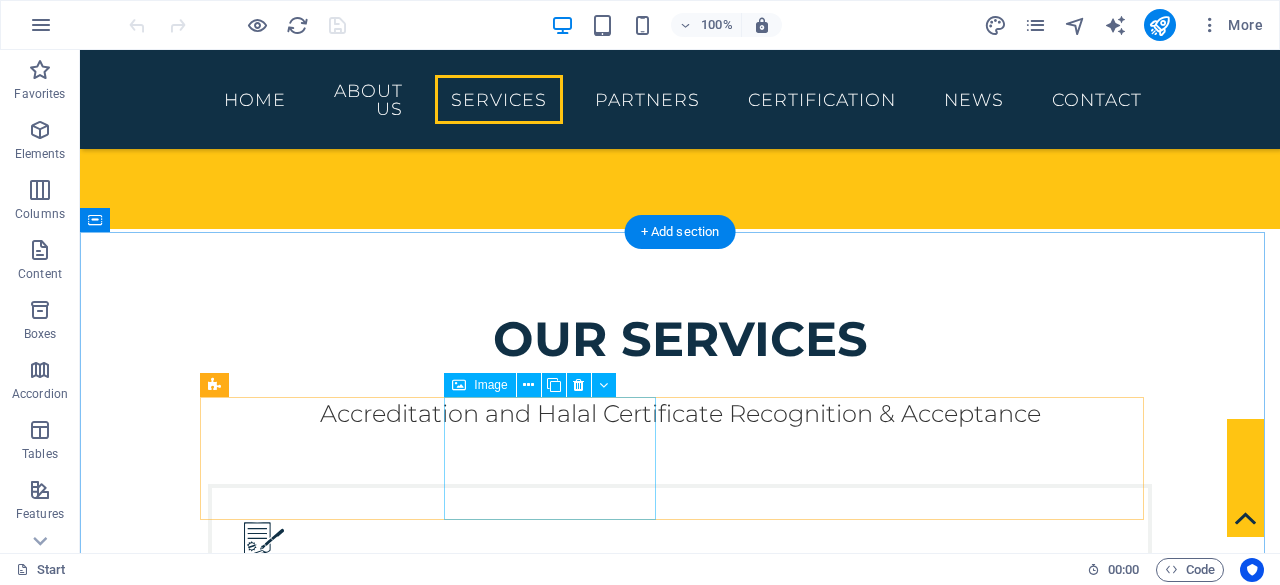 click at bounding box center [314, 2573] 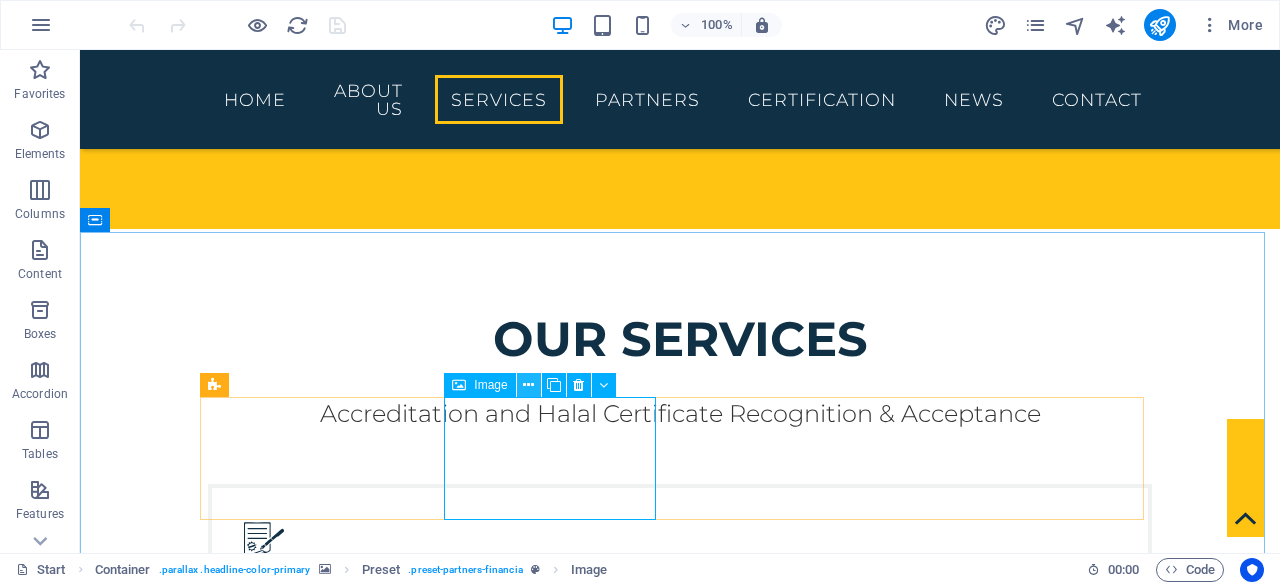 click at bounding box center [528, 385] 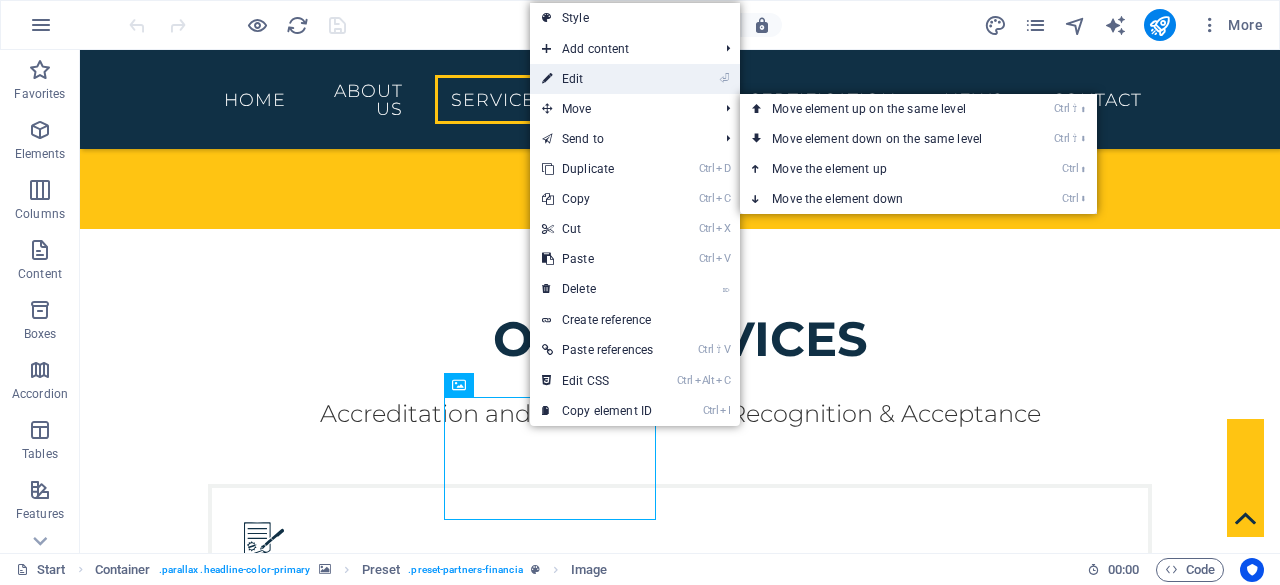 click on "⏎  Edit" at bounding box center [597, 79] 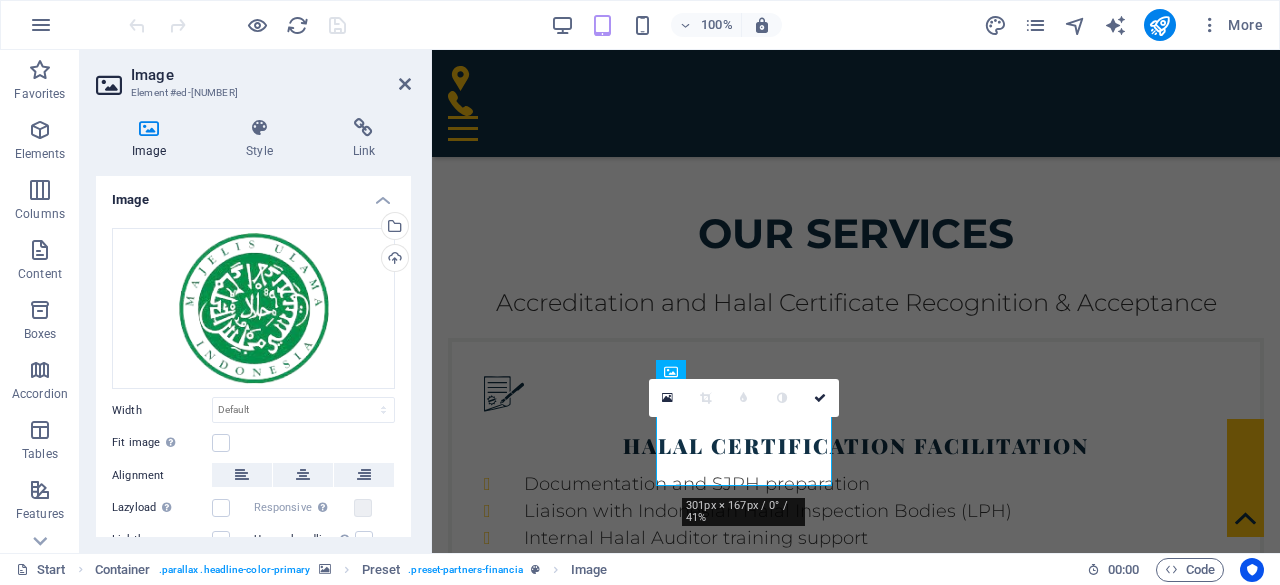 scroll, scrollTop: 3423, scrollLeft: 0, axis: vertical 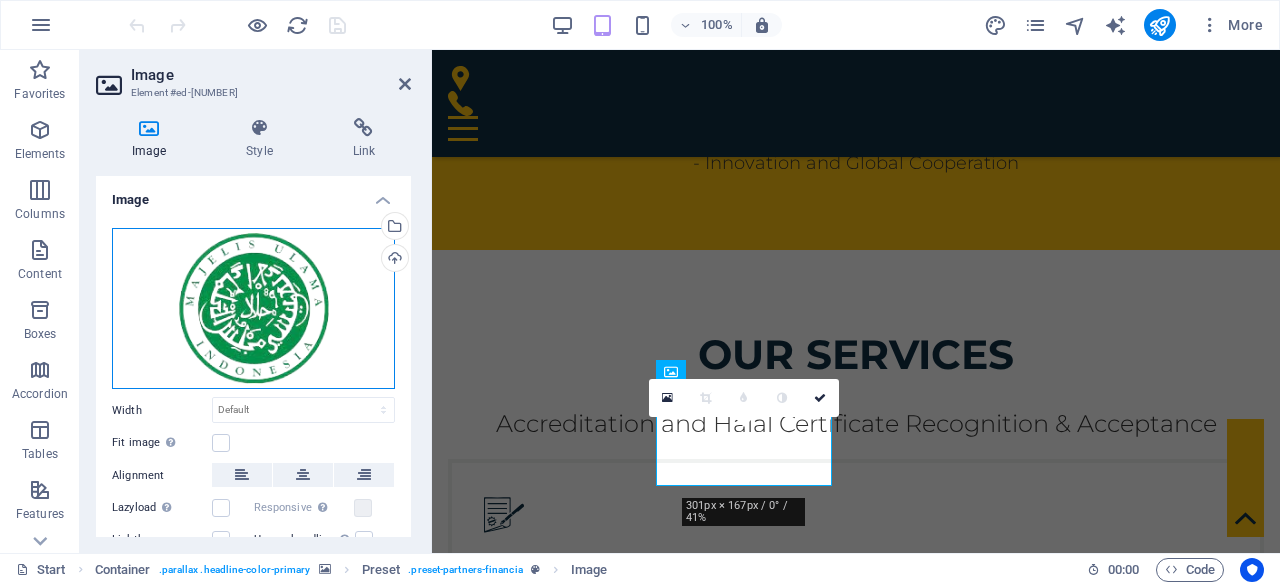 click on "Drag files here, click to choose files or select files from Files or our free stock photos & videos" at bounding box center [253, 308] 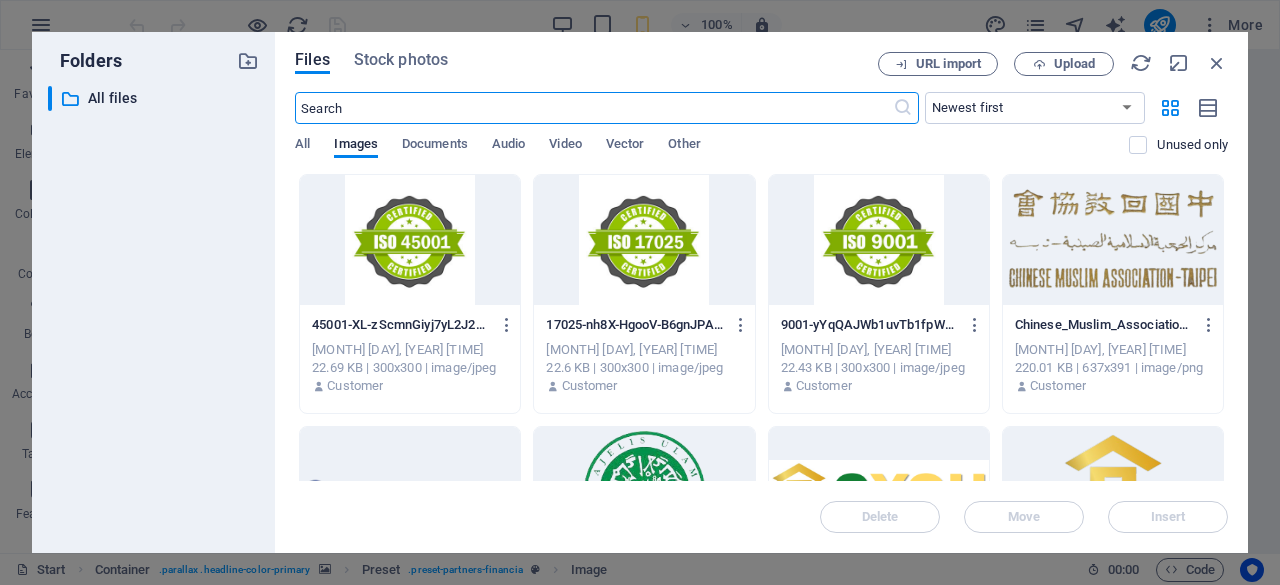 scroll, scrollTop: 6343, scrollLeft: 0, axis: vertical 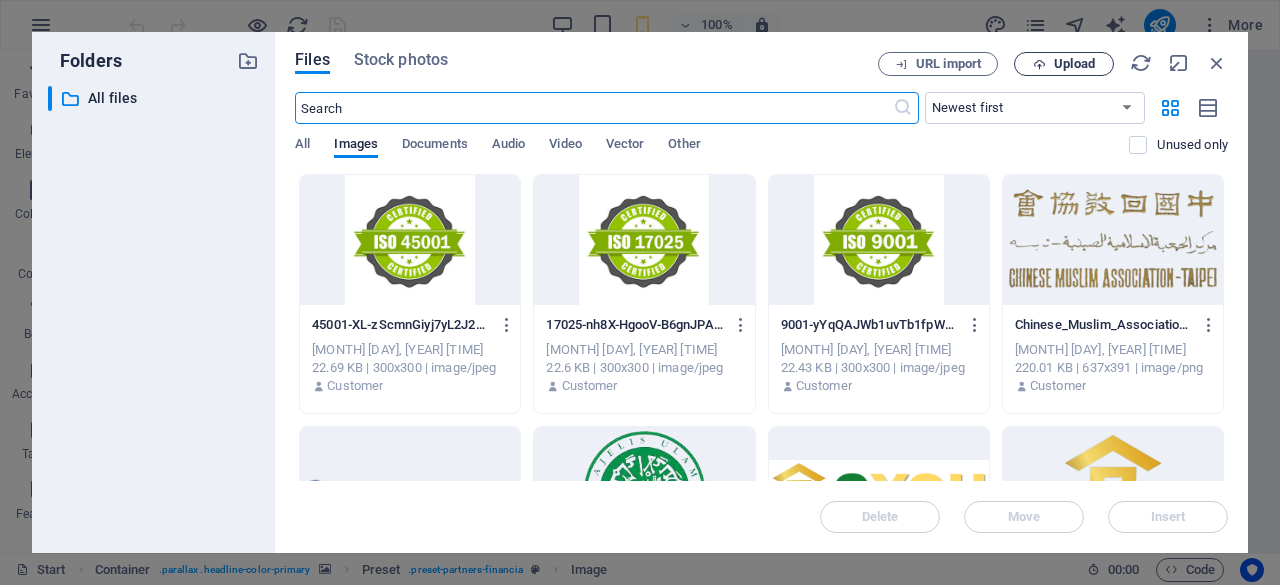 click on "Upload" at bounding box center [1064, 64] 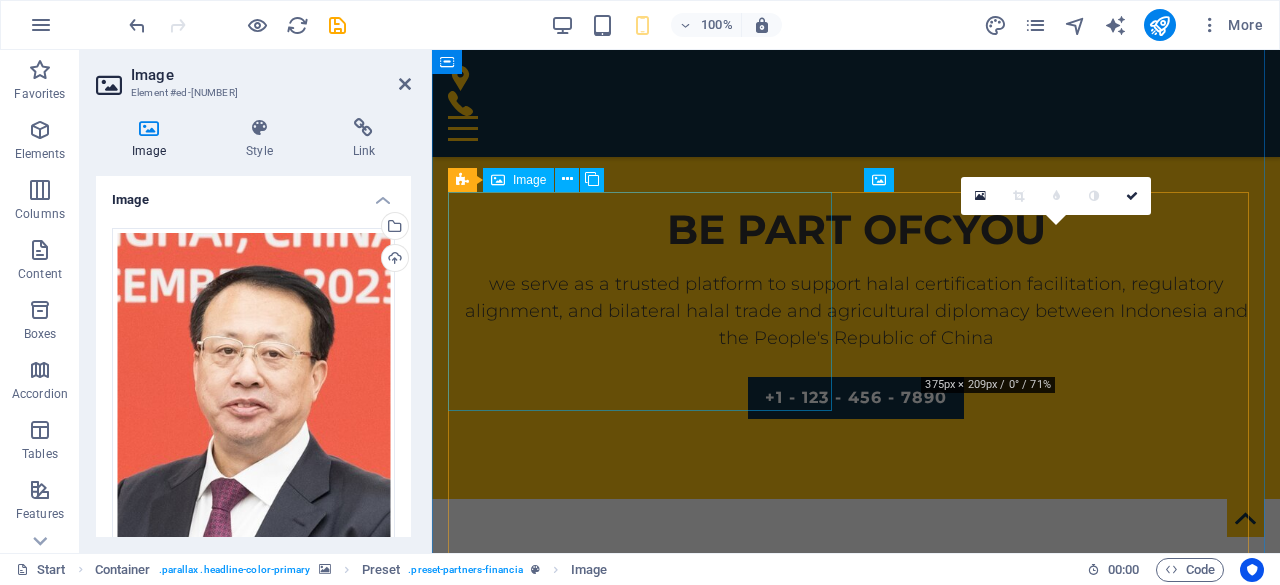 scroll, scrollTop: 3615, scrollLeft: 0, axis: vertical 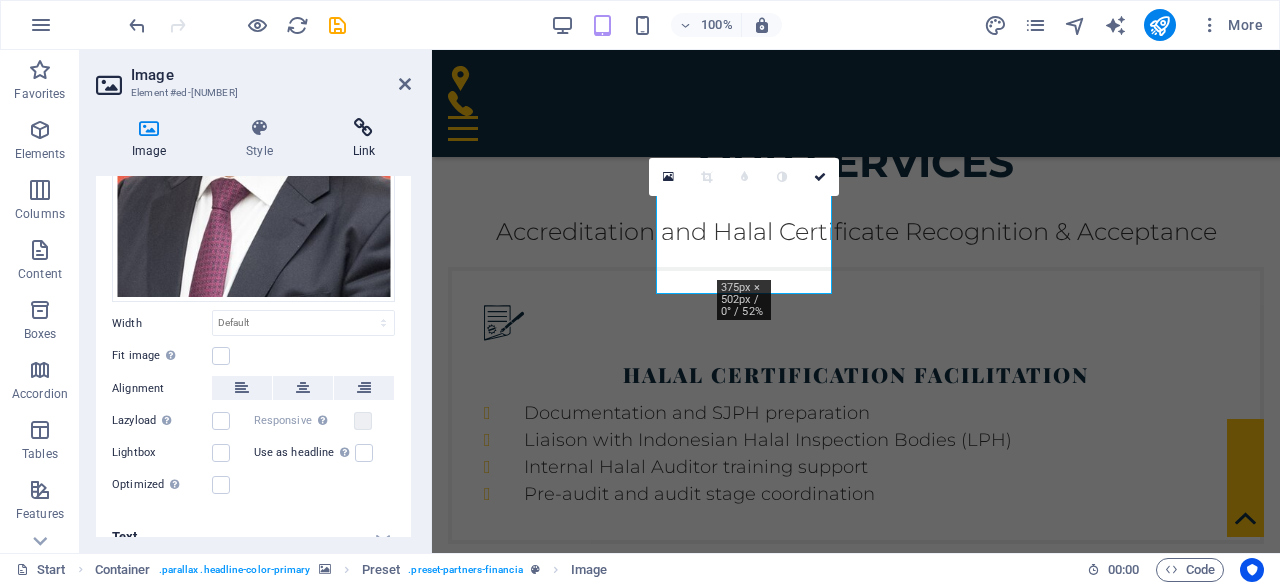 click at bounding box center [364, 128] 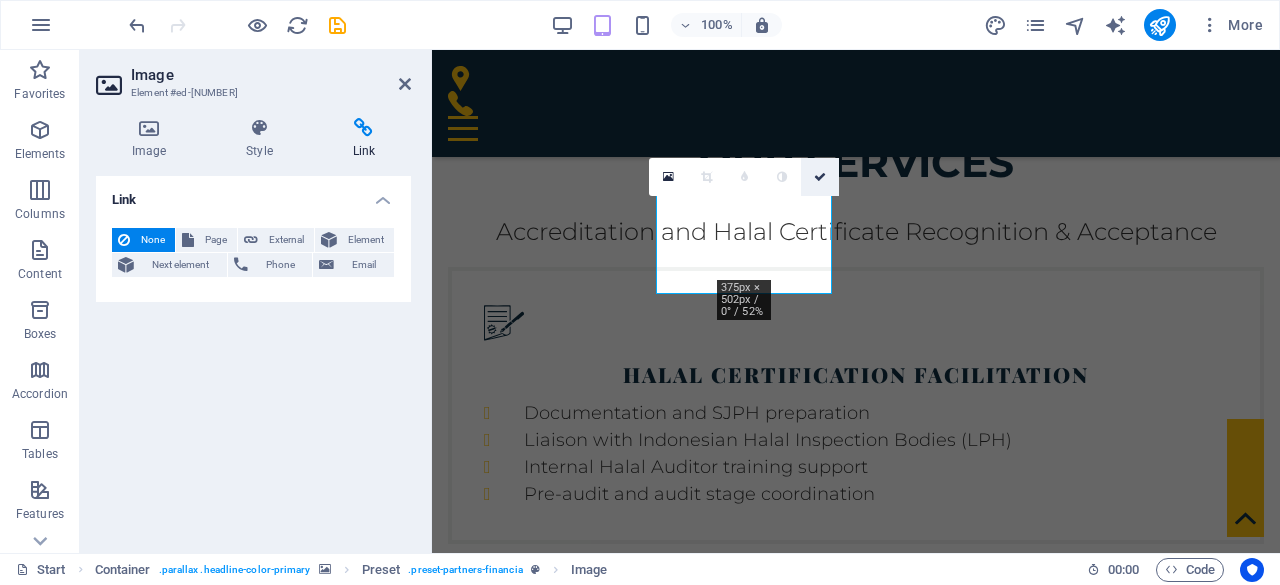 click at bounding box center (820, 177) 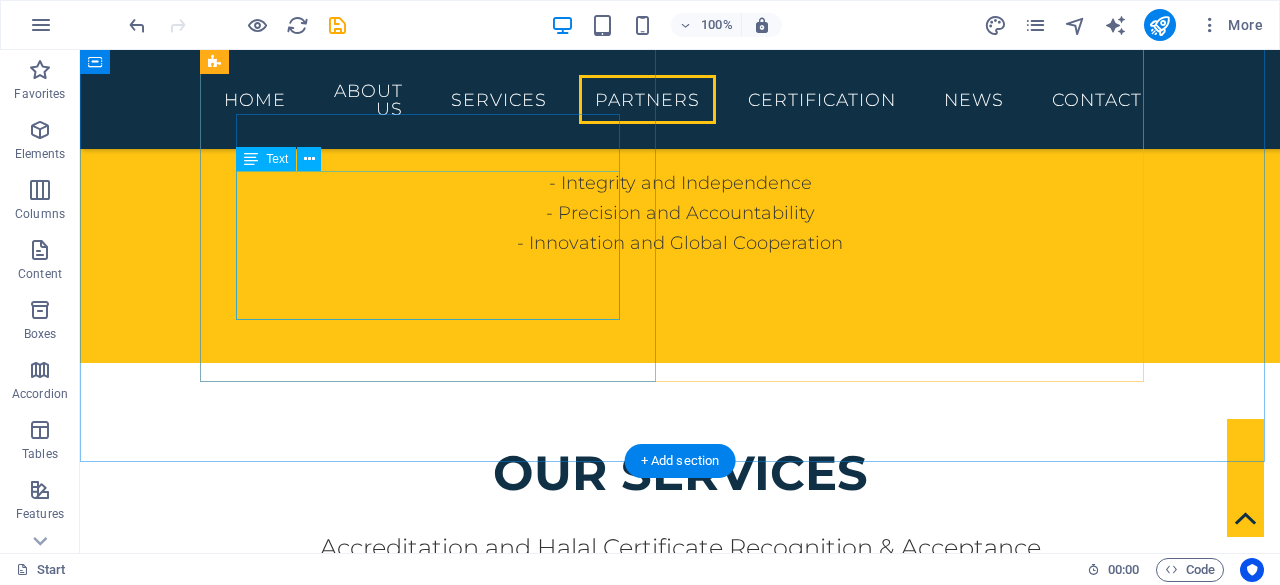 scroll, scrollTop: 3531, scrollLeft: 0, axis: vertical 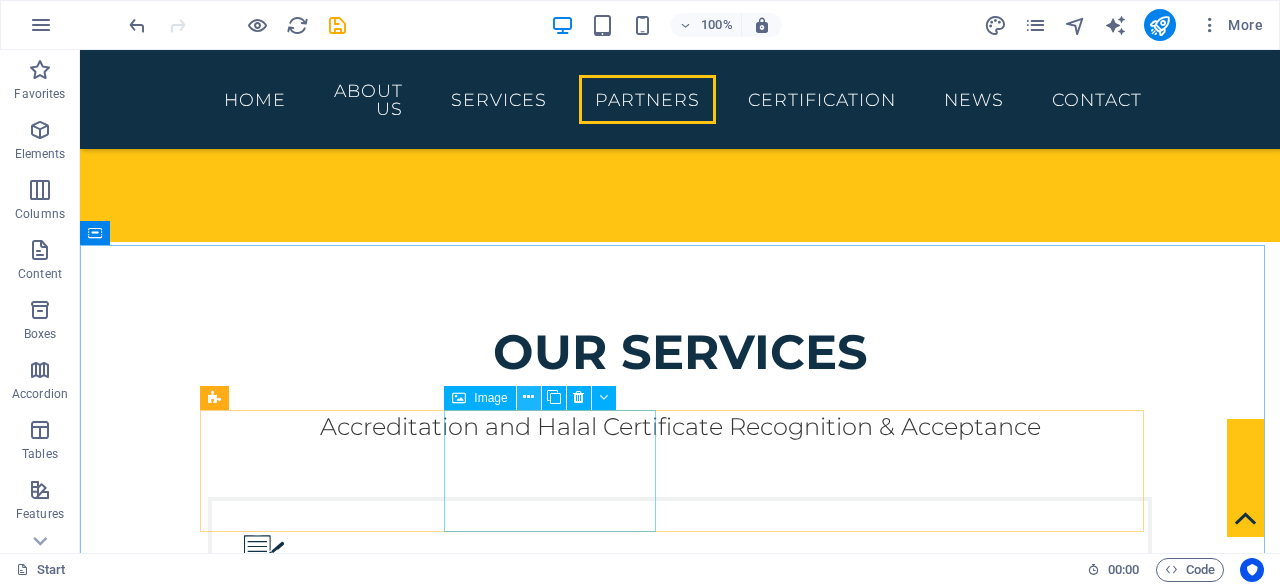 click at bounding box center (528, 397) 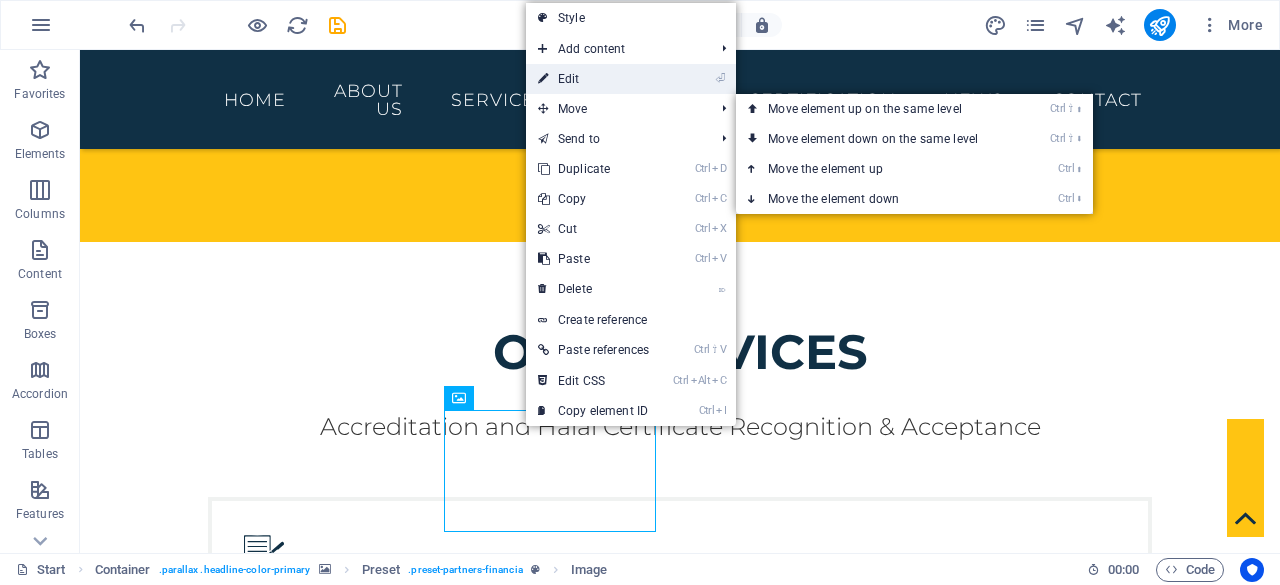 click on "⏎  Edit" at bounding box center [593, 79] 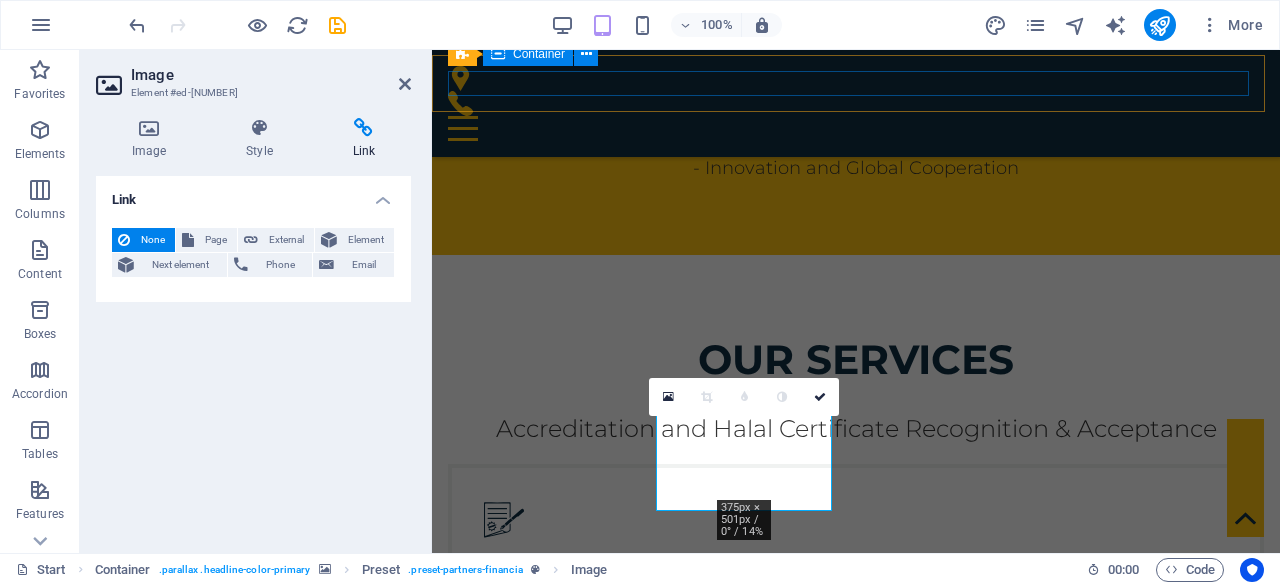 scroll, scrollTop: 3410, scrollLeft: 0, axis: vertical 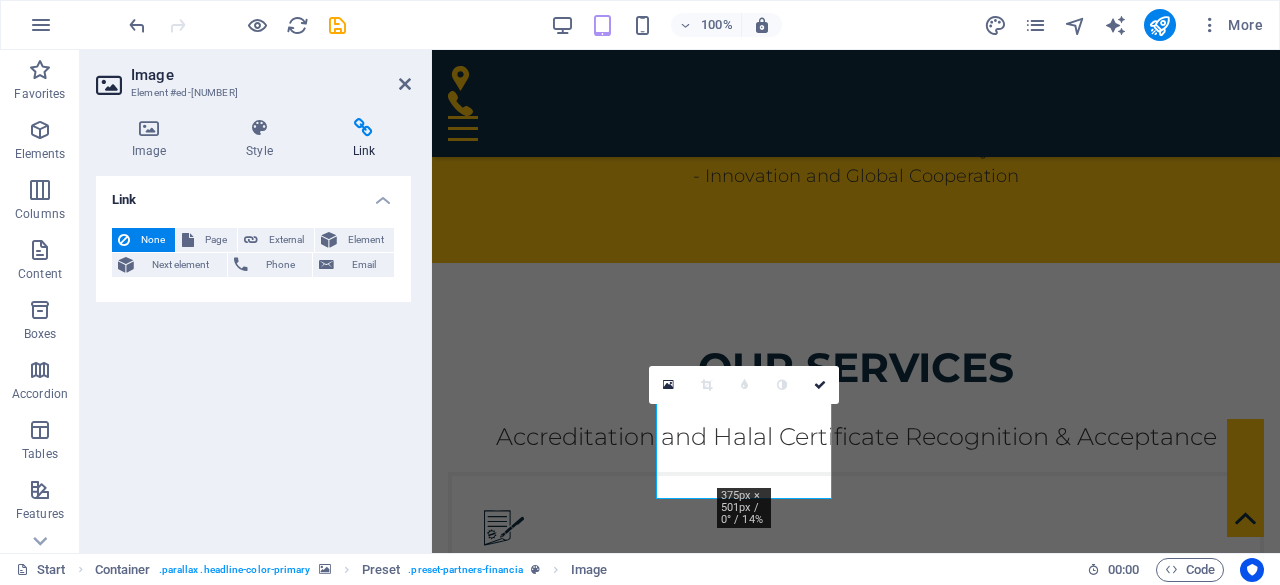 click at bounding box center (364, 128) 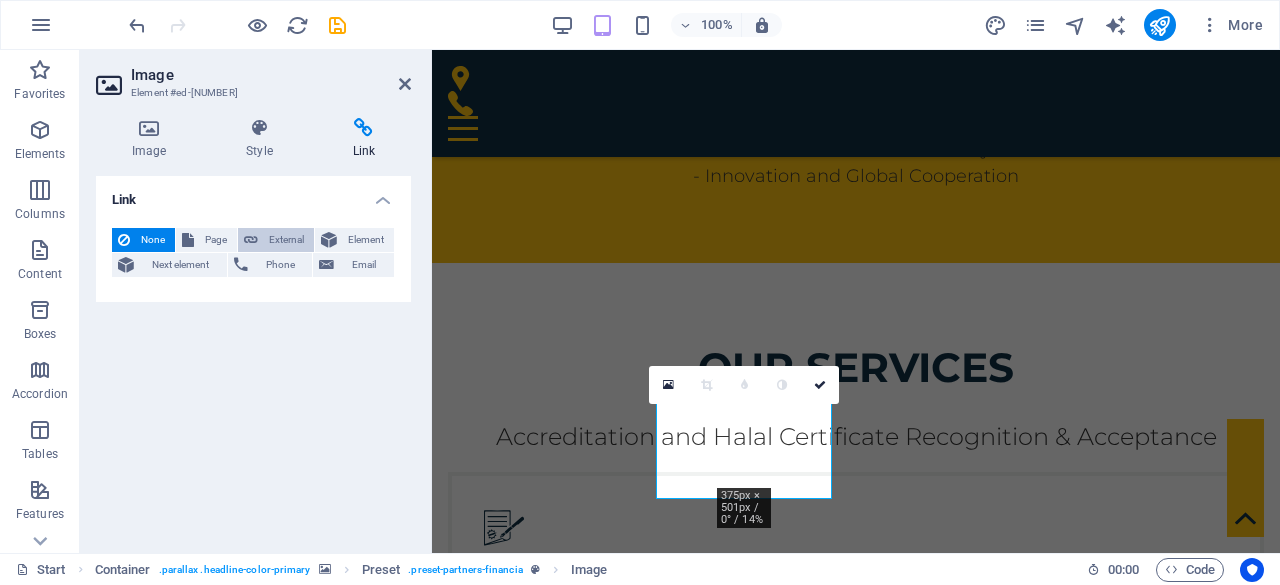 click on "External" at bounding box center [276, 240] 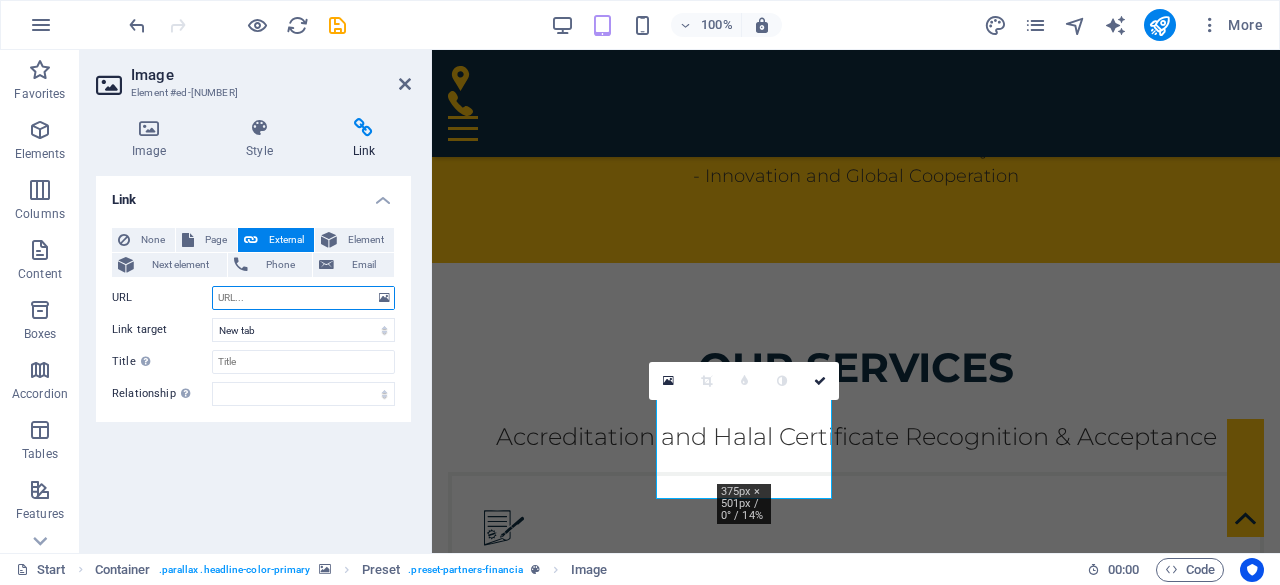 click on "URL" at bounding box center [303, 298] 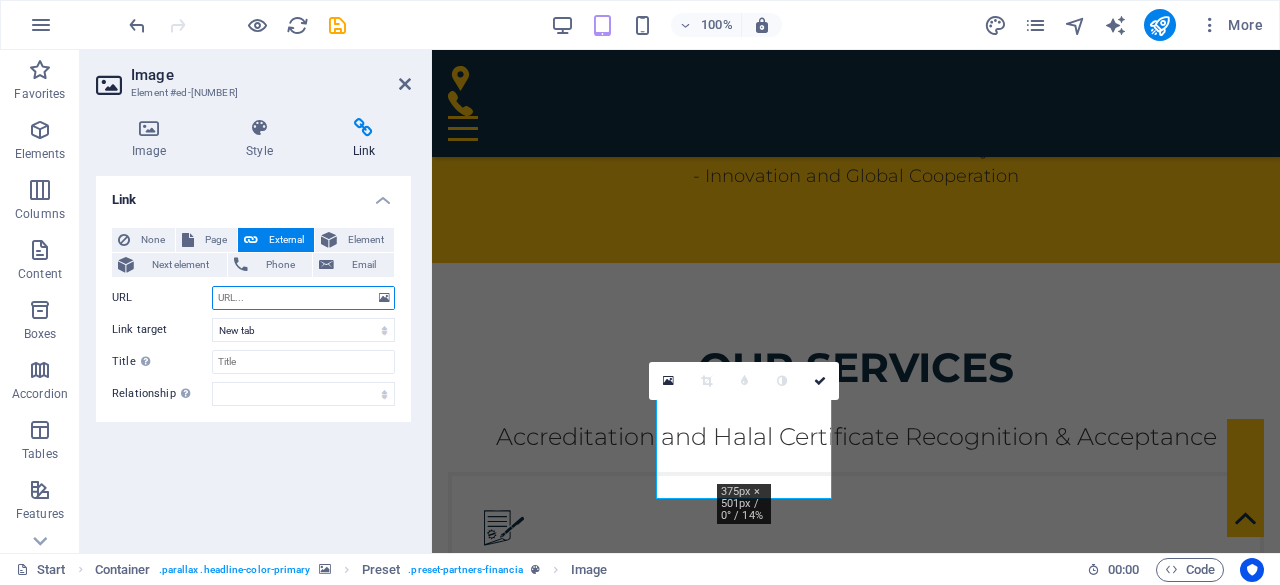 paste on "https://en.wikipedia.org/wiki/Gong_Zheng" 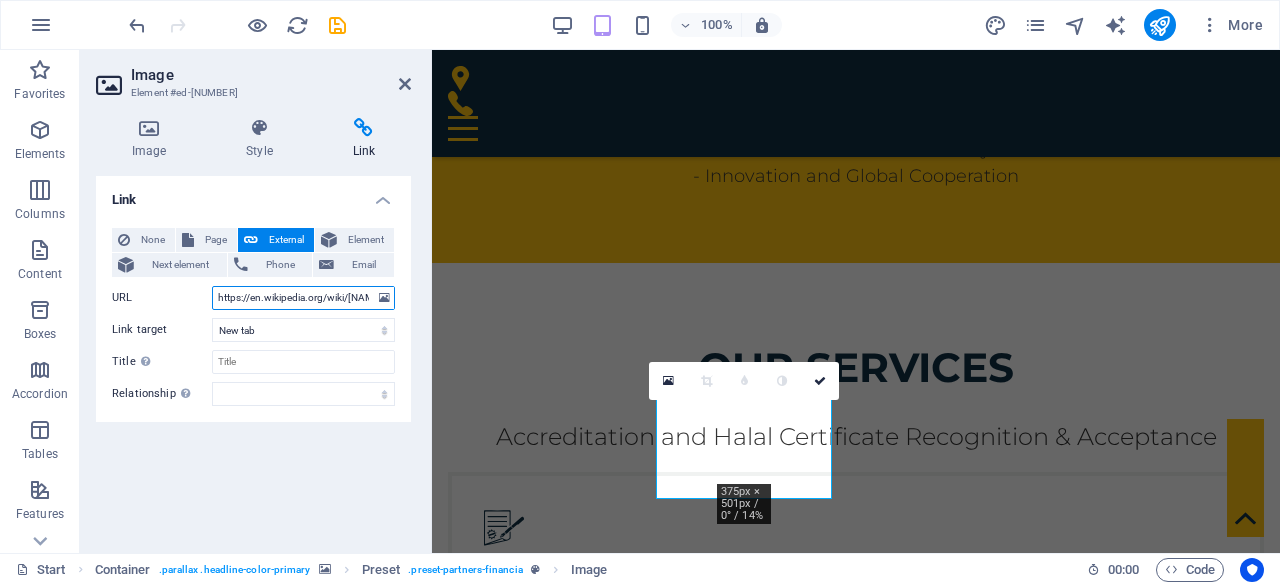 scroll, scrollTop: 0, scrollLeft: 34, axis: horizontal 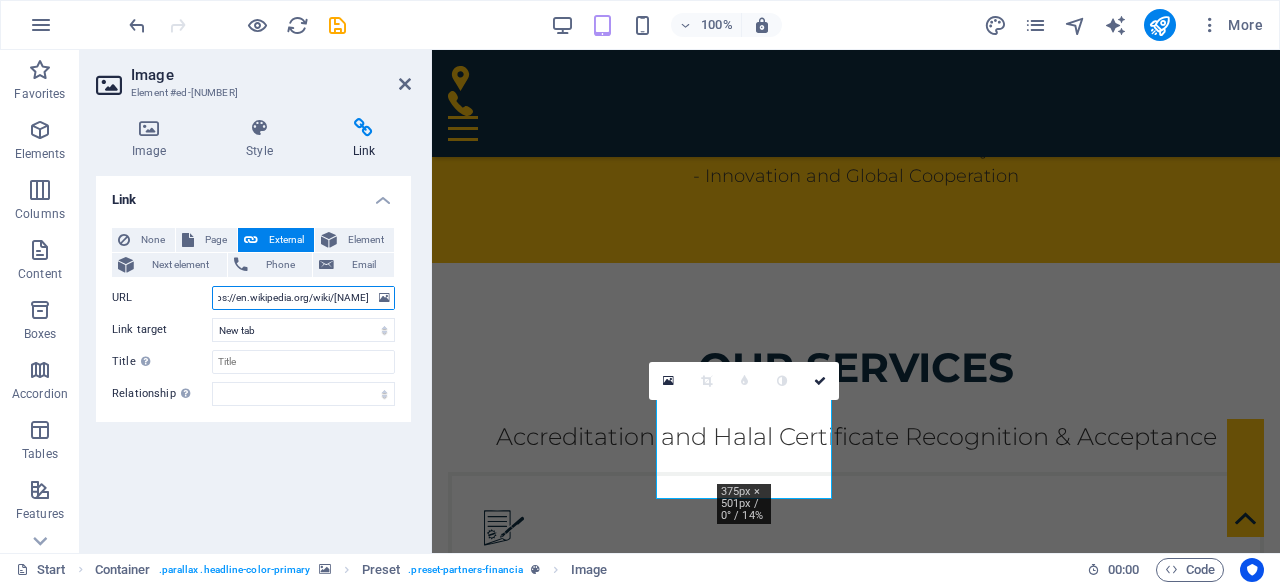 type on "https://en.wikipedia.org/wiki/Gong_Zheng" 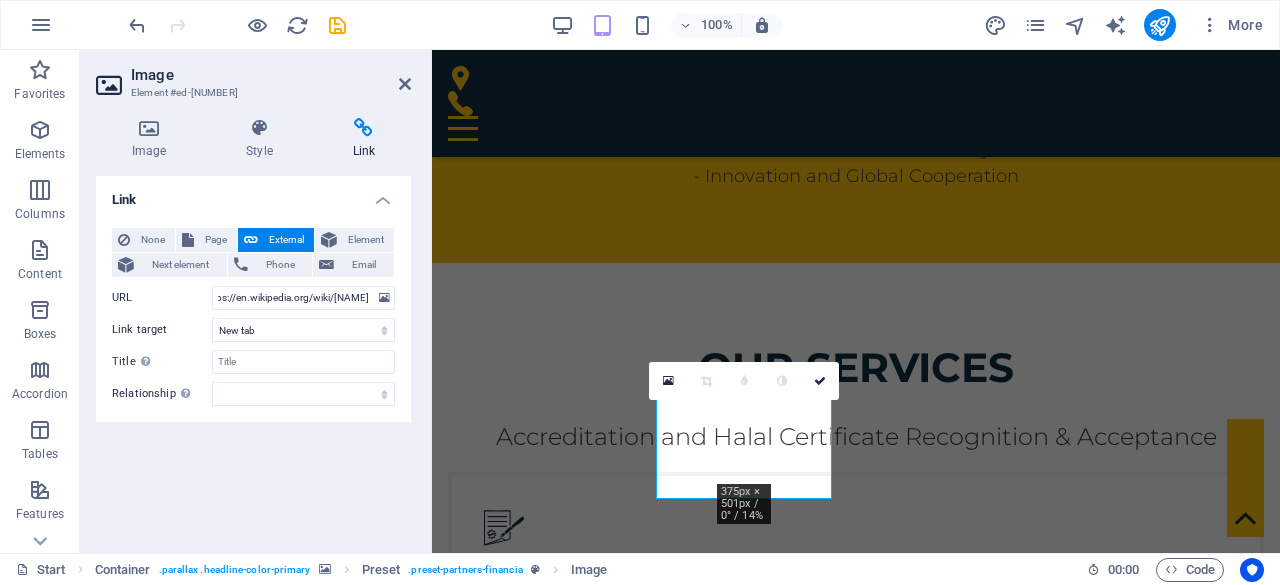 scroll, scrollTop: 0, scrollLeft: 0, axis: both 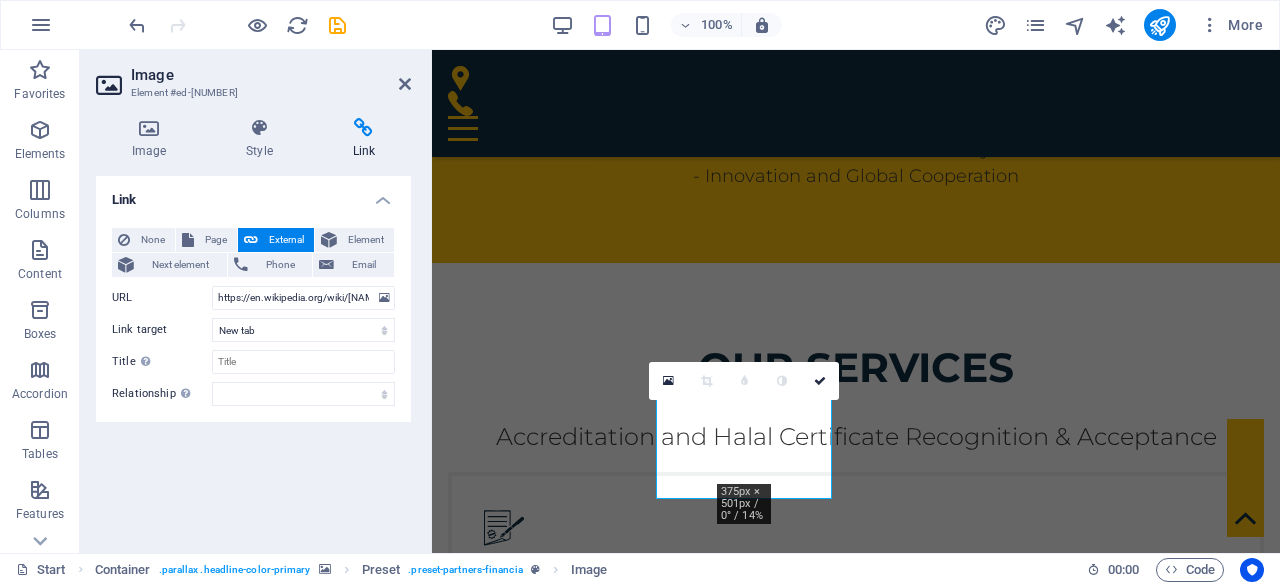 click on "None Page External Element Next element Phone Email Page Start Subpage Legal Notice Privacy Start Element
URL https://en.wikipedia.org/wiki/Gong_Zheng Phone Email Link target New tab Same tab Overlay Title Additional link description, should not be the same as the link text. The title is most often shown as a tooltip text when the mouse moves over the element. Leave empty if uncertain. Relationship Sets the  relationship of this link to the link target . For example, the value "nofollow" instructs search engines not to follow the link. Can be left empty. alternate author bookmark external help license next nofollow noreferrer noopener prev search tag" at bounding box center (253, 317) 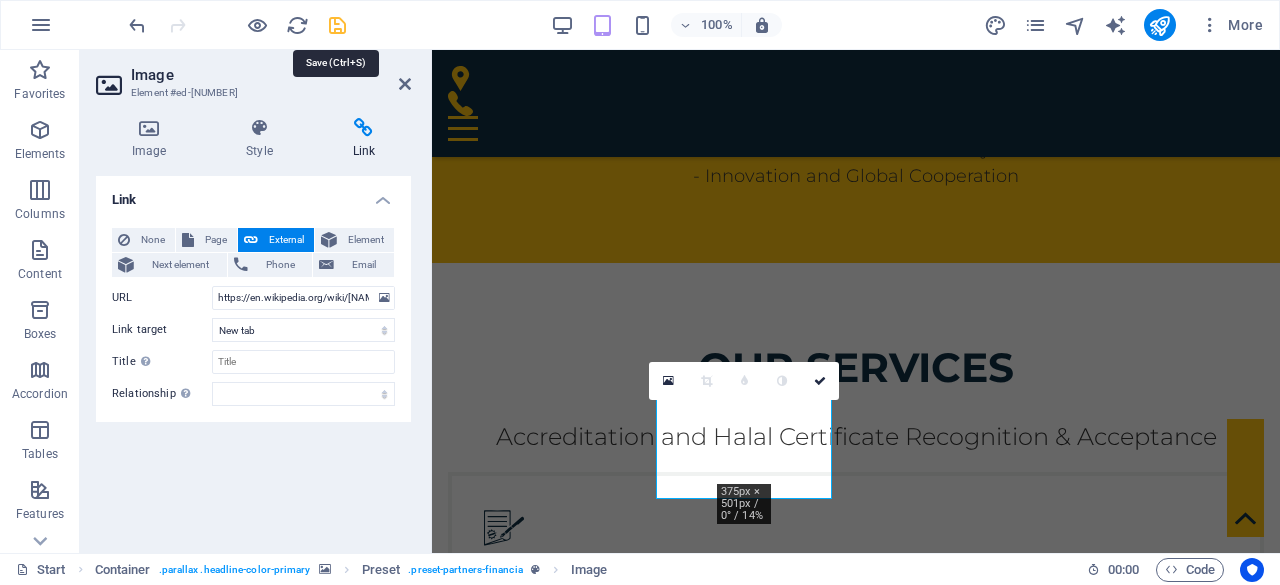 click at bounding box center [337, 25] 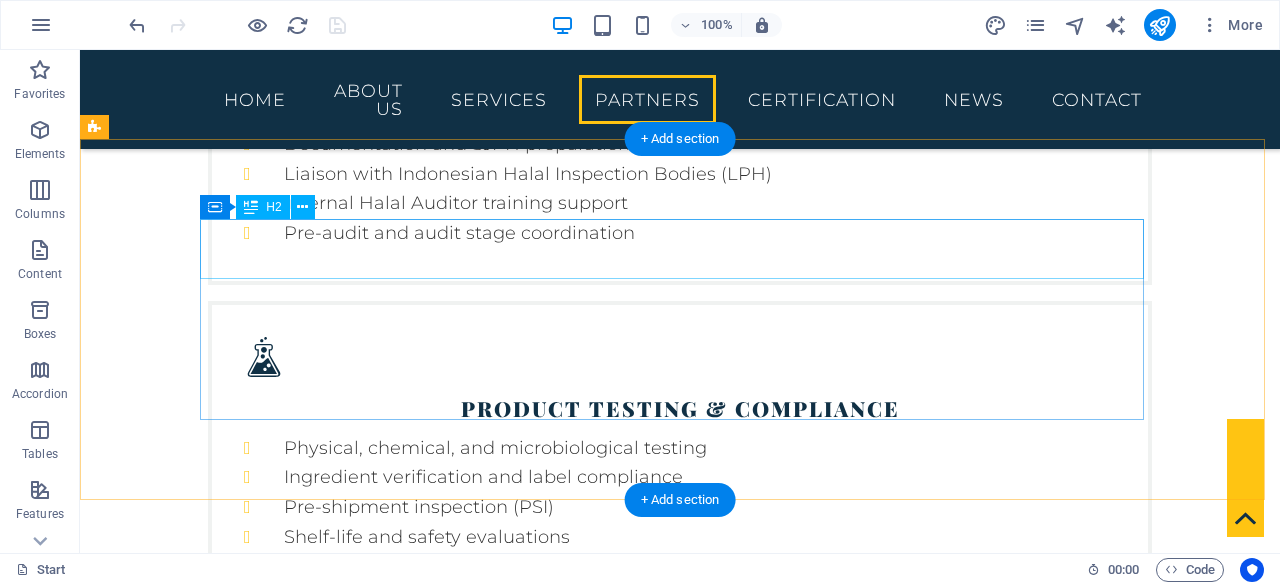scroll, scrollTop: 3731, scrollLeft: 0, axis: vertical 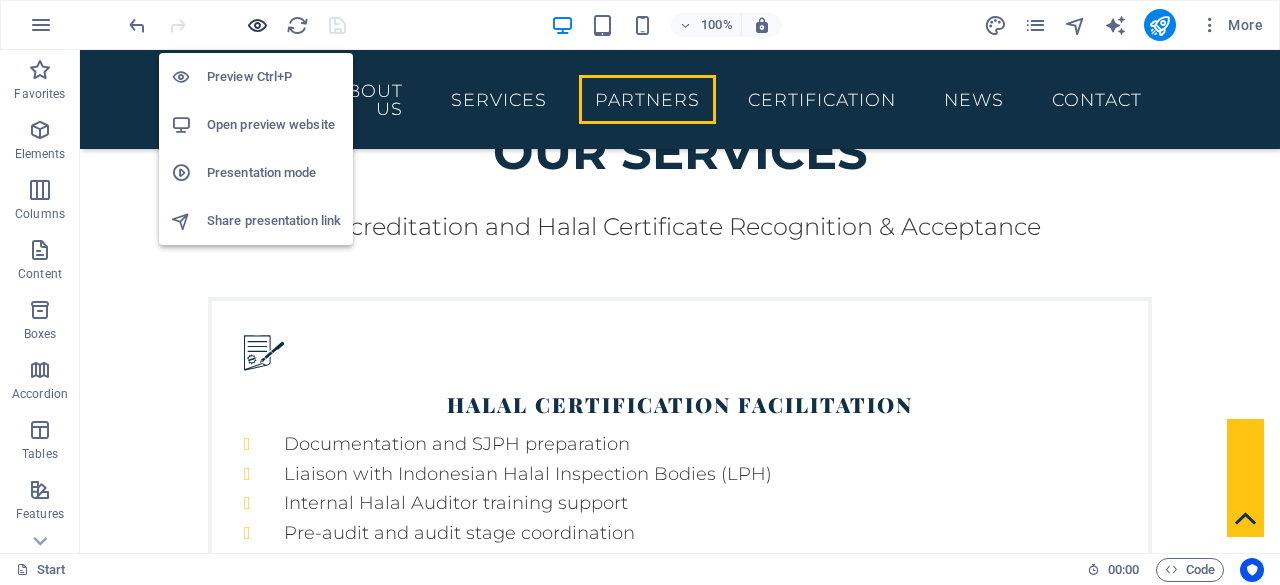 click at bounding box center (257, 25) 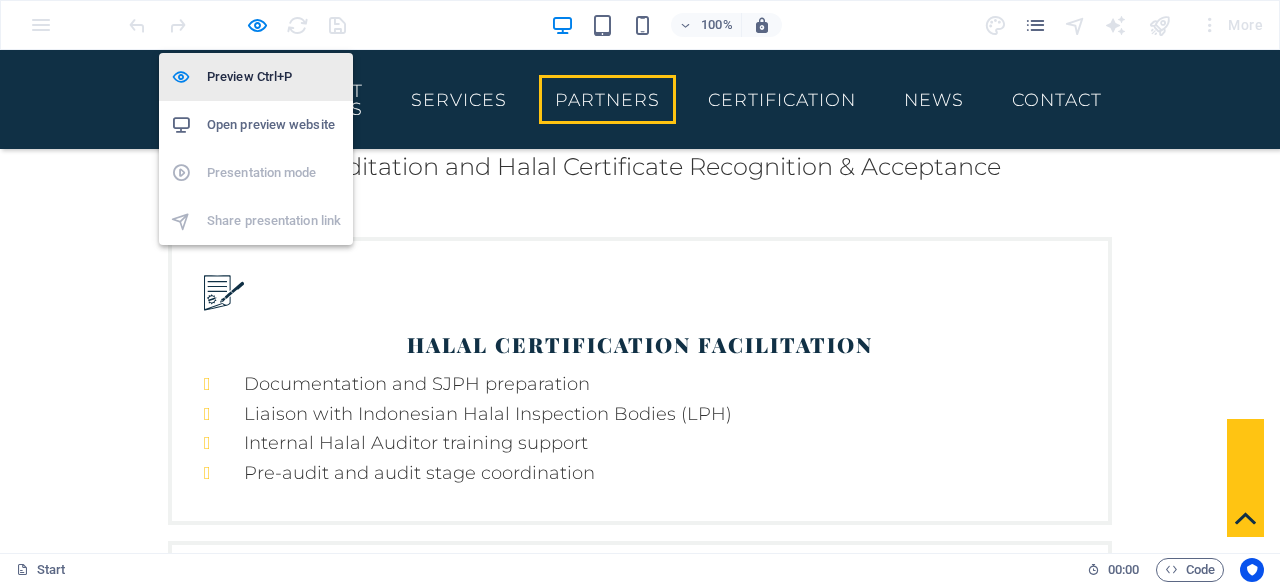 click on "Preview Ctrl+P" at bounding box center (274, 77) 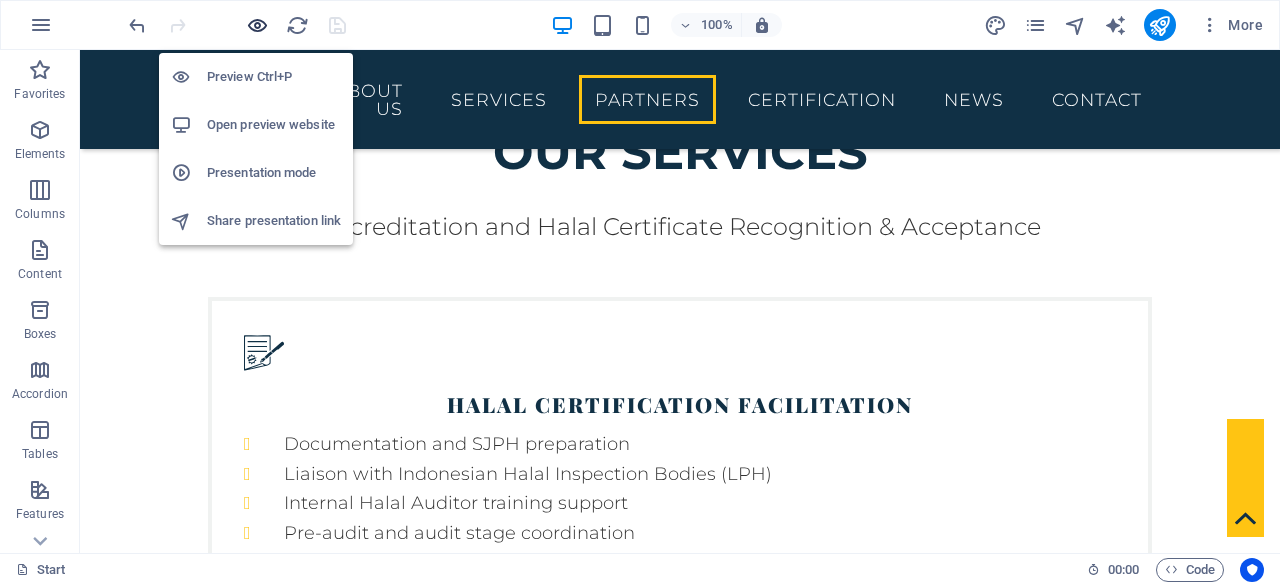 click at bounding box center (257, 25) 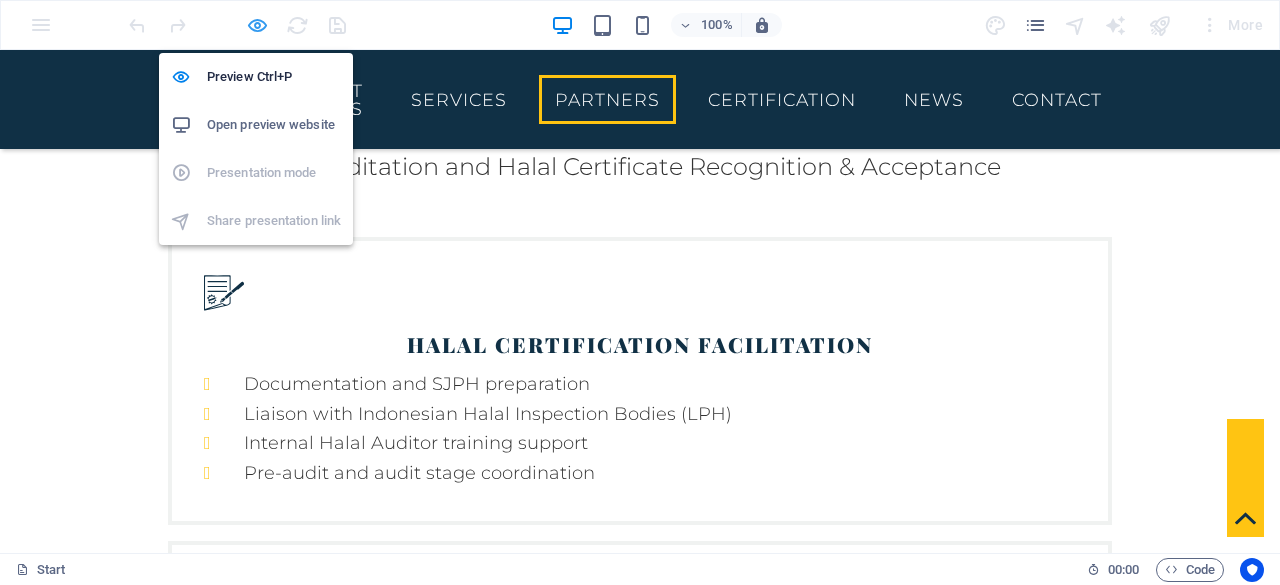 click at bounding box center [257, 25] 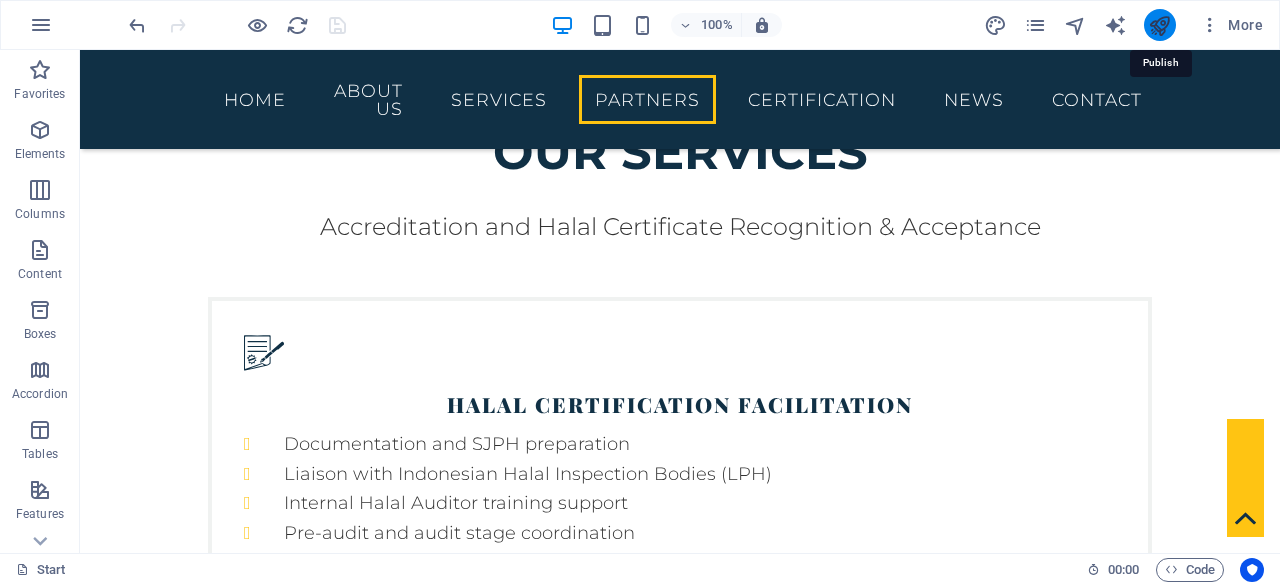 click at bounding box center (1159, 25) 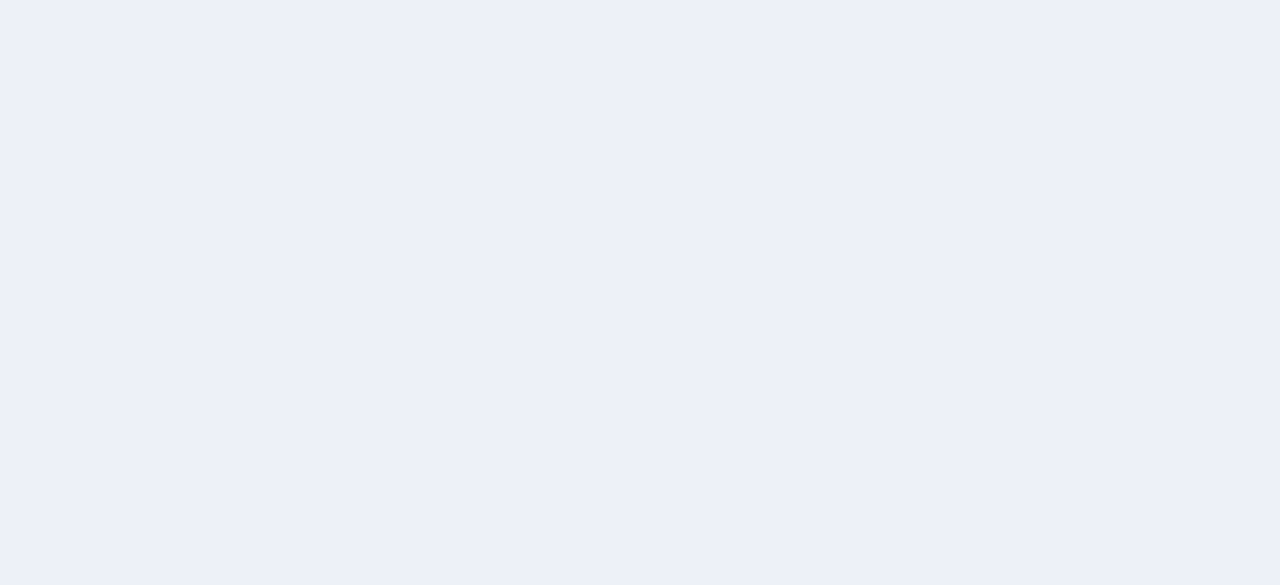 scroll, scrollTop: 0, scrollLeft: 0, axis: both 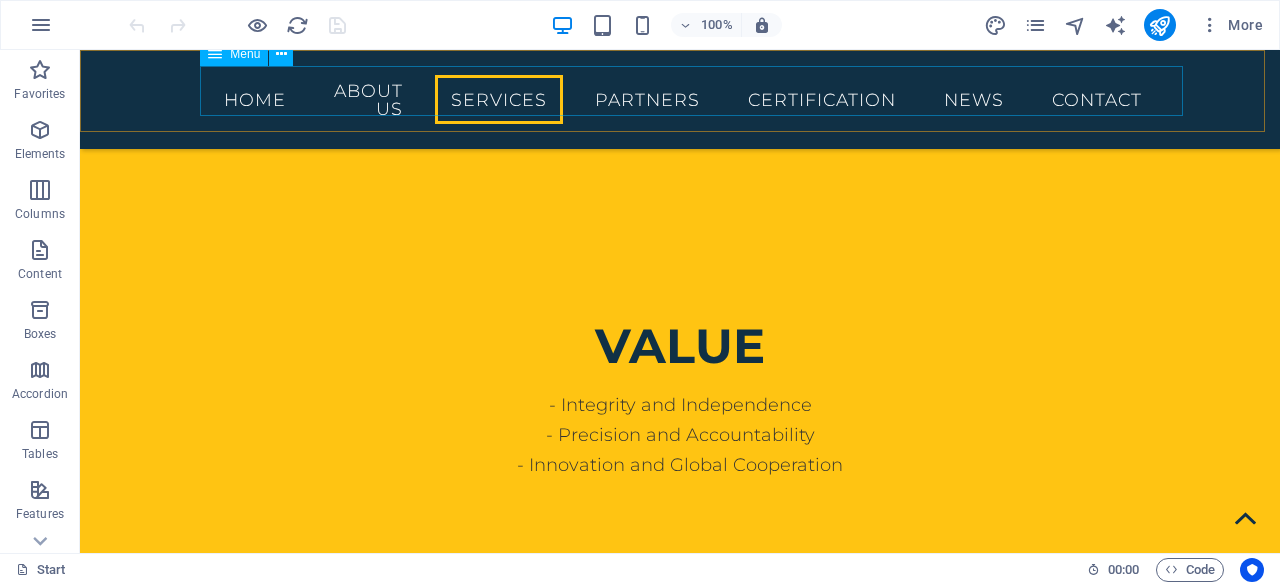 click on "Home About us Services Partners Certification News Contact" at bounding box center [680, 99] 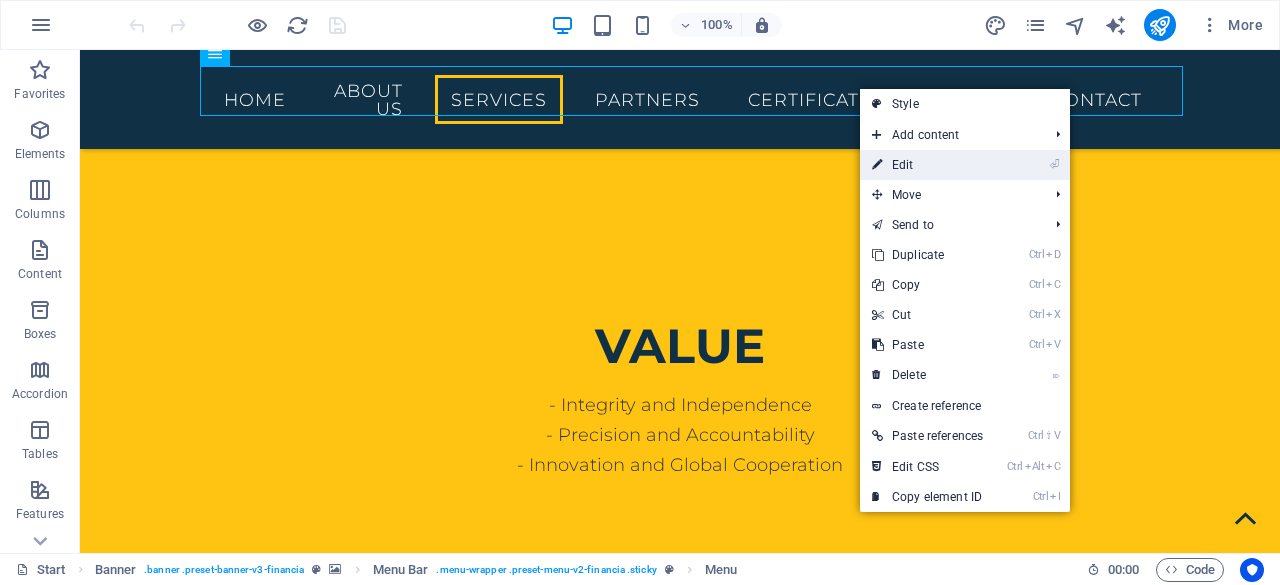 click at bounding box center (877, 165) 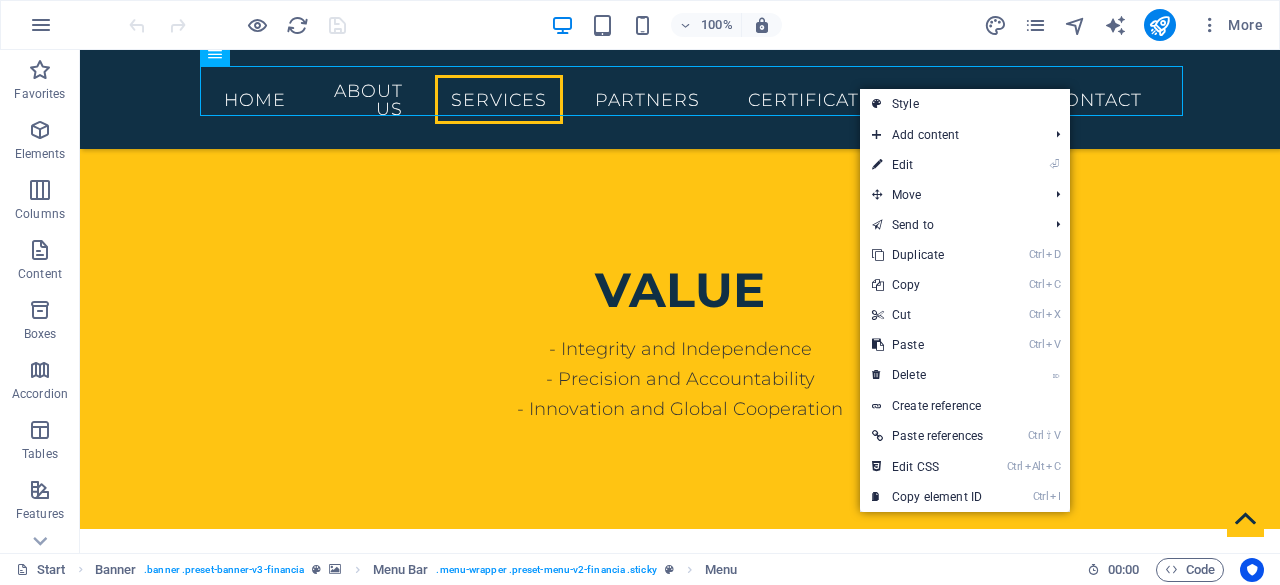 select 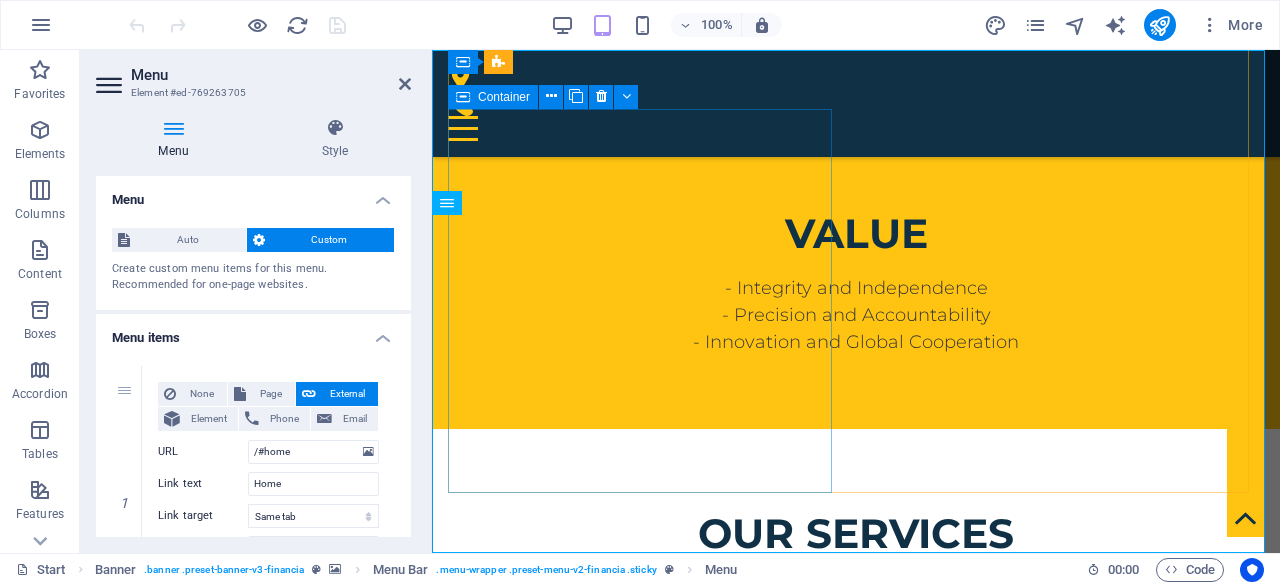 scroll, scrollTop: 3078, scrollLeft: 0, axis: vertical 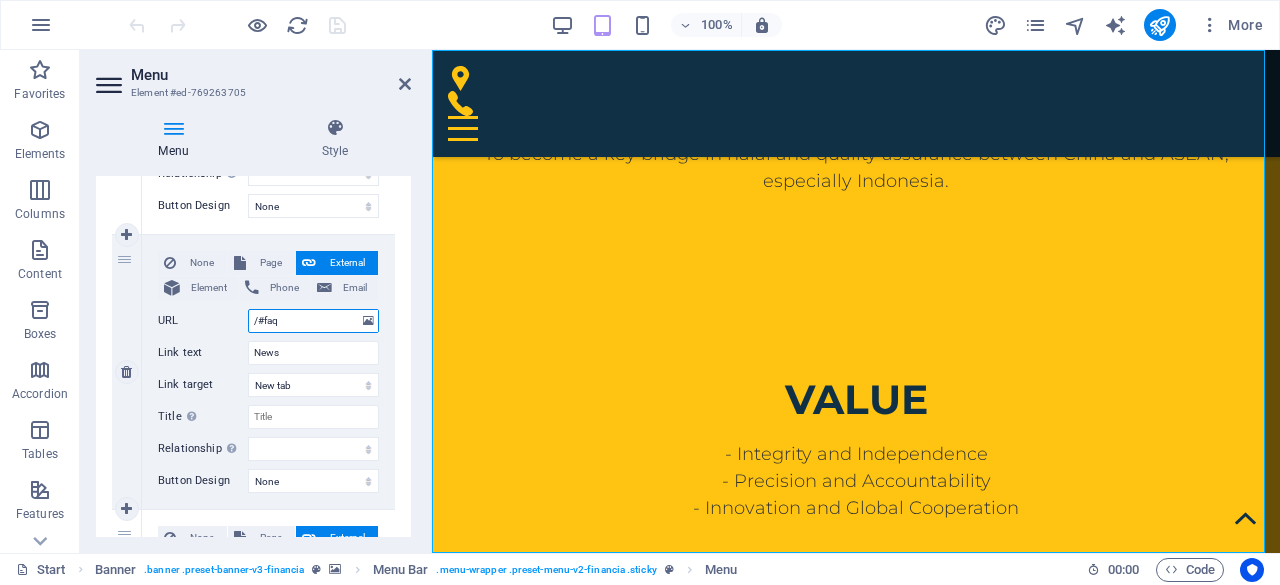 click on "/#faq" at bounding box center (313, 321) 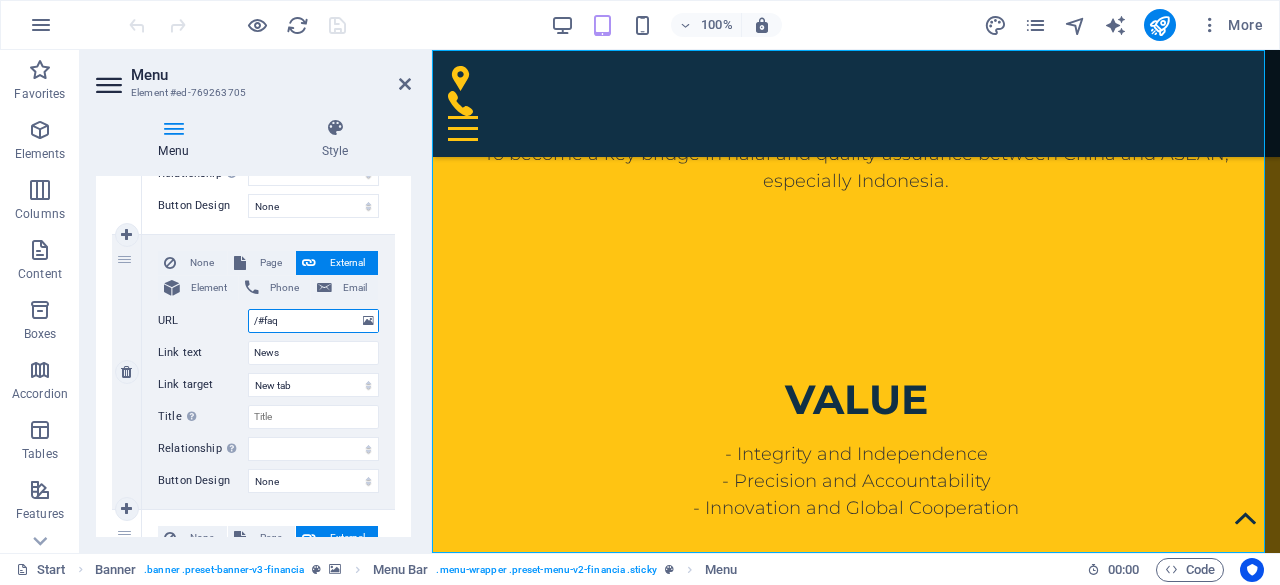 drag, startPoint x: 264, startPoint y: 319, endPoint x: 323, endPoint y: 325, distance: 59.3043 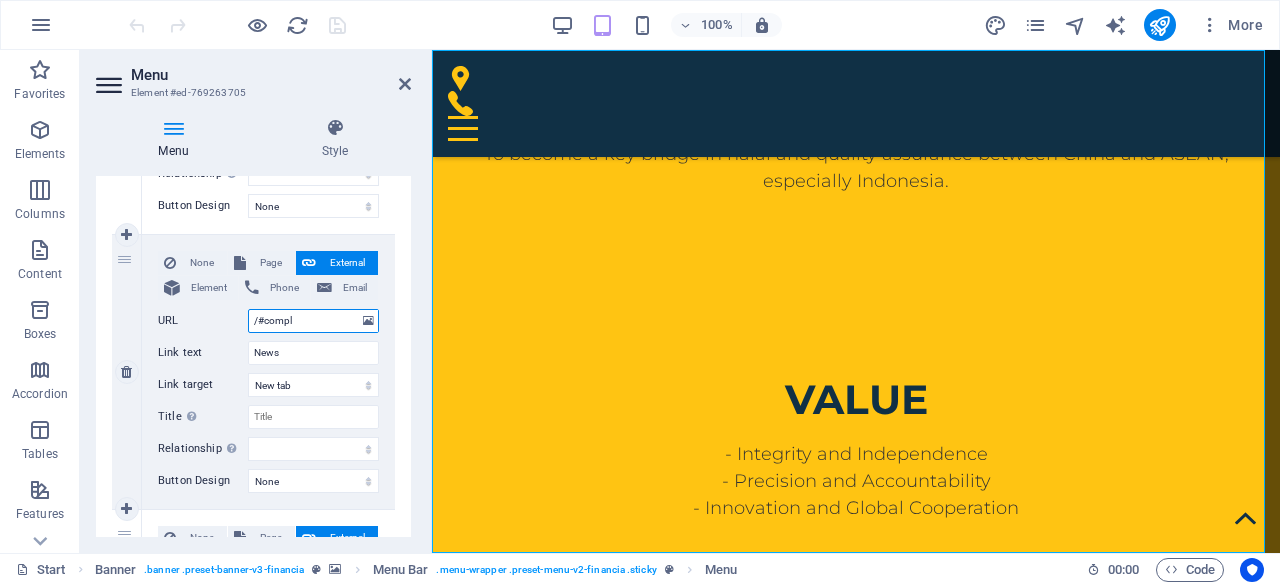 type on "/#compla" 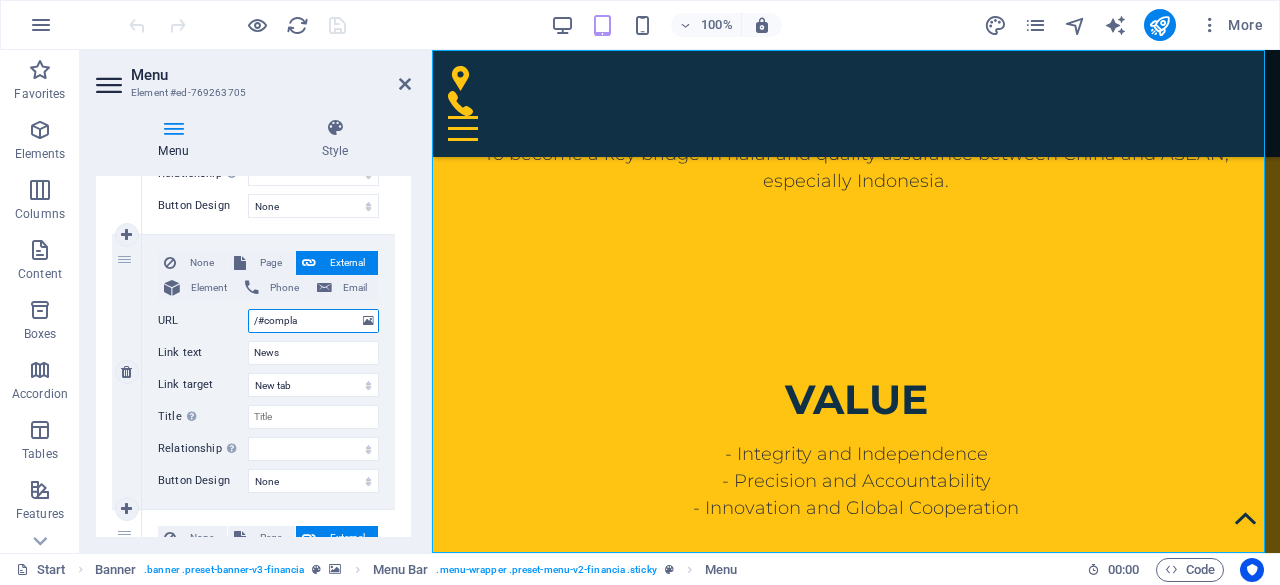 select 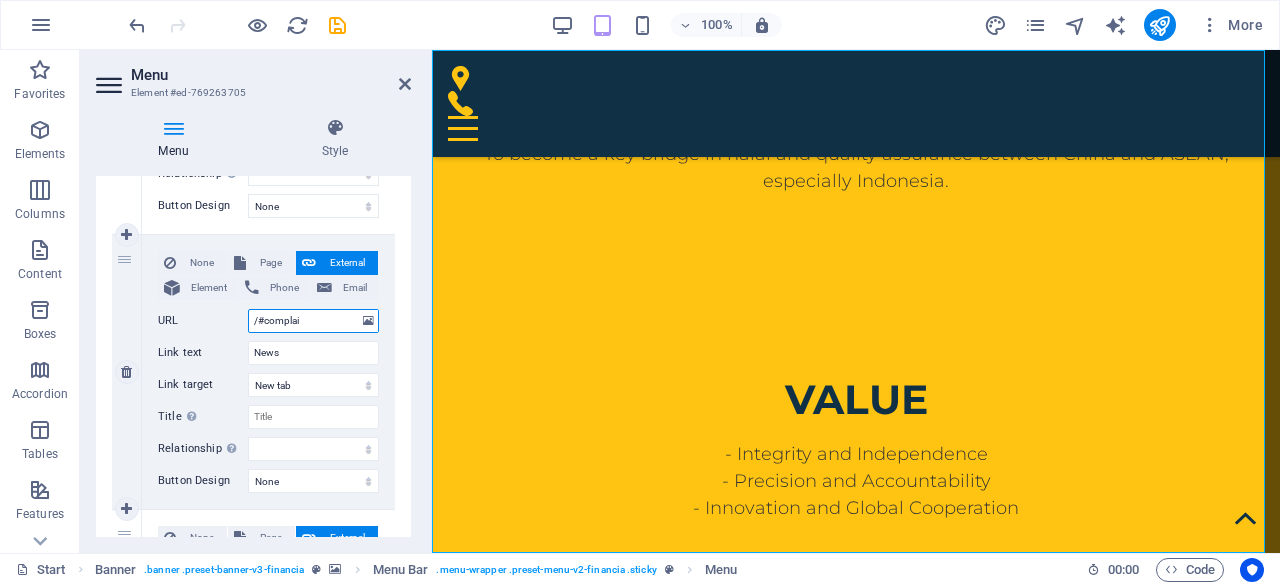 type on "/#complain" 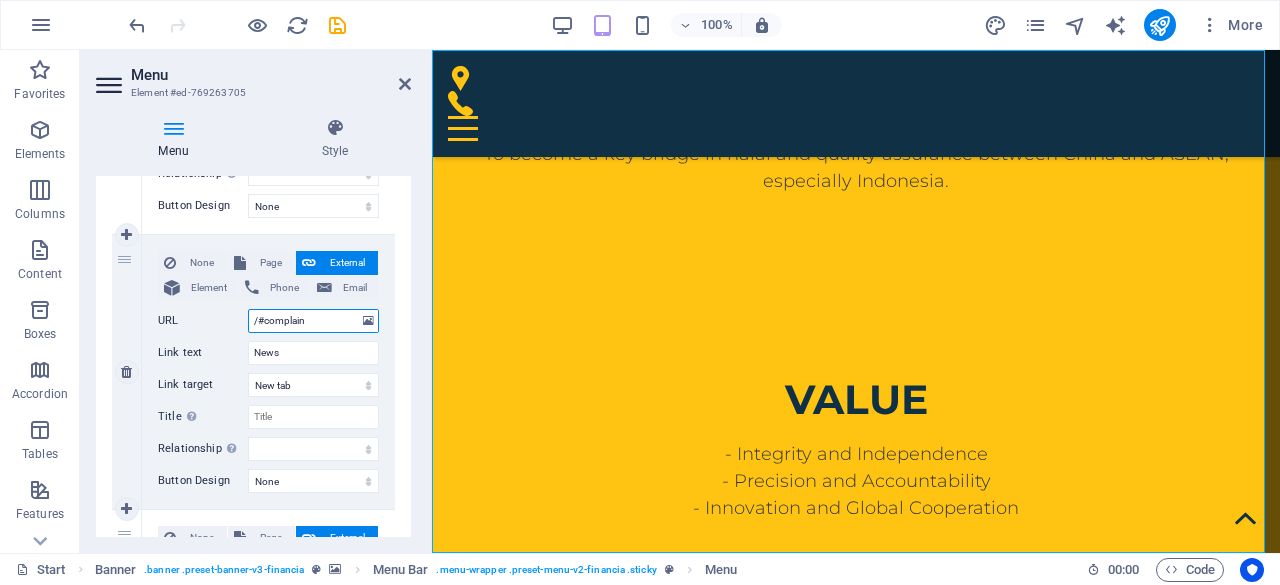 select 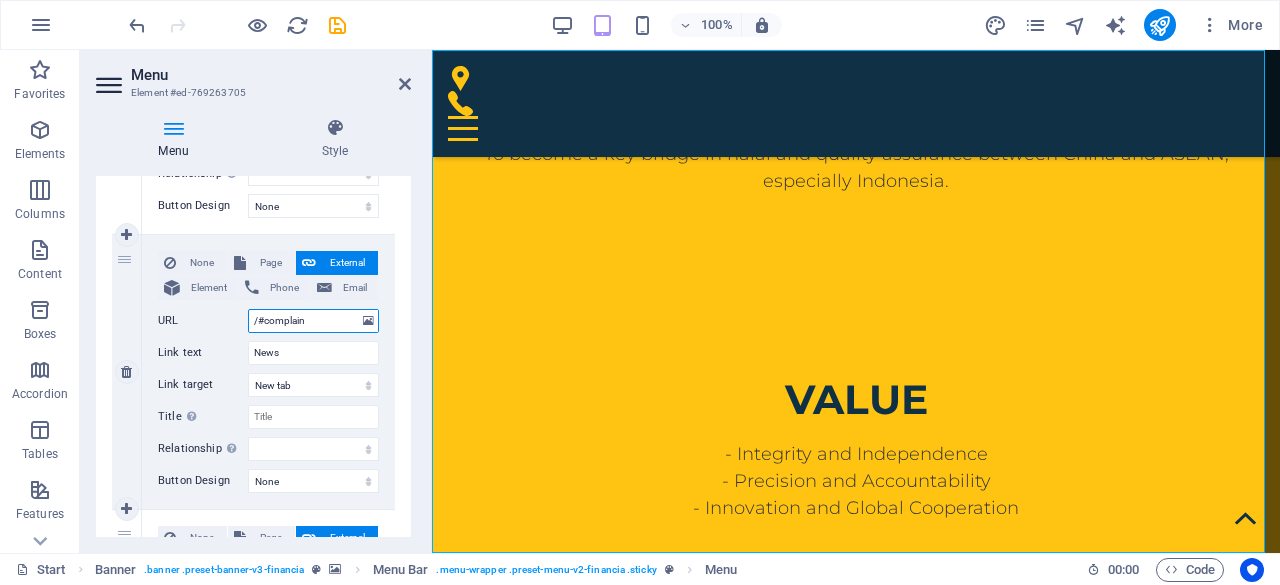 type on "/#complain^" 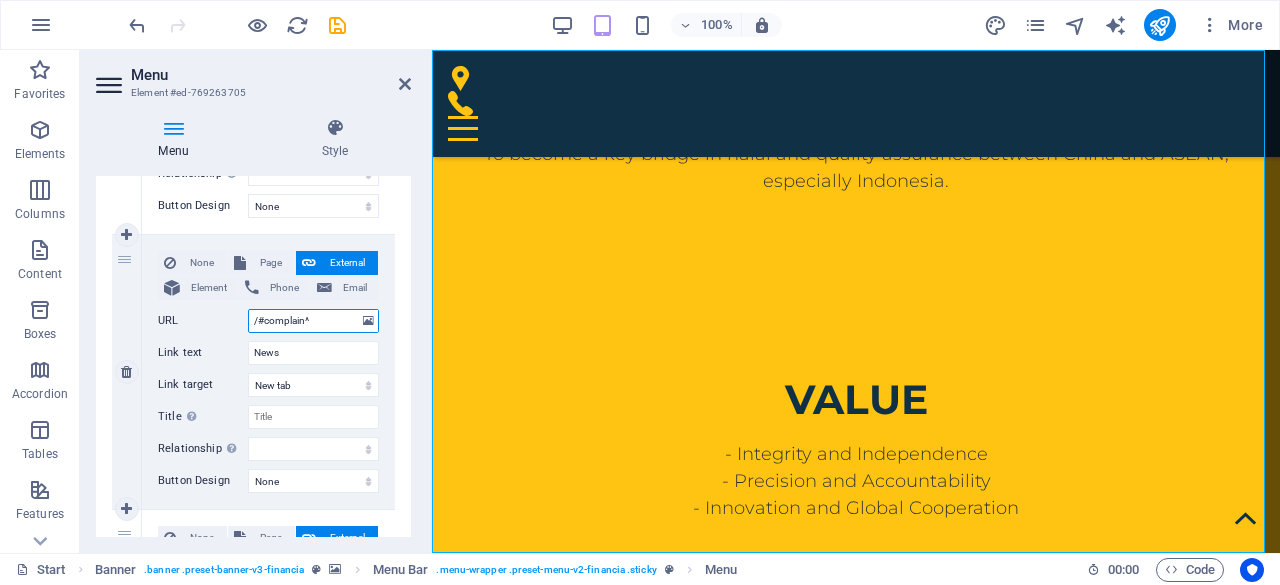 select 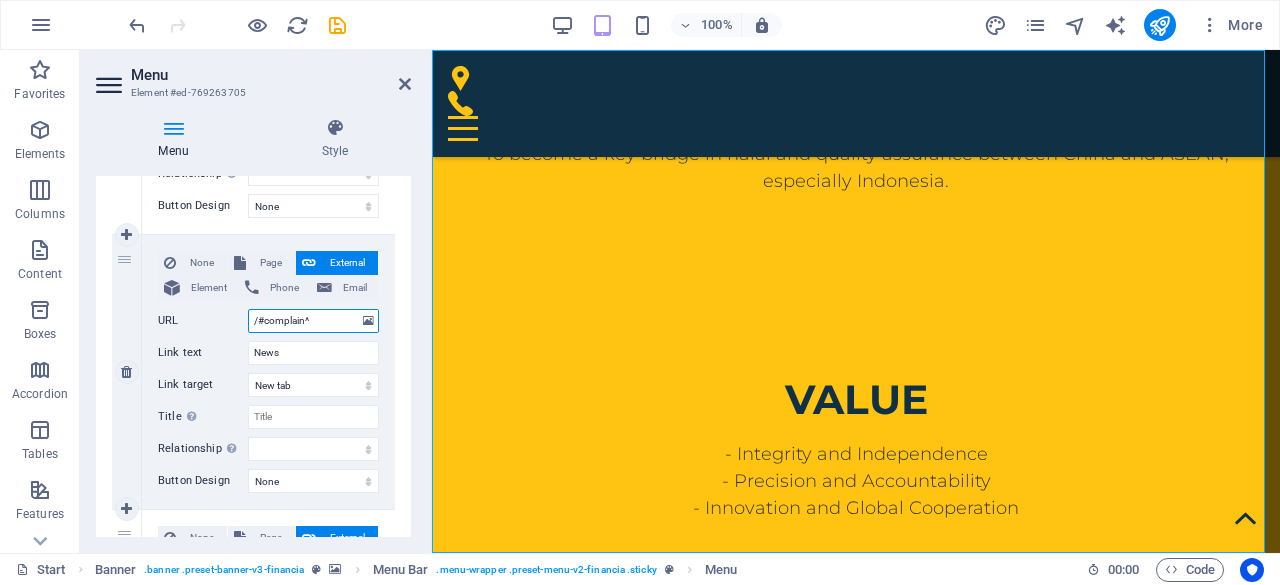 type on "/#complain" 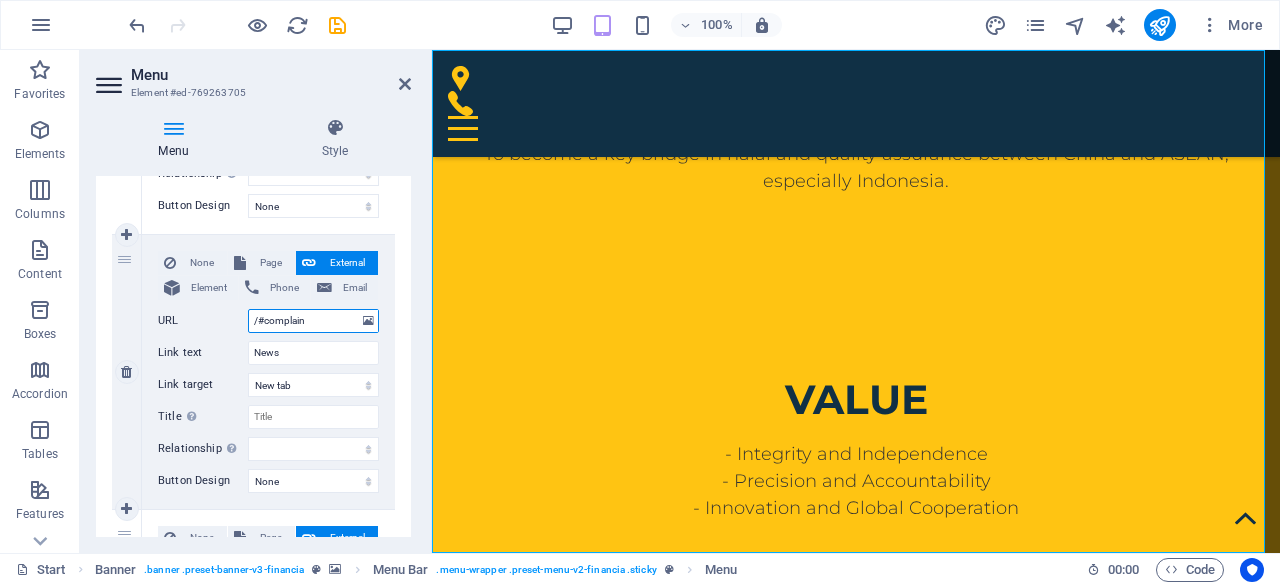 select 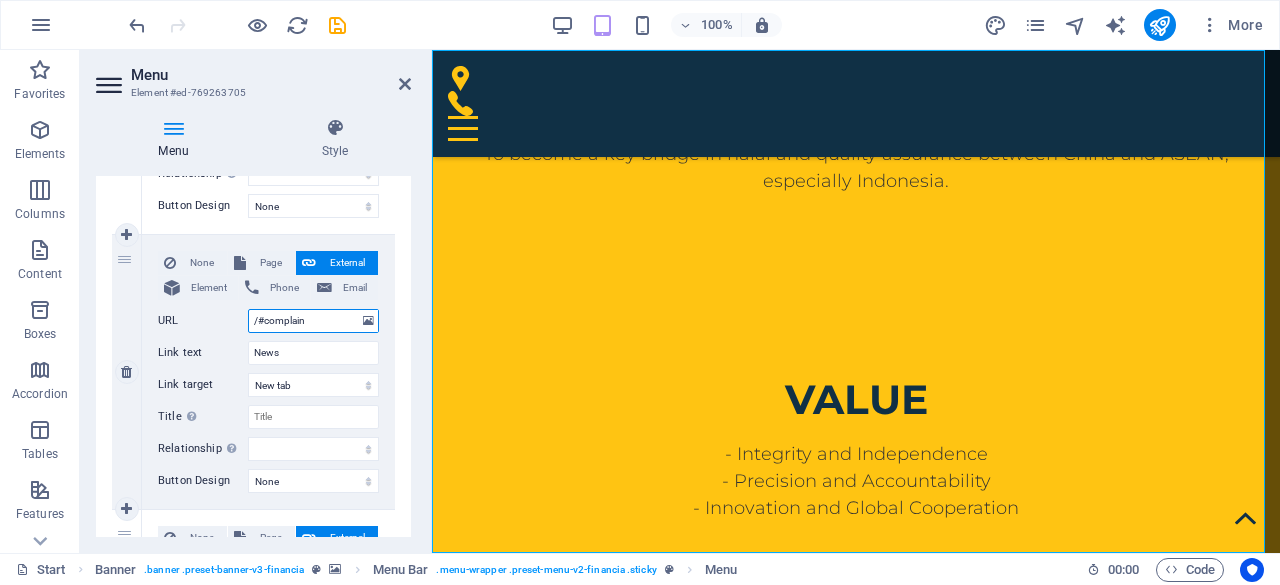 type on "/#complain*" 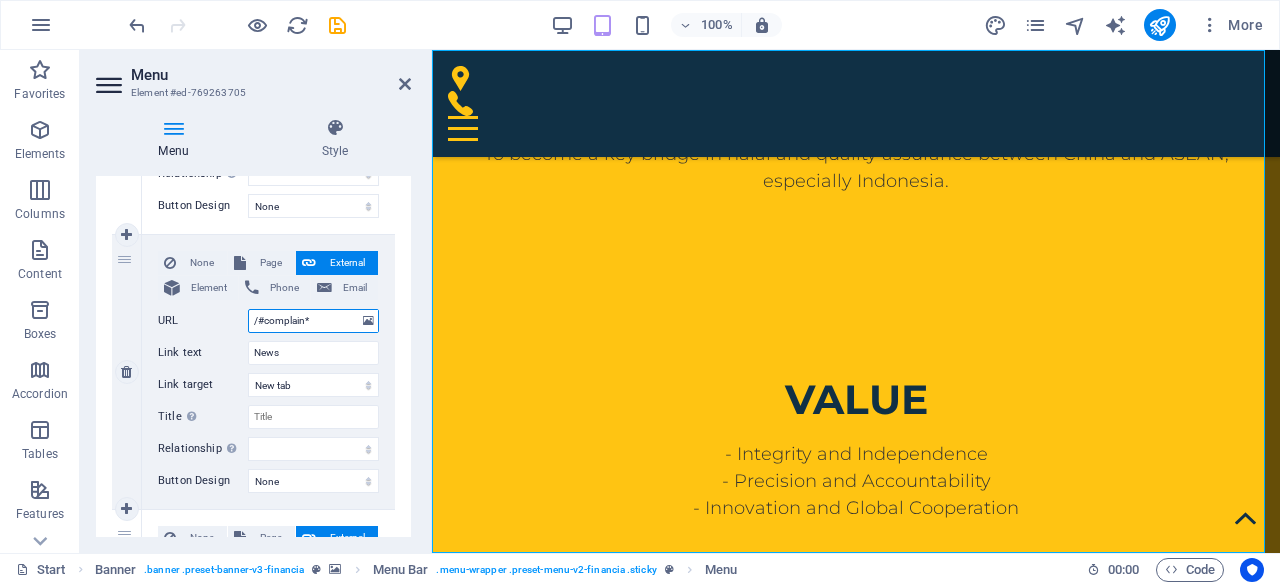 select 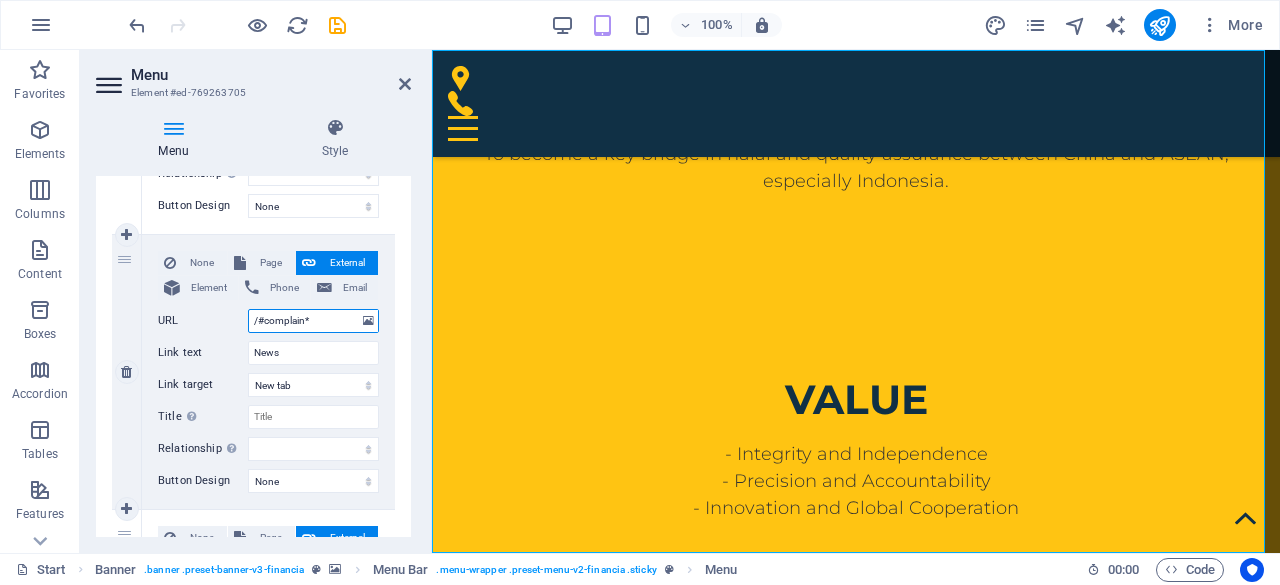 type on "/#complain*&" 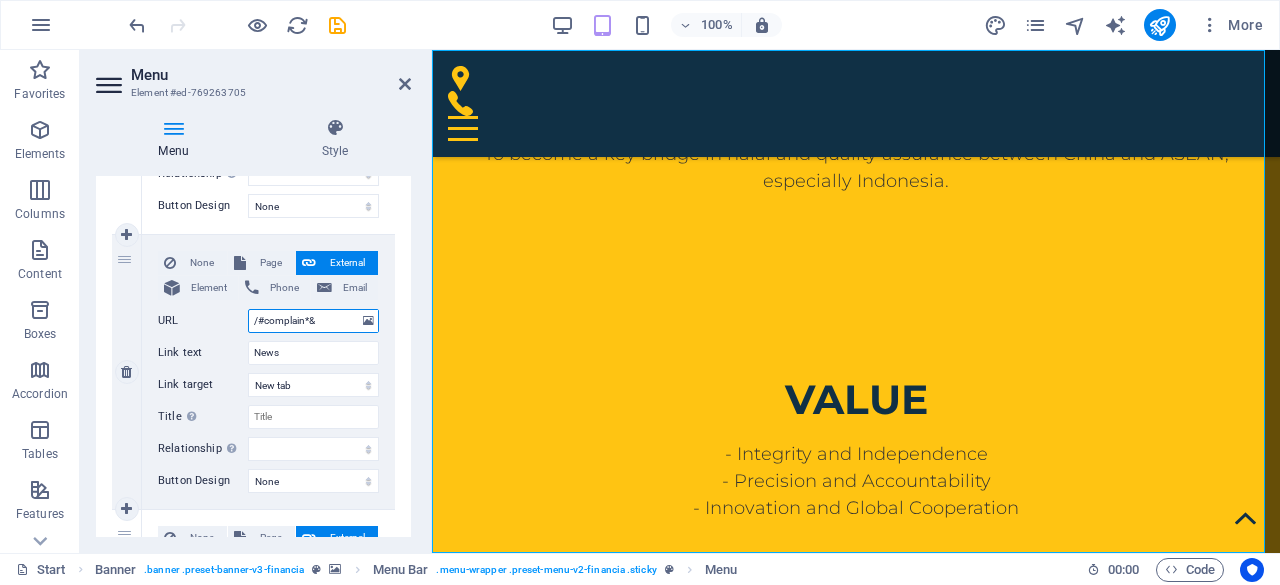 select 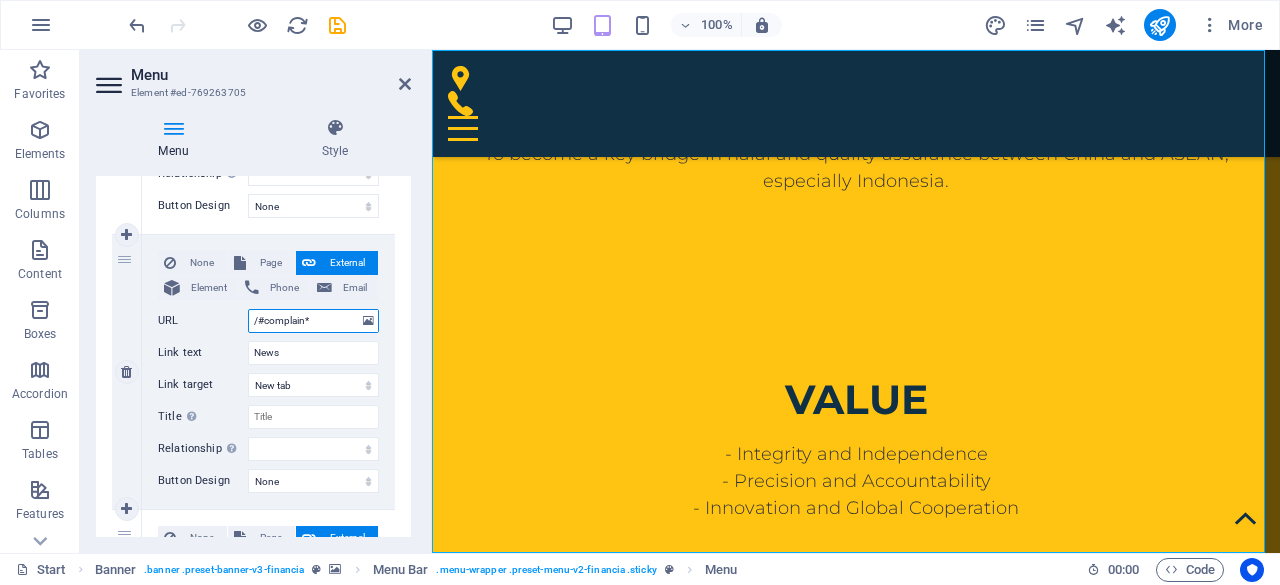 type on "/#complain" 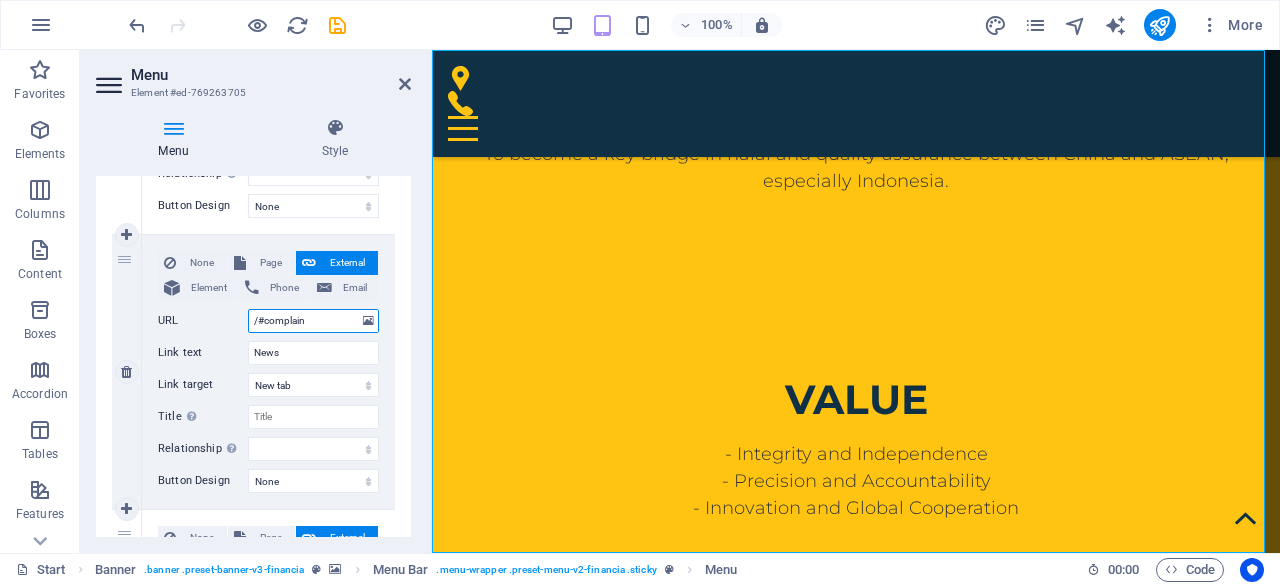 select 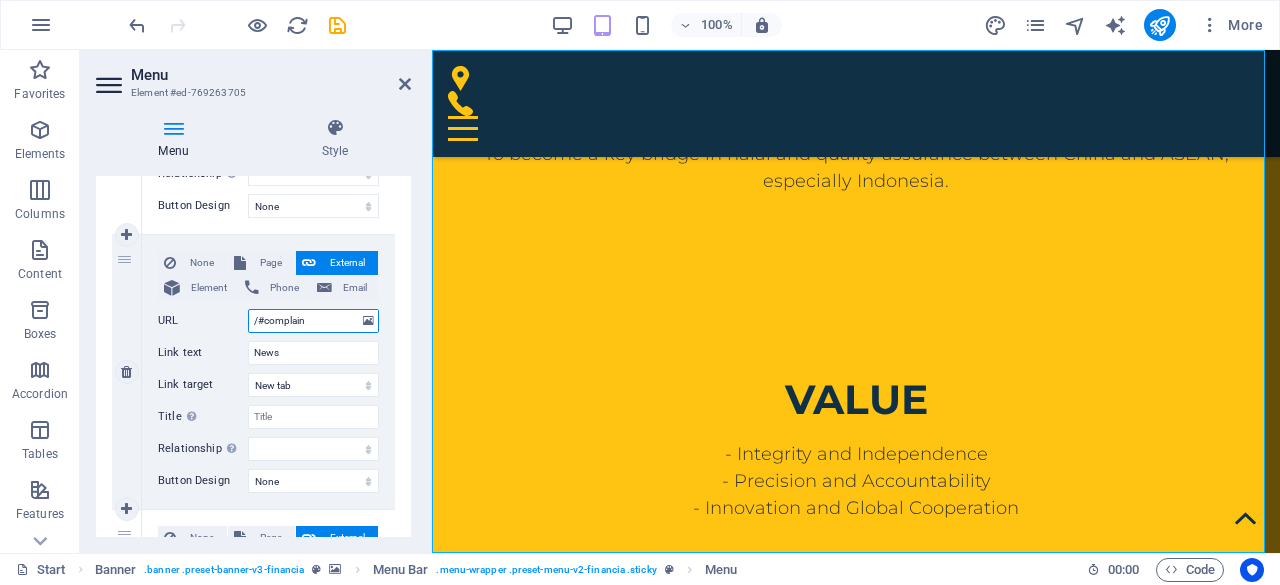 type on "/#complain&" 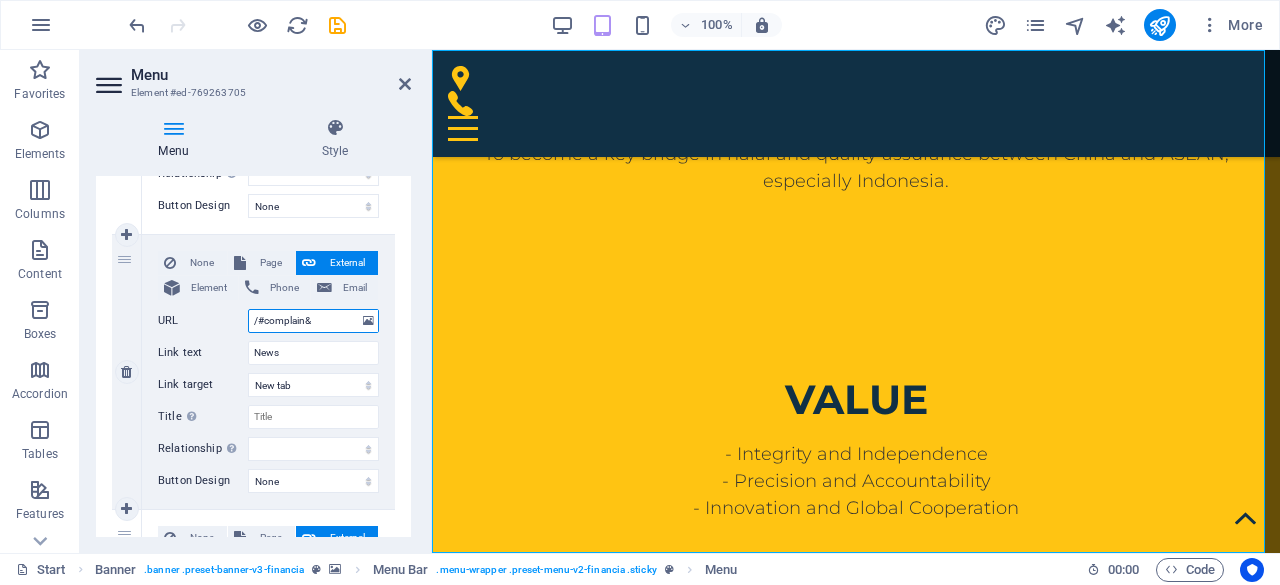 select 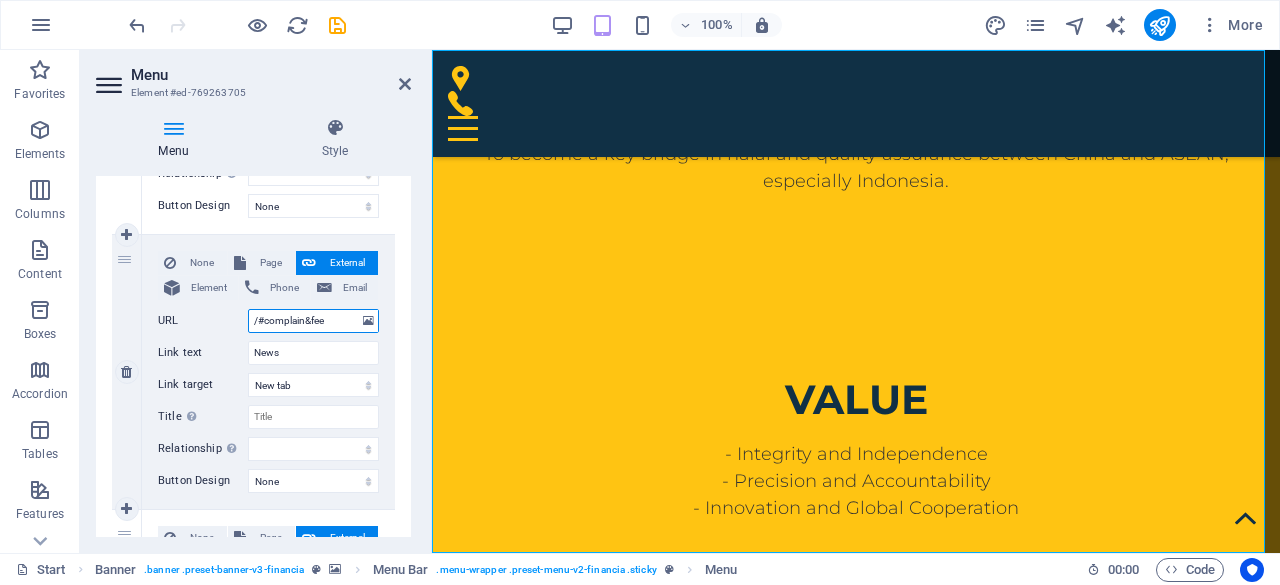 type on "/#complain&feed" 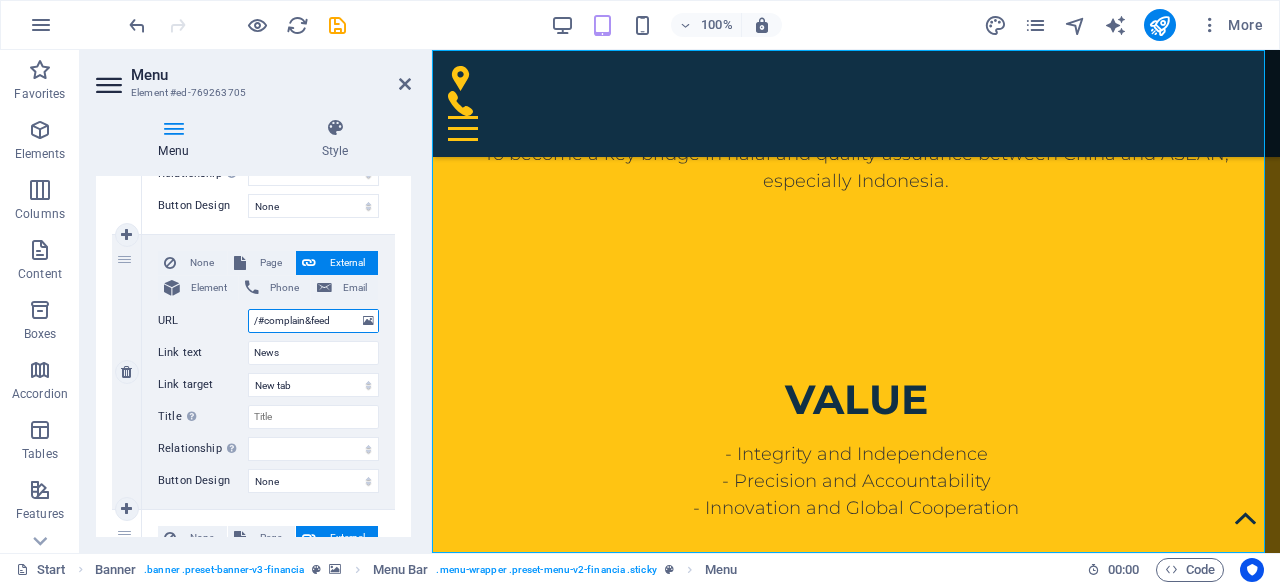 select 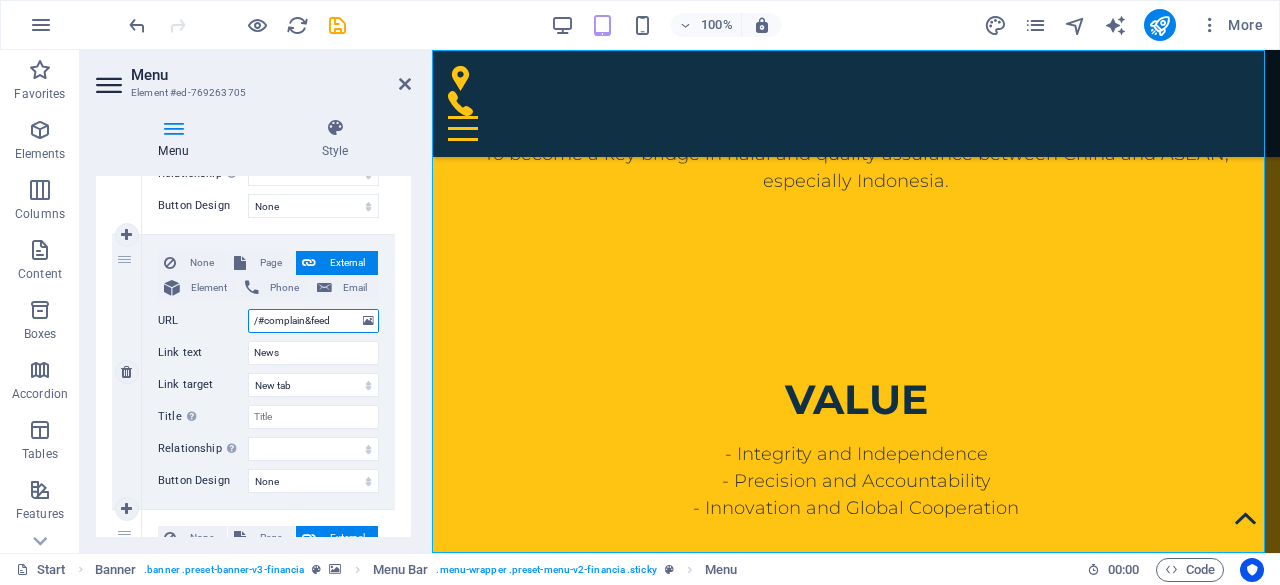 select 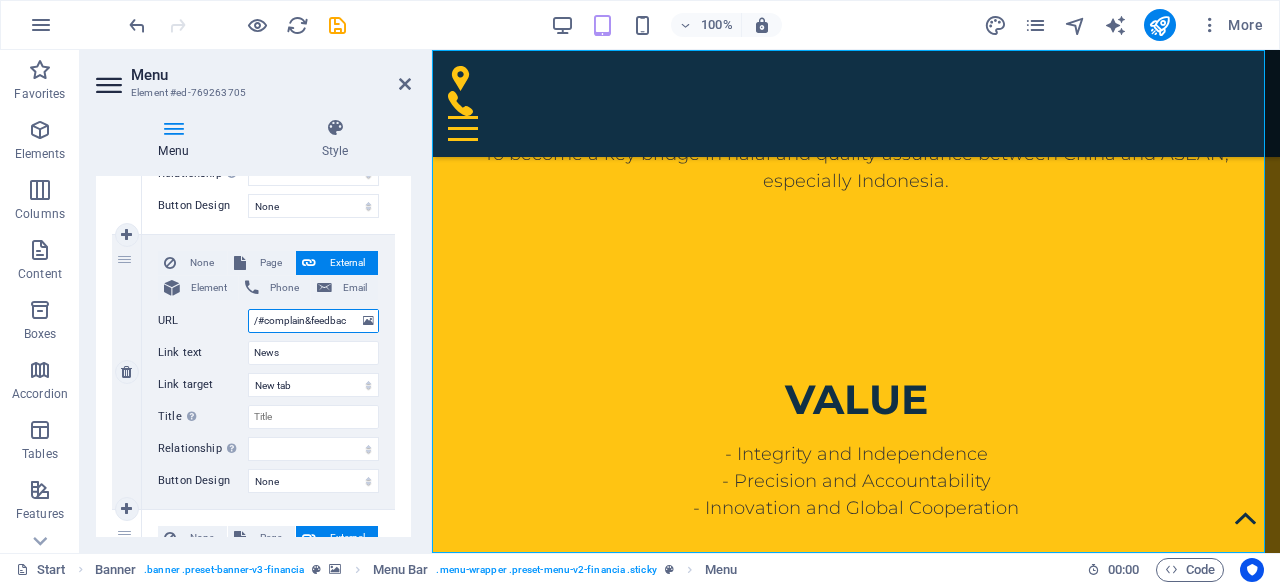 type on "/#complain&feedback" 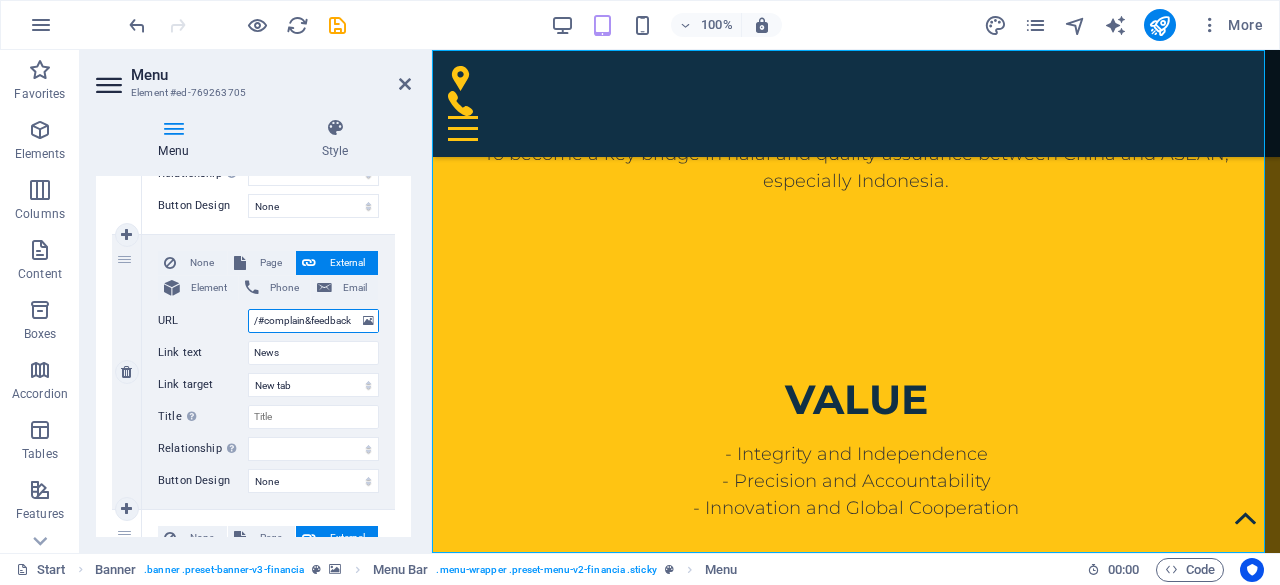scroll, scrollTop: 0, scrollLeft: 2, axis: horizontal 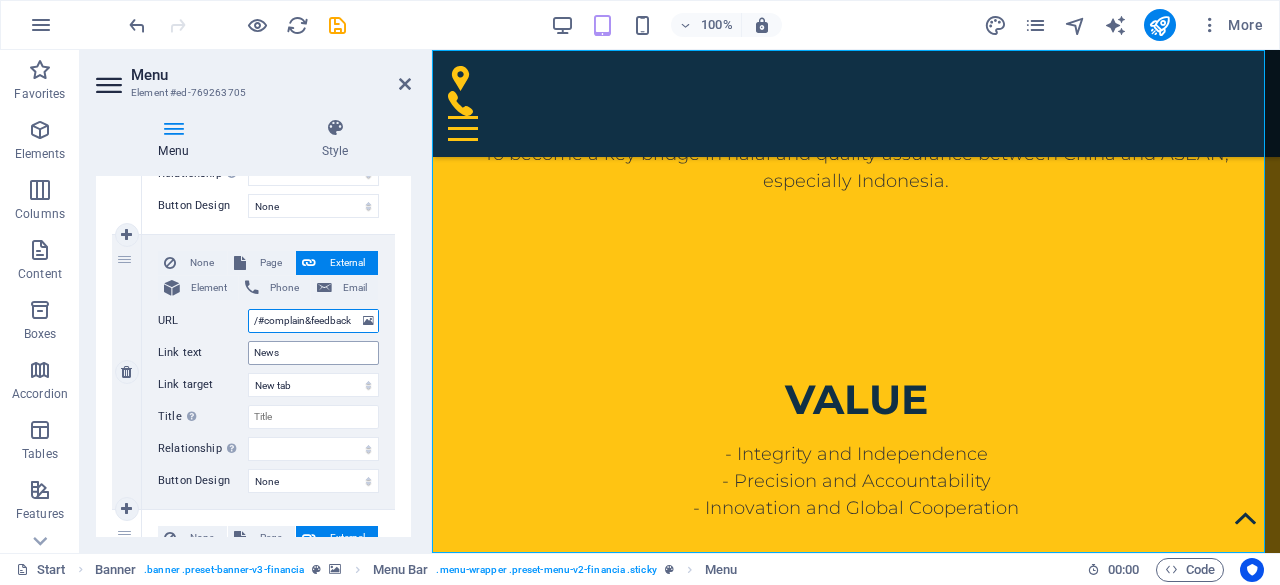 type on "/#complain&feedback" 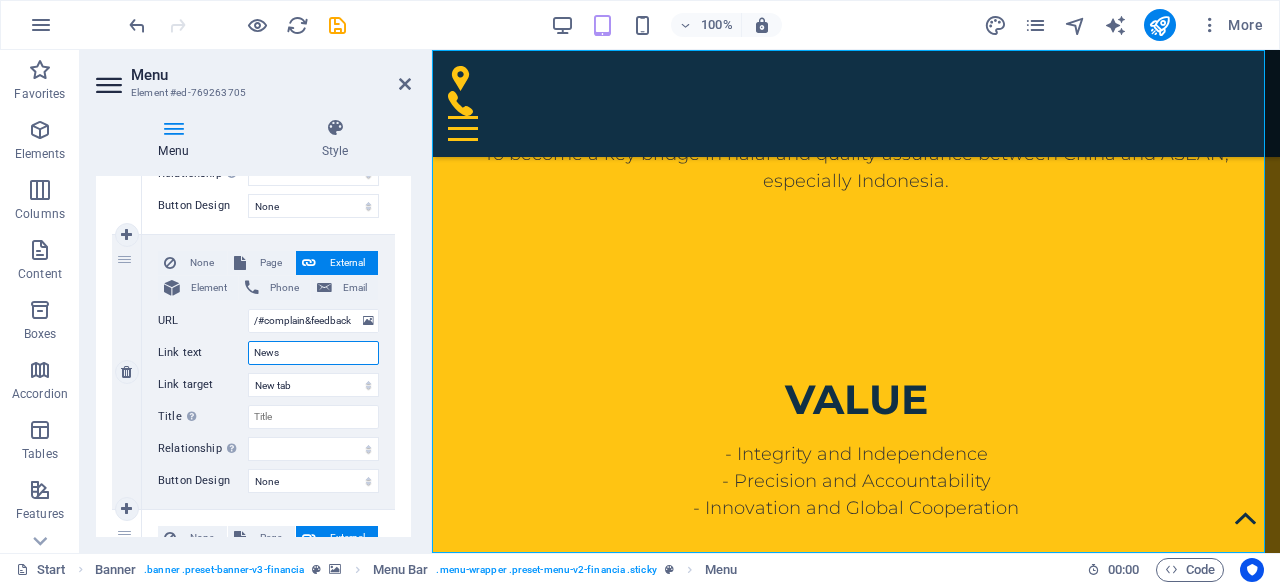 click on "News" at bounding box center [313, 353] 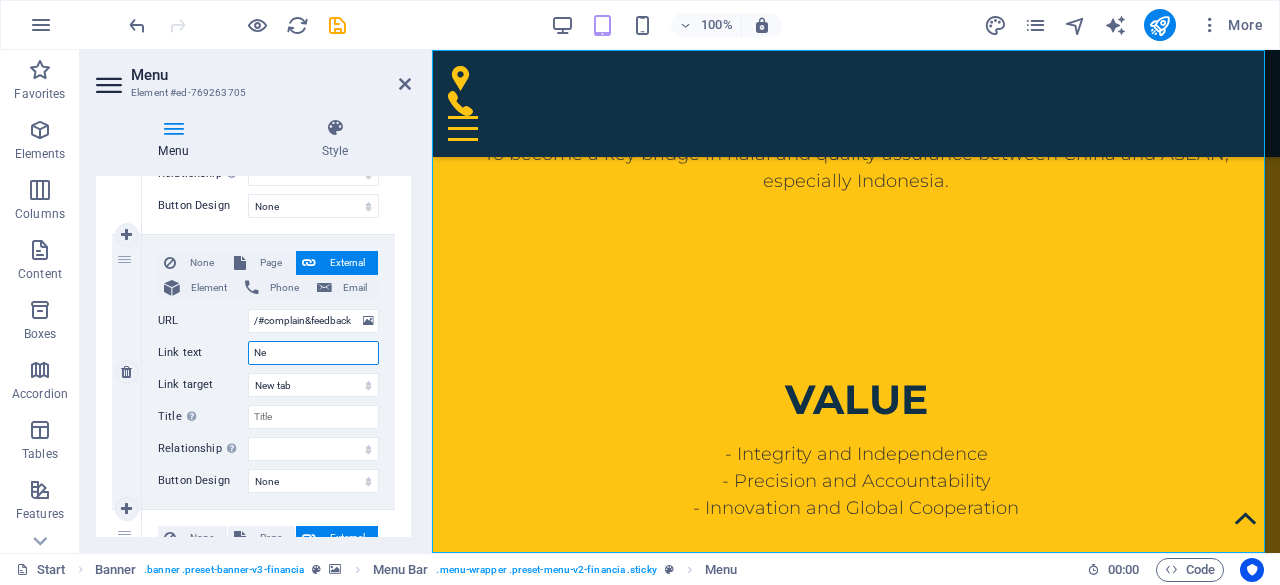 type on "N" 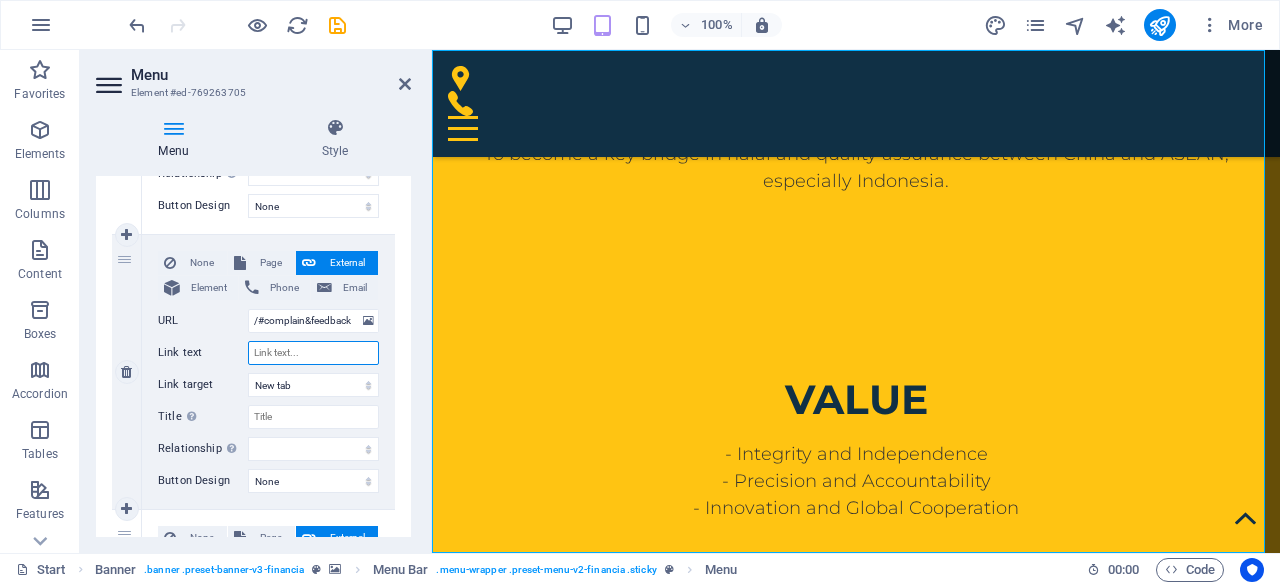 type on "C" 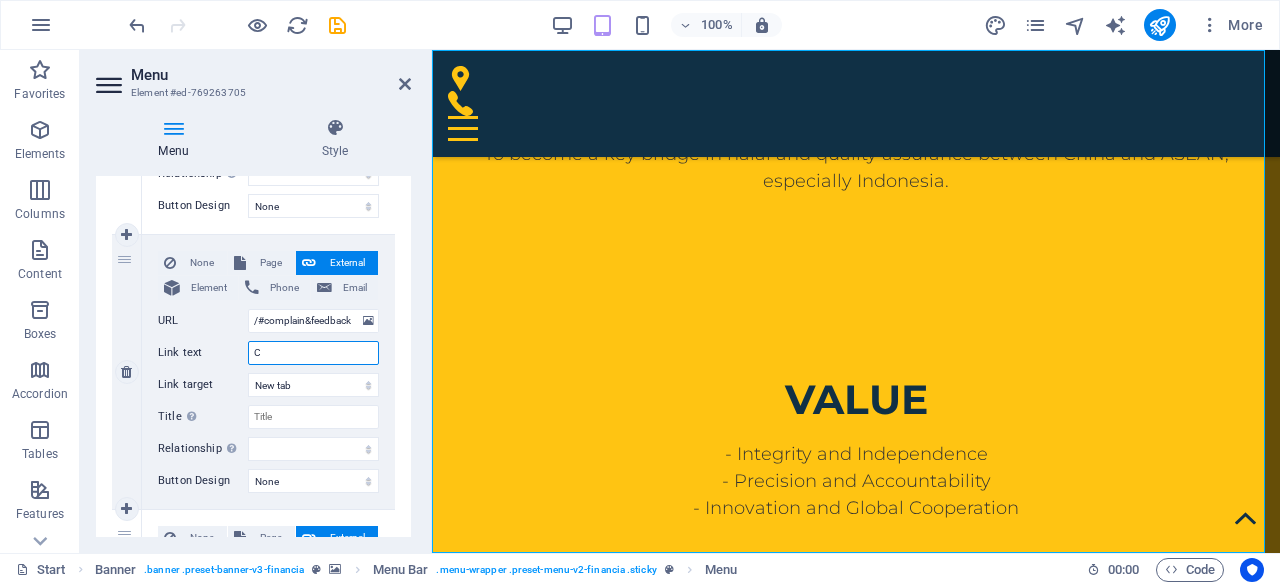 select 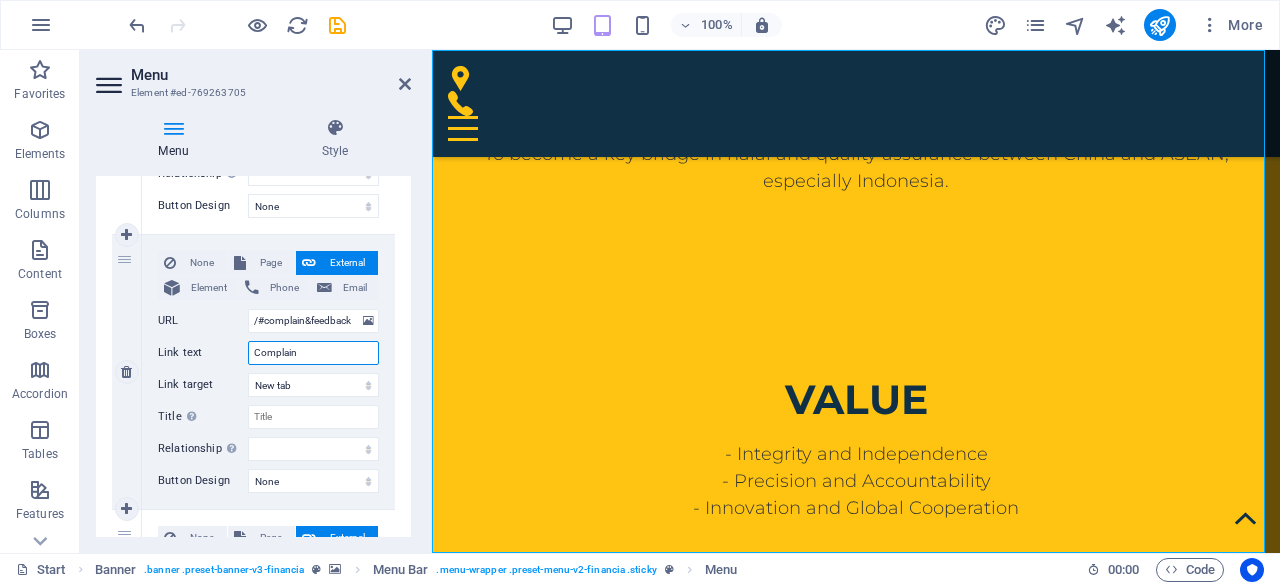 type on "Complain" 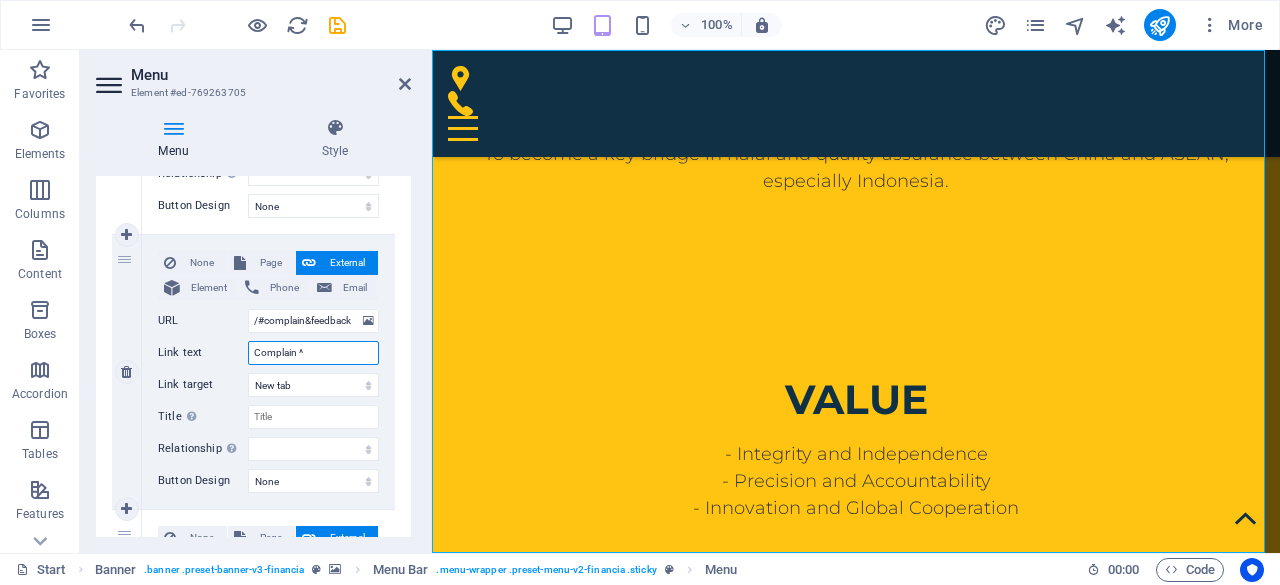 select 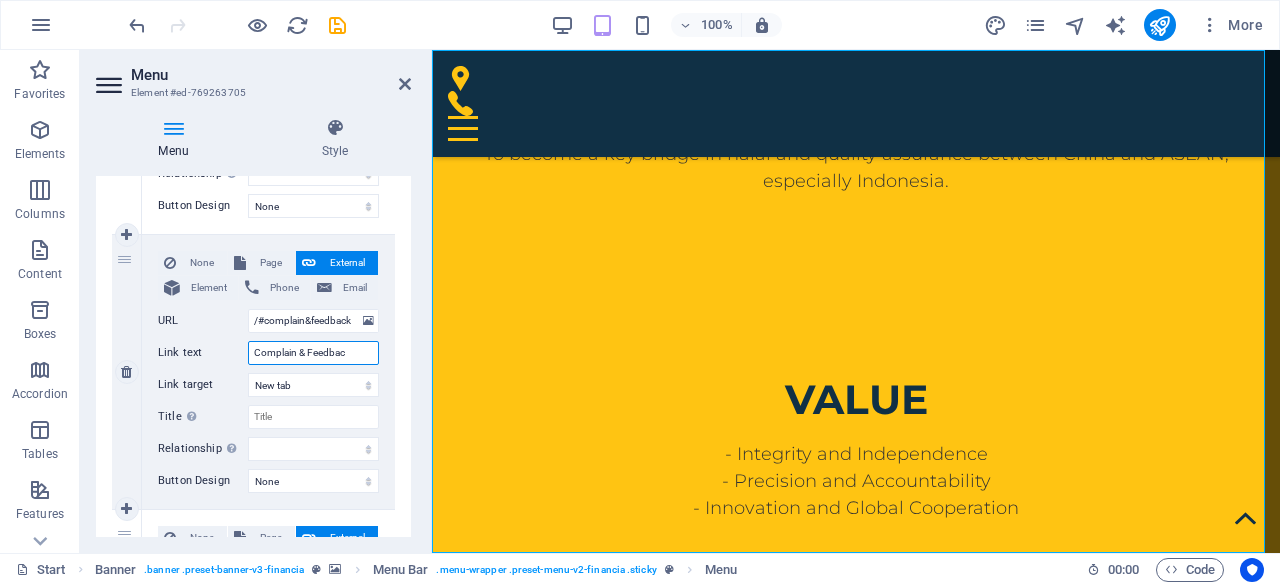 type on "Complain & Feedback" 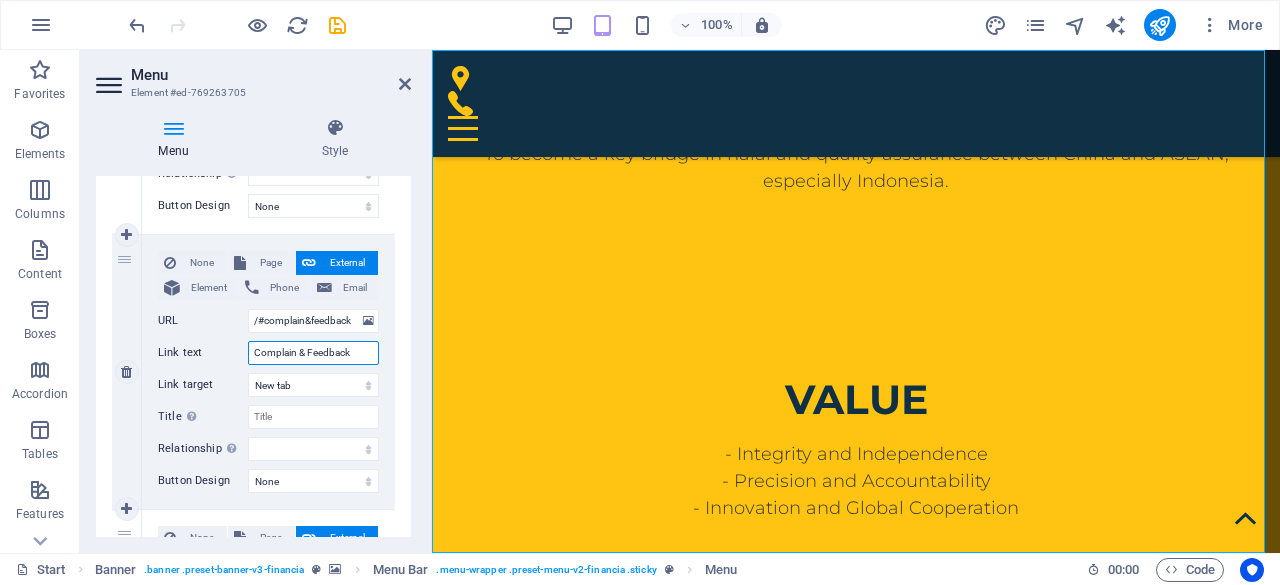 select 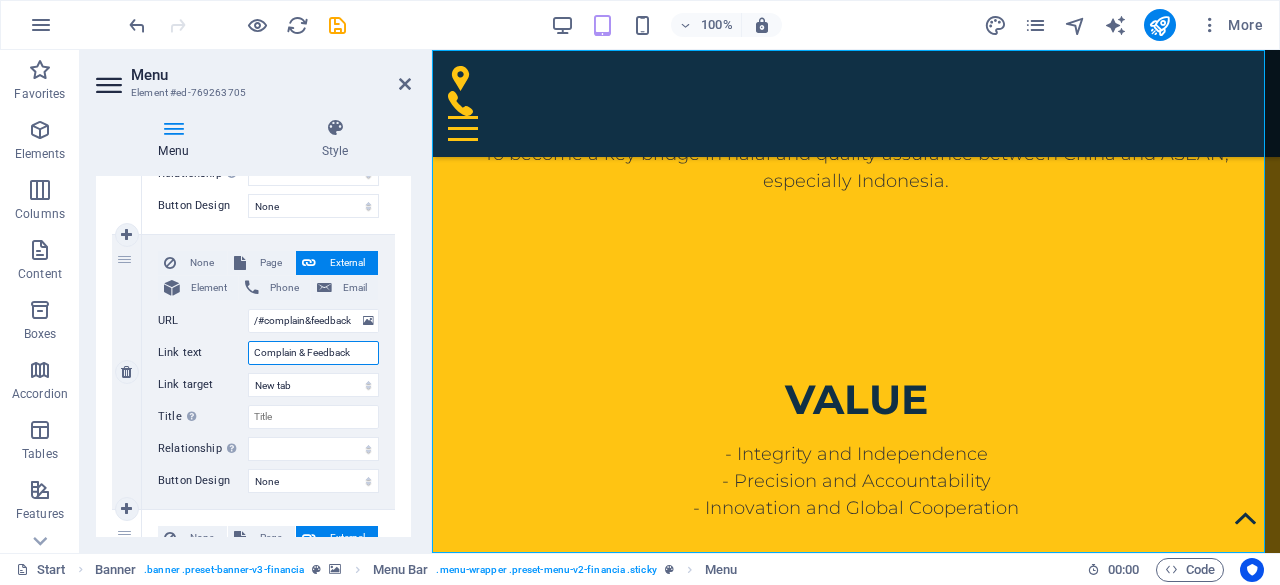 click on "Complain & Feedback" at bounding box center [313, 353] 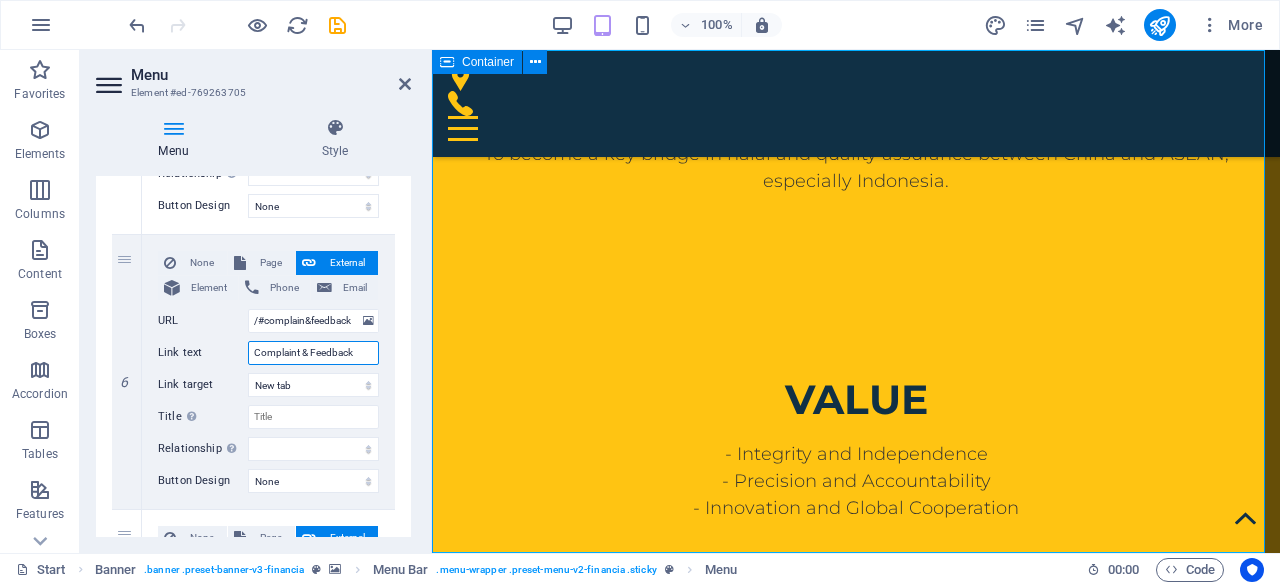 type on "Complaints & Feedback" 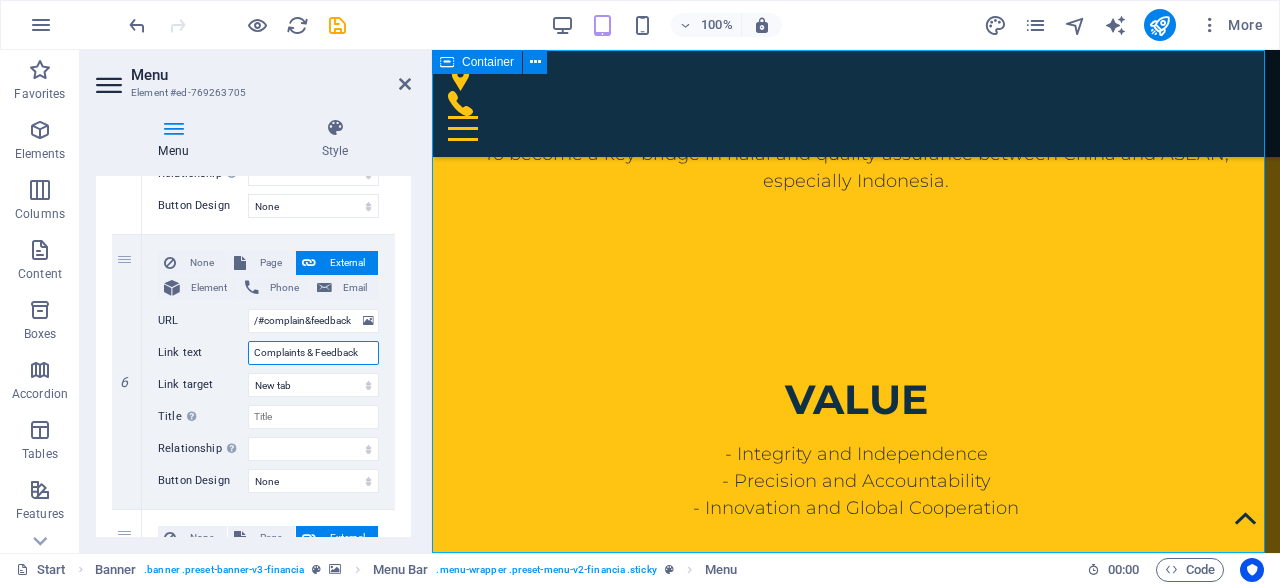 select 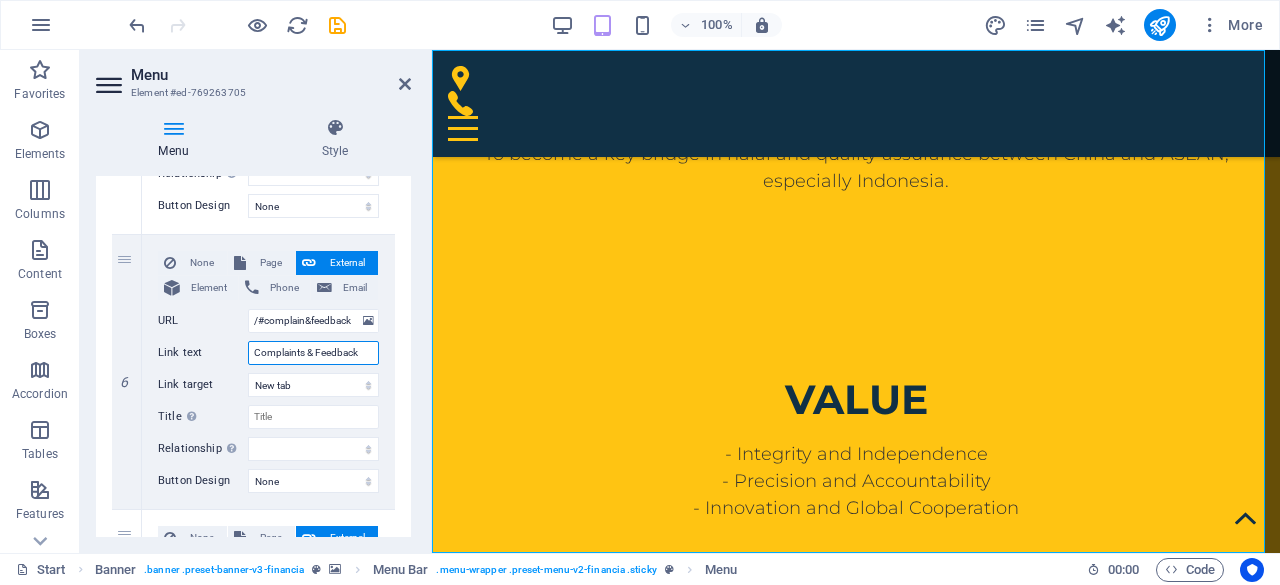 type on "Complaints & Feedback" 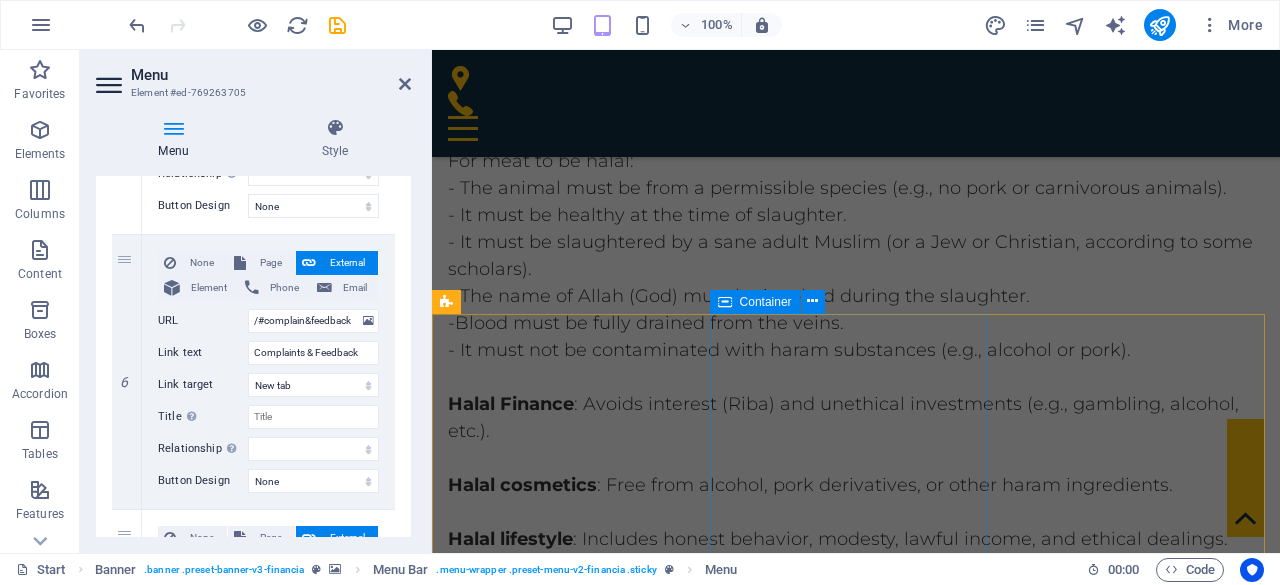 scroll, scrollTop: 2082, scrollLeft: 0, axis: vertical 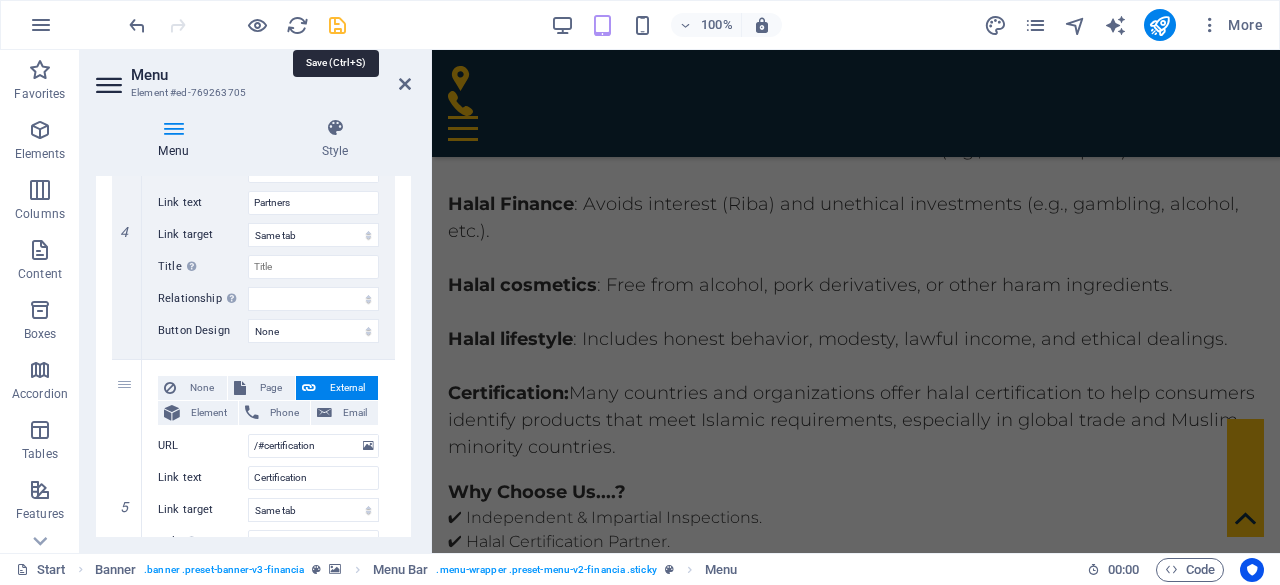 click at bounding box center (337, 25) 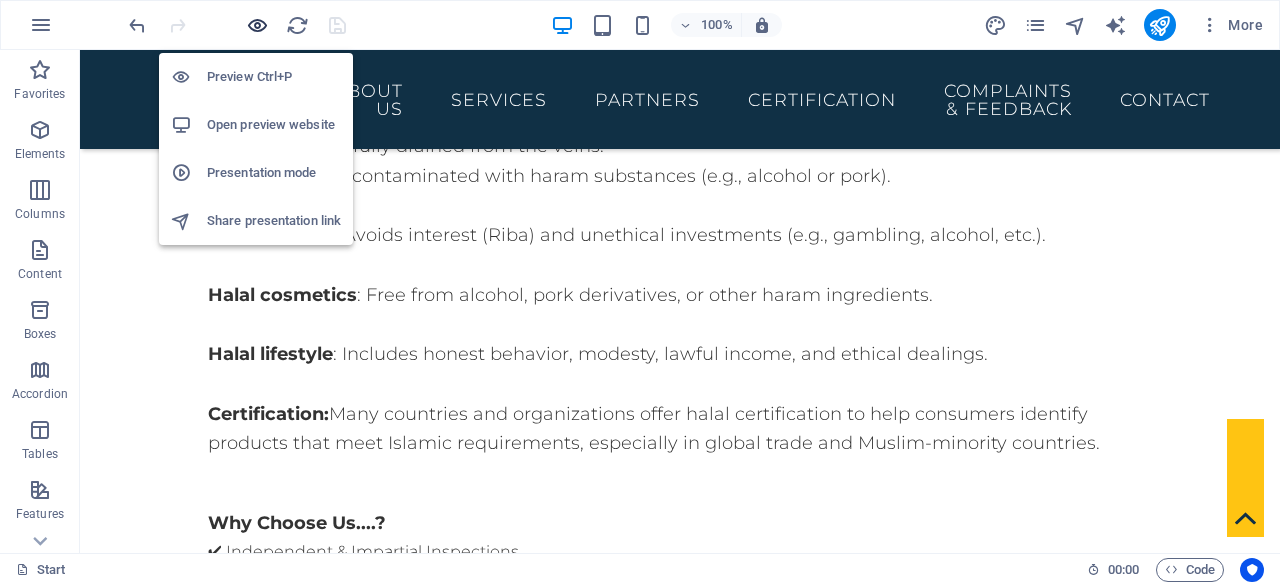 click at bounding box center (257, 25) 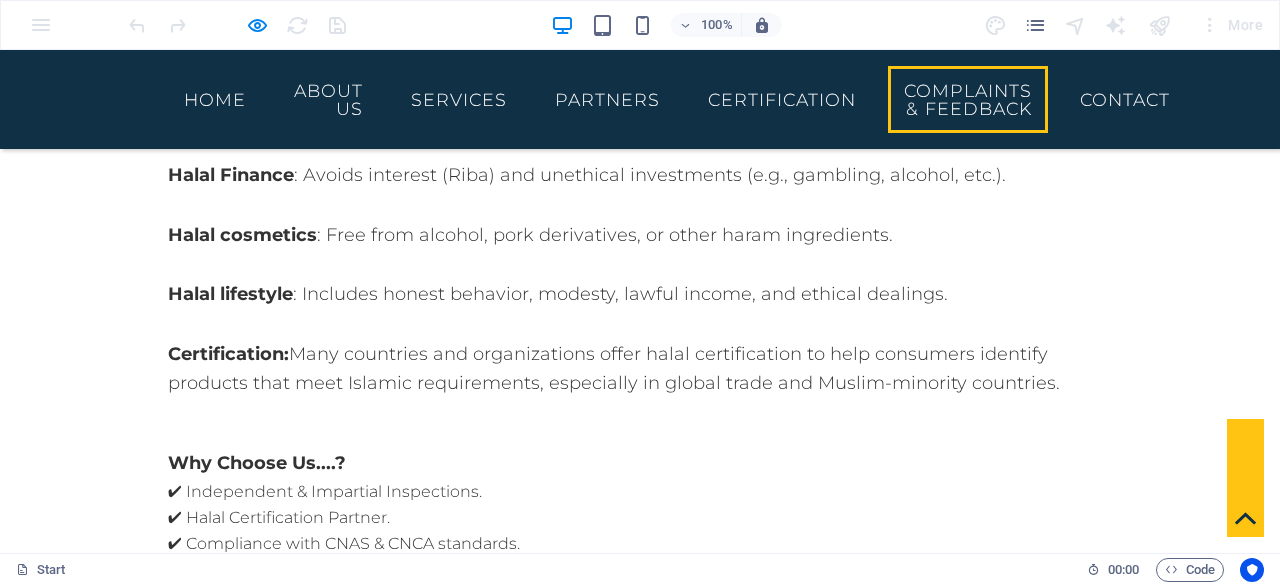click on "Complaints & Feedback" at bounding box center [968, 99] 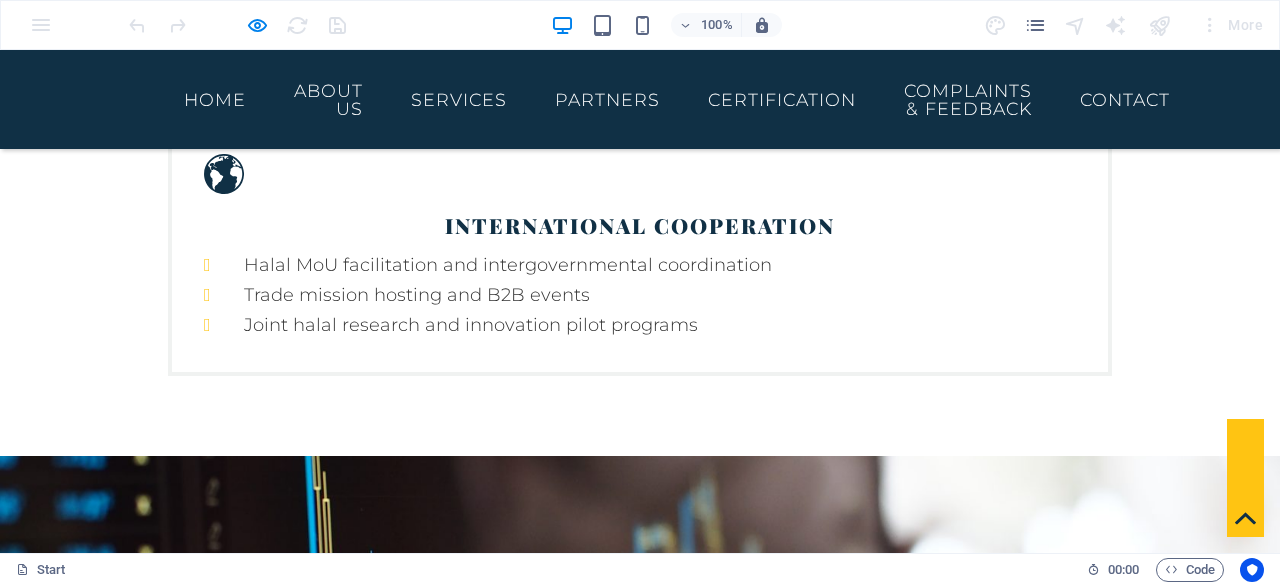 scroll, scrollTop: 4842, scrollLeft: 0, axis: vertical 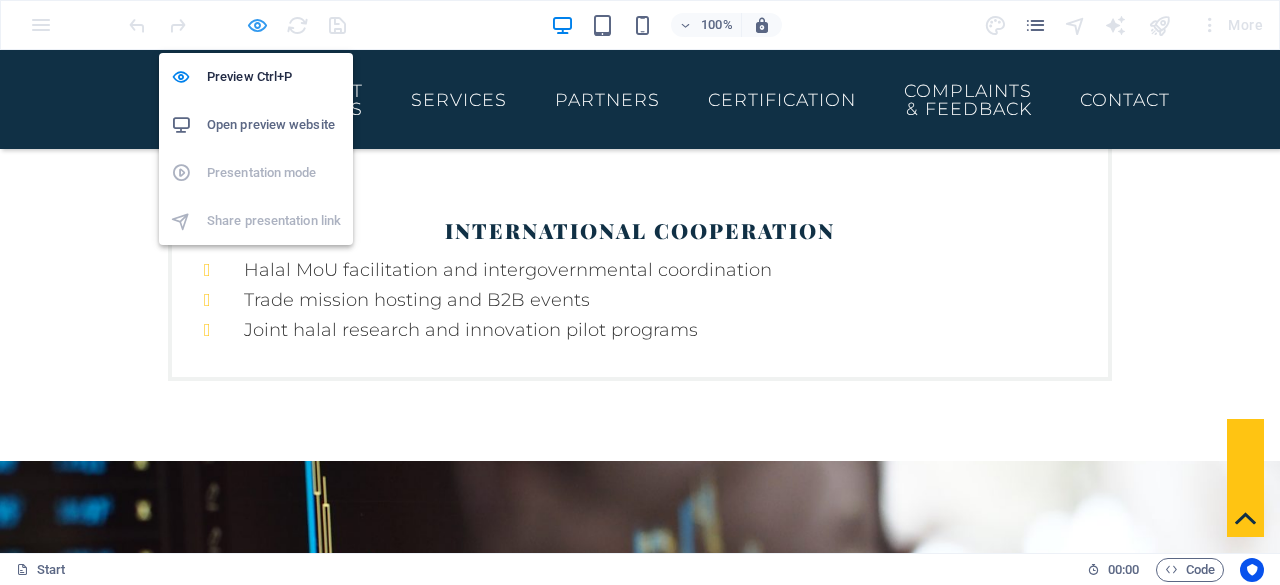 click at bounding box center (257, 25) 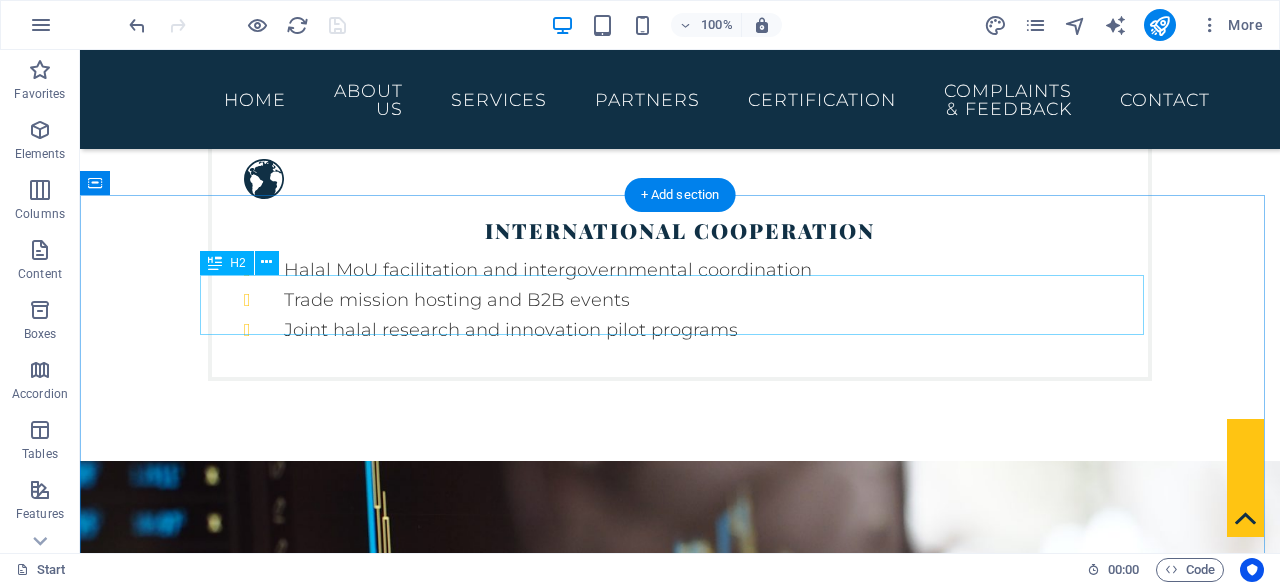 click on "CYOU" at bounding box center (680, 3708) 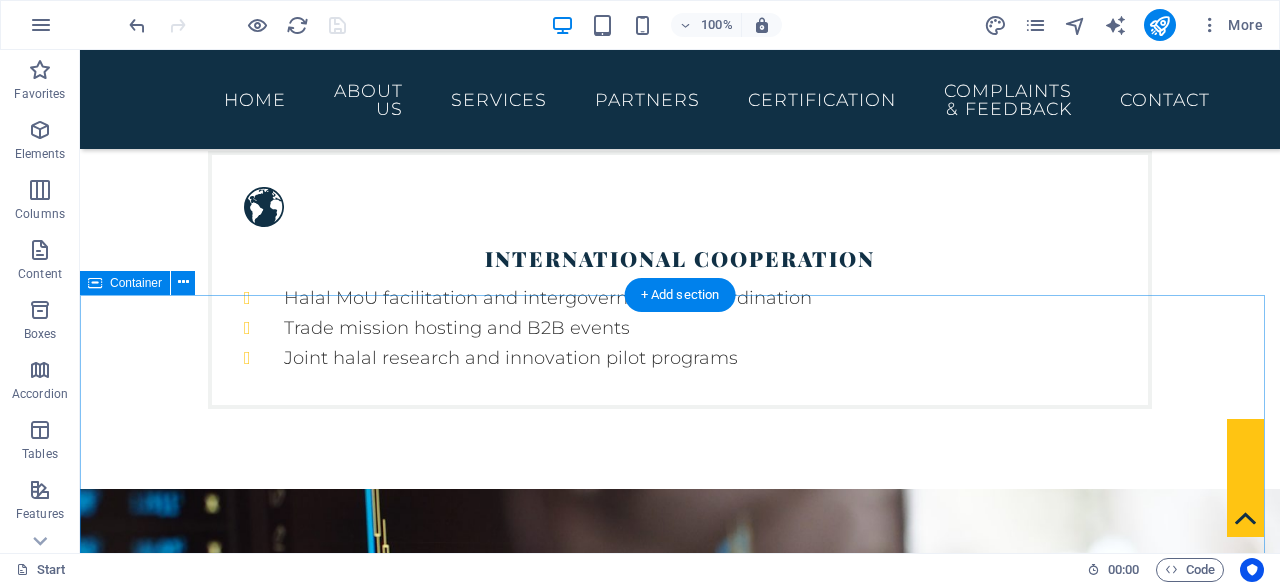 scroll, scrollTop: 4842, scrollLeft: 0, axis: vertical 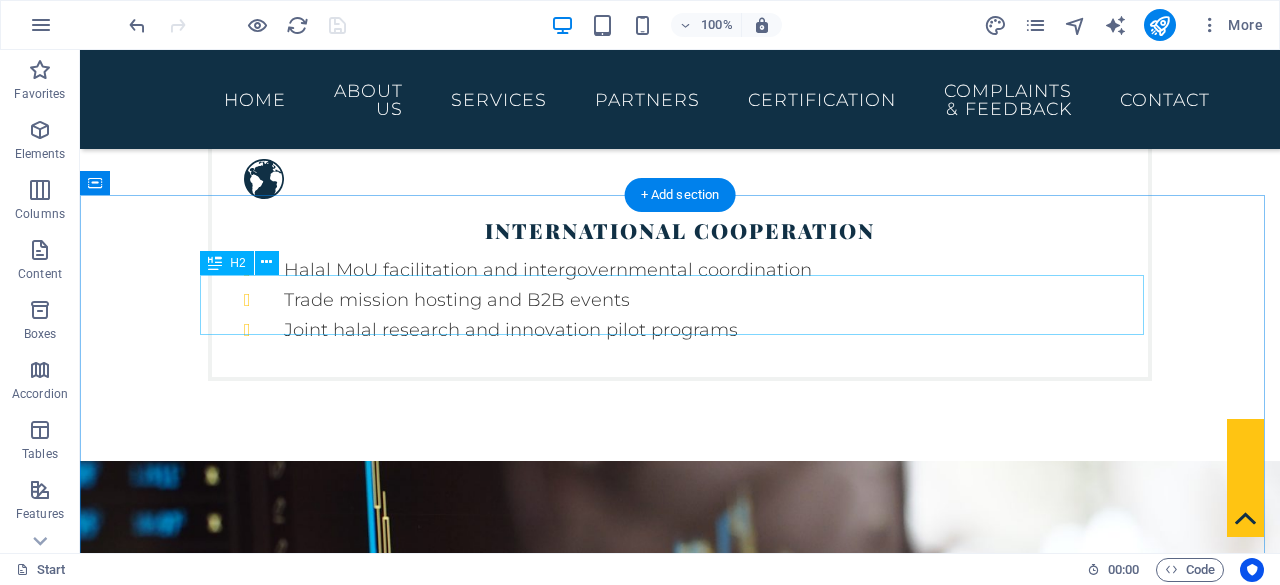 click on "CYOU" at bounding box center (680, 3708) 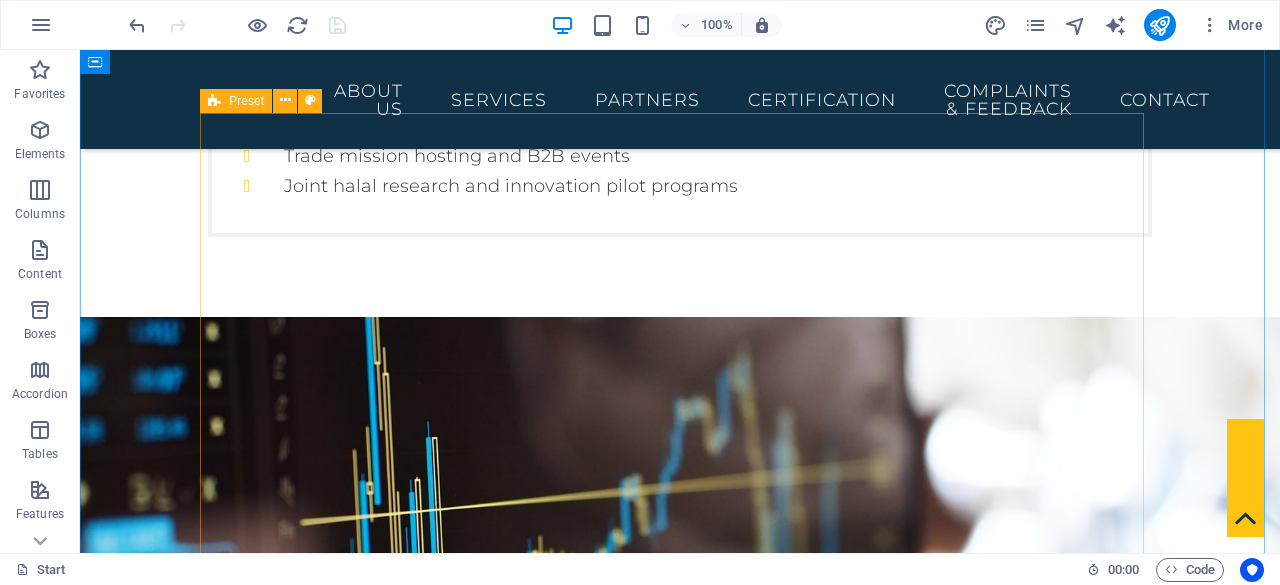 scroll, scrollTop: 4942, scrollLeft: 0, axis: vertical 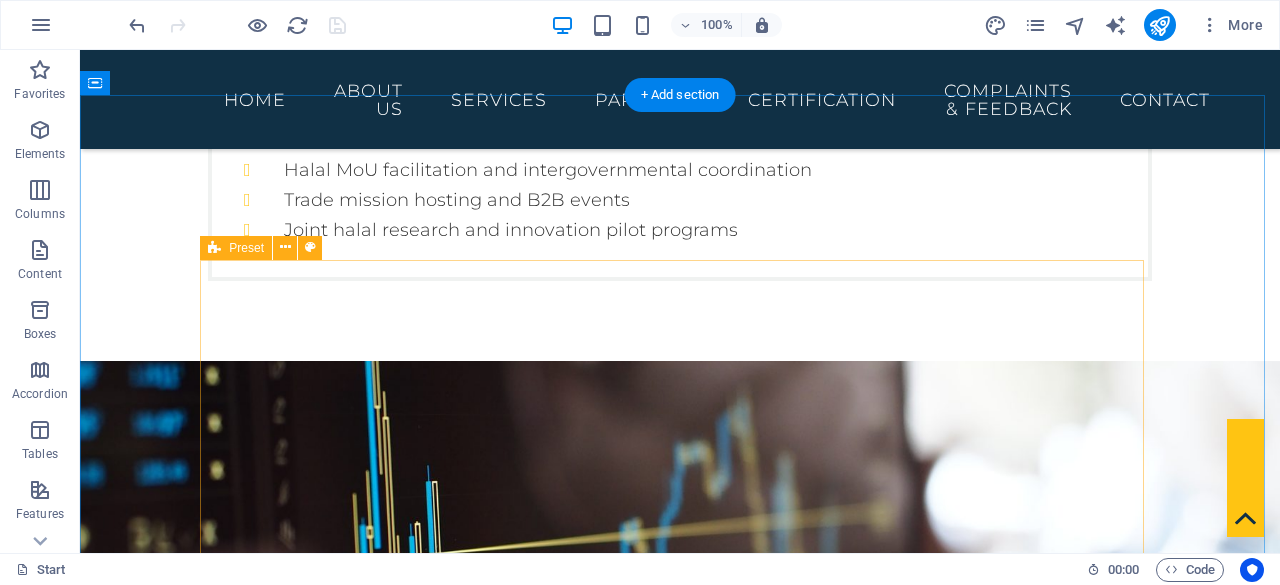 click on "Memorandum of Understanding ----- Site Inspection ----- Inauguration ------     Upcoming Events: -----" at bounding box center (680, 3953) 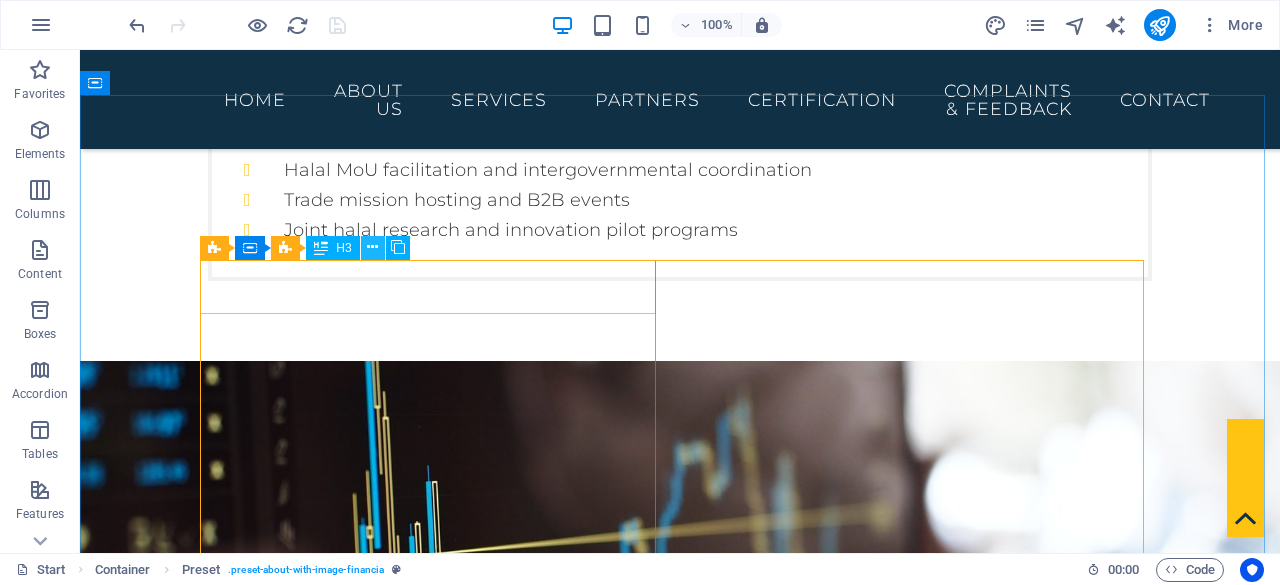 click at bounding box center (372, 247) 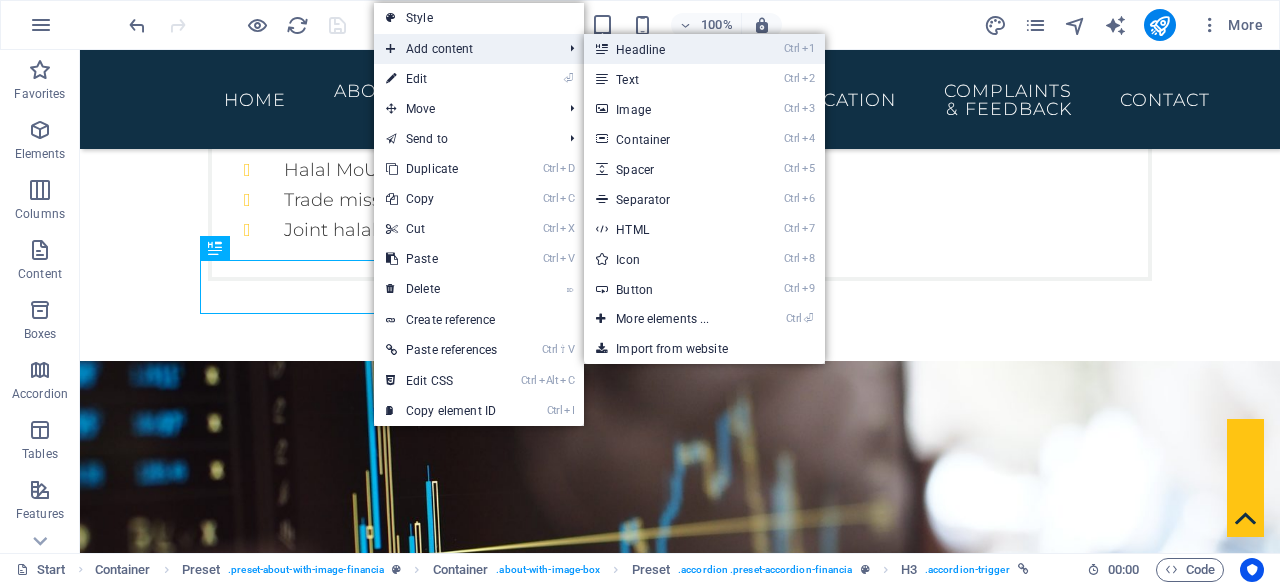 click on "Ctrl 1  Headline" at bounding box center (666, 49) 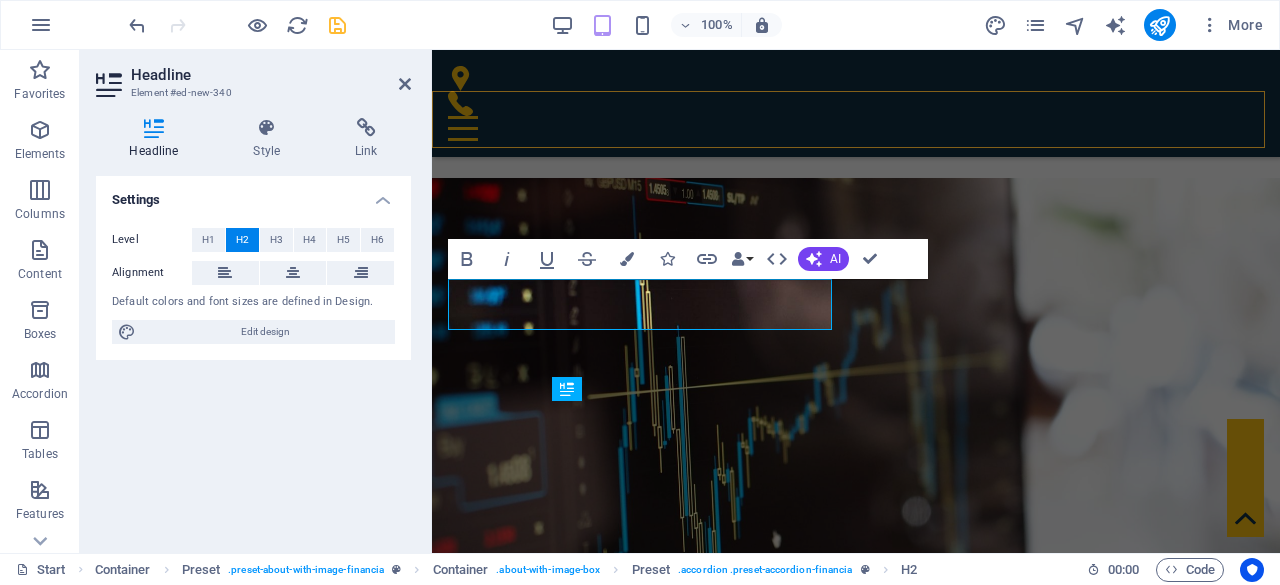 scroll, scrollTop: 4801, scrollLeft: 0, axis: vertical 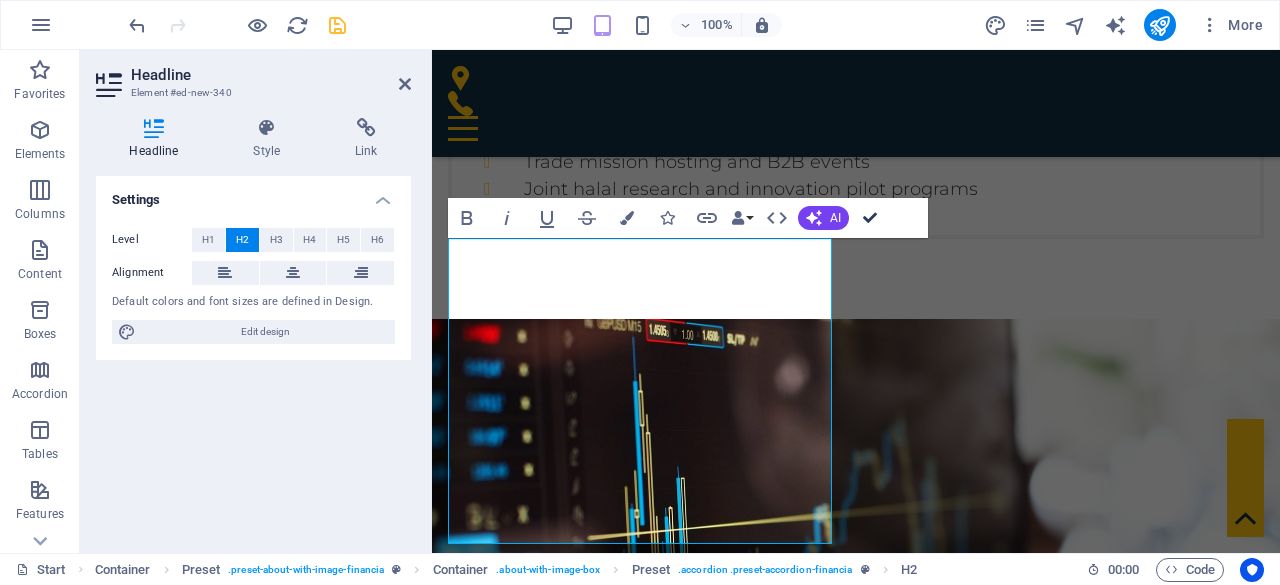 drag, startPoint x: 864, startPoint y: 213, endPoint x: 785, endPoint y: 163, distance: 93.49332 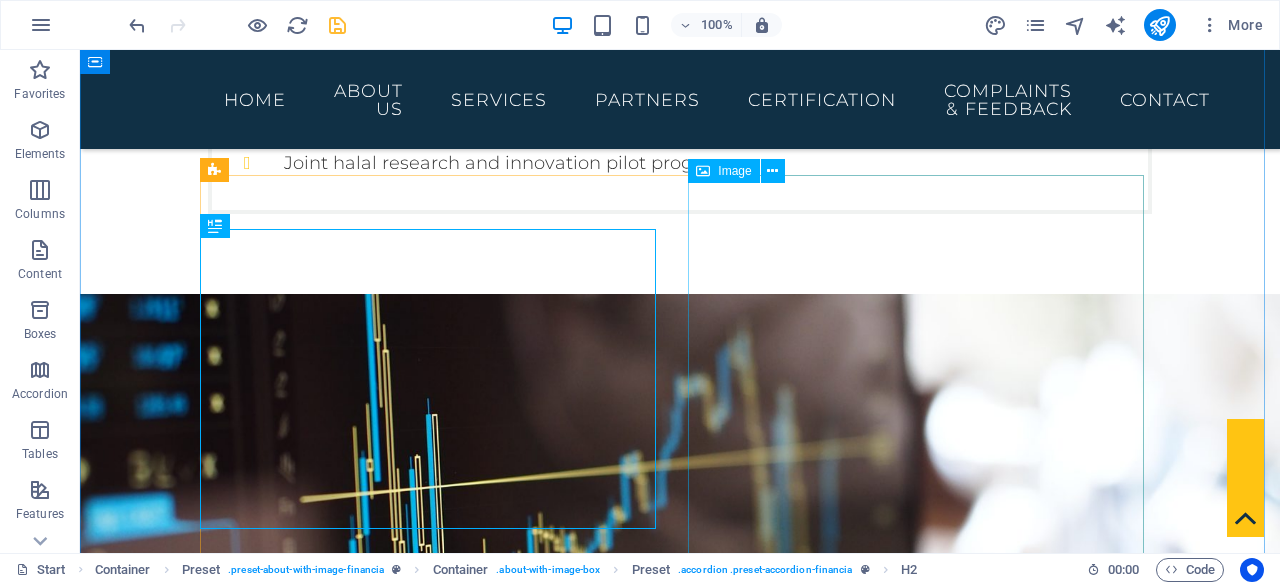 scroll, scrollTop: 5018, scrollLeft: 0, axis: vertical 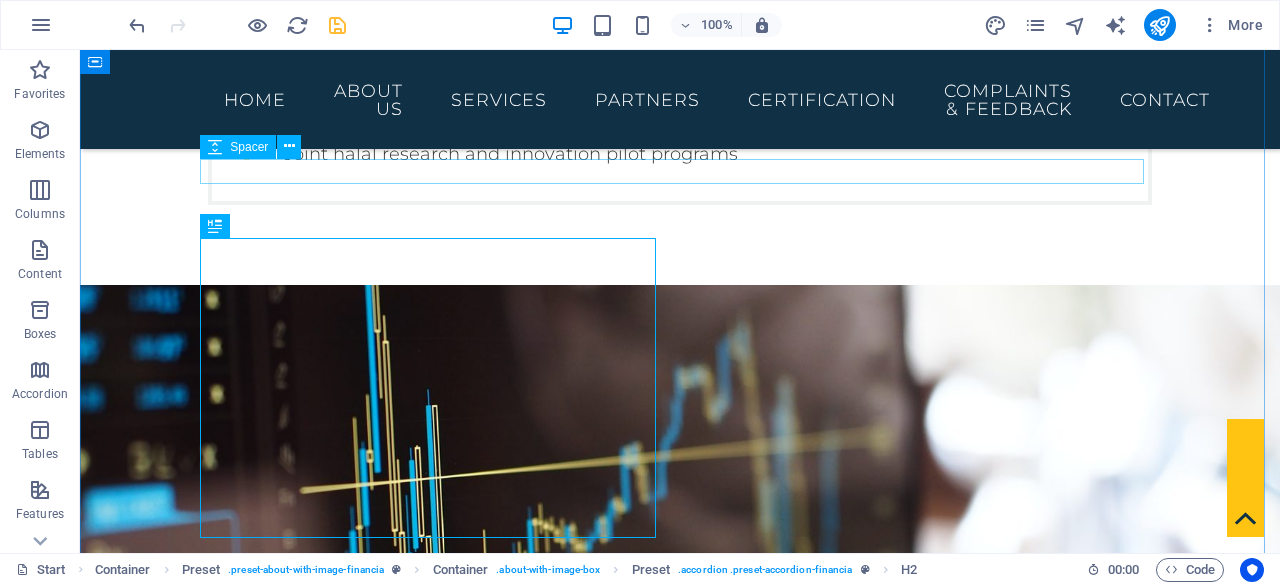 click at bounding box center (680, 3574) 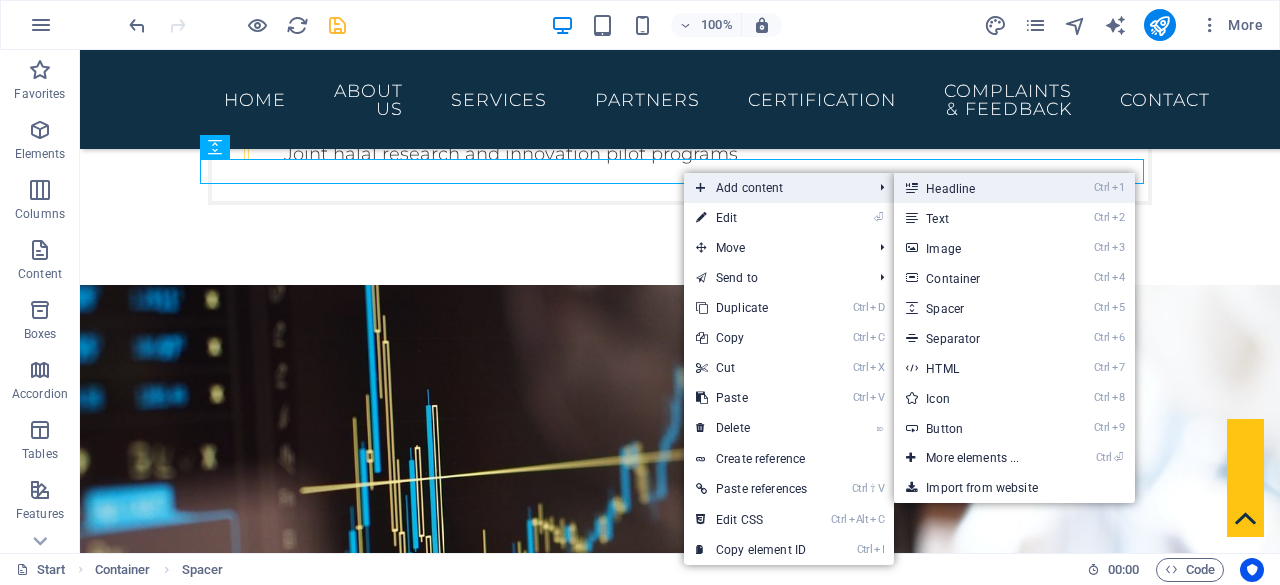 click on "Ctrl 1  Headline" at bounding box center (976, 188) 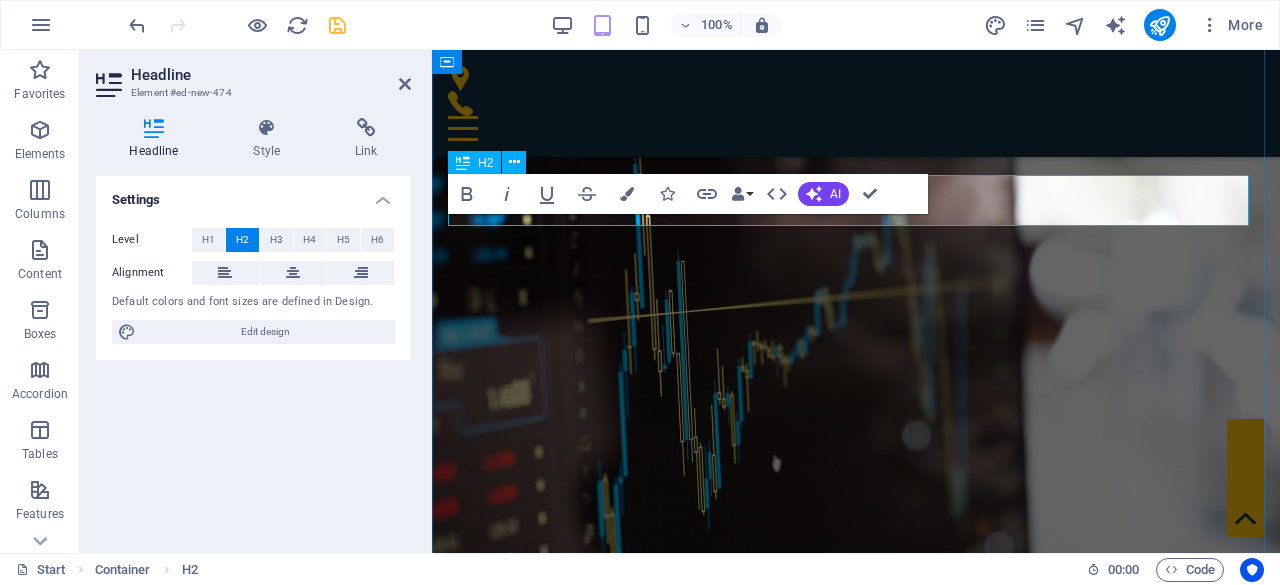scroll, scrollTop: 4810, scrollLeft: 0, axis: vertical 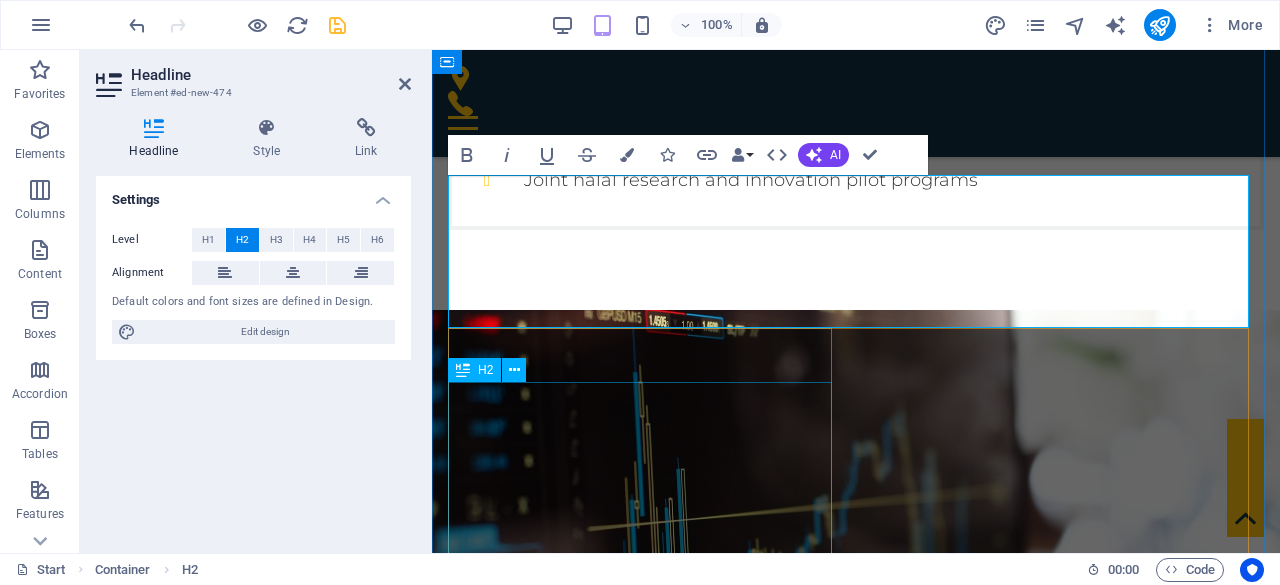 click on "The process covers receiving,evaluating, & making decisions" at bounding box center [856, 3167] 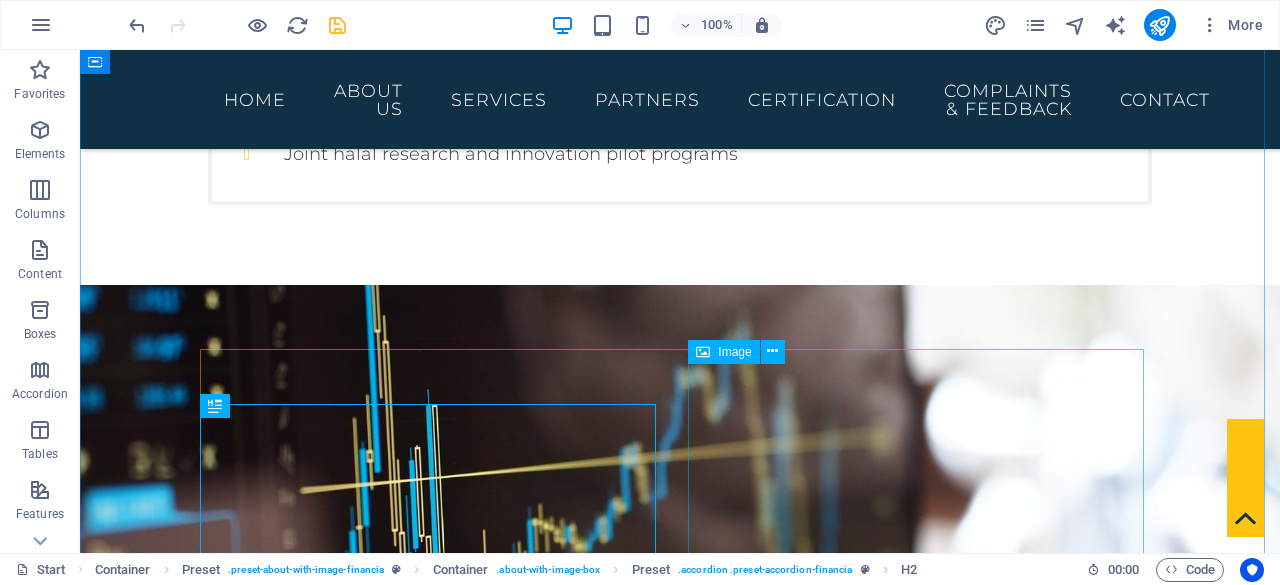 scroll, scrollTop: 5018, scrollLeft: 0, axis: vertical 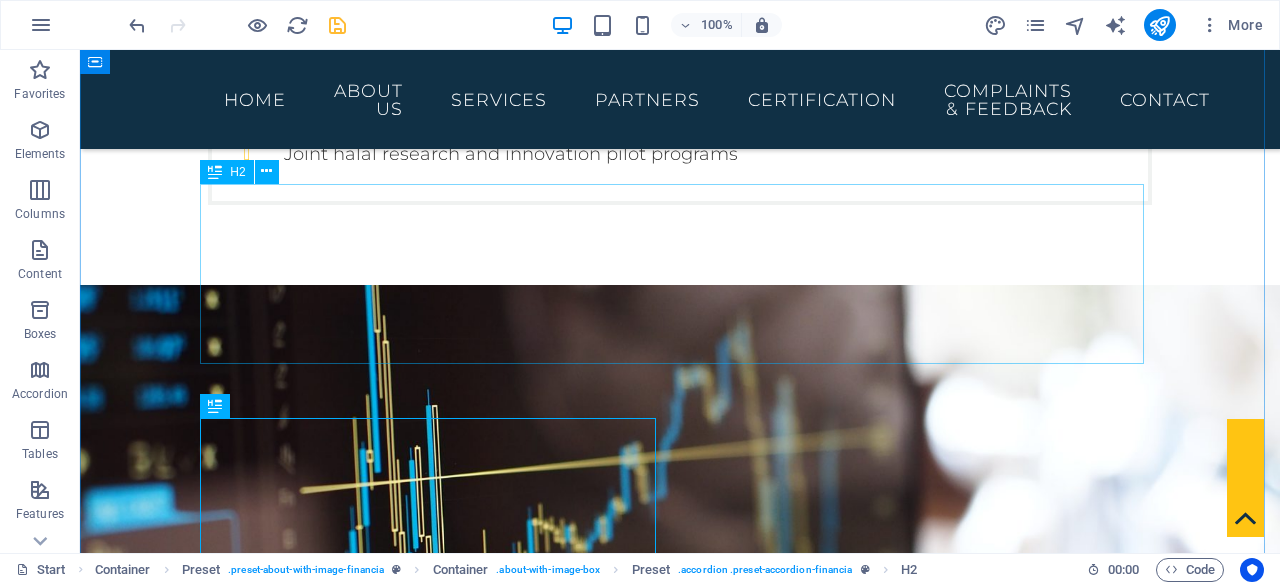 click on "The process covers receiving,evaluating, & making decisions" at bounding box center (680, 3677) 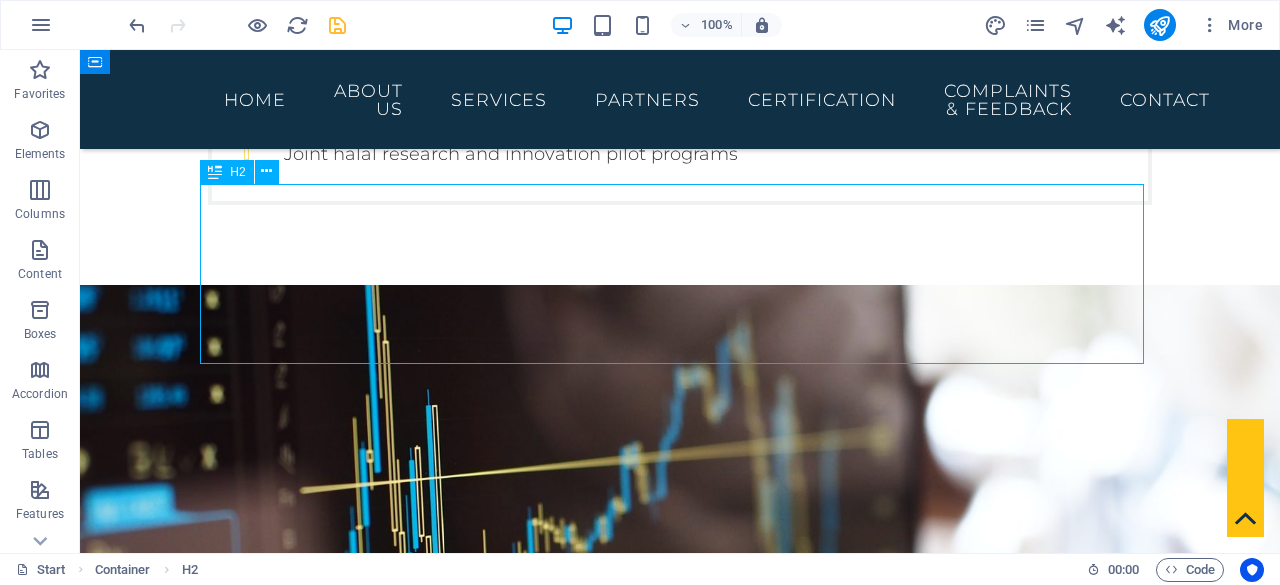 click on "The process covers receiving,evaluating, & making decisions" at bounding box center (680, 3677) 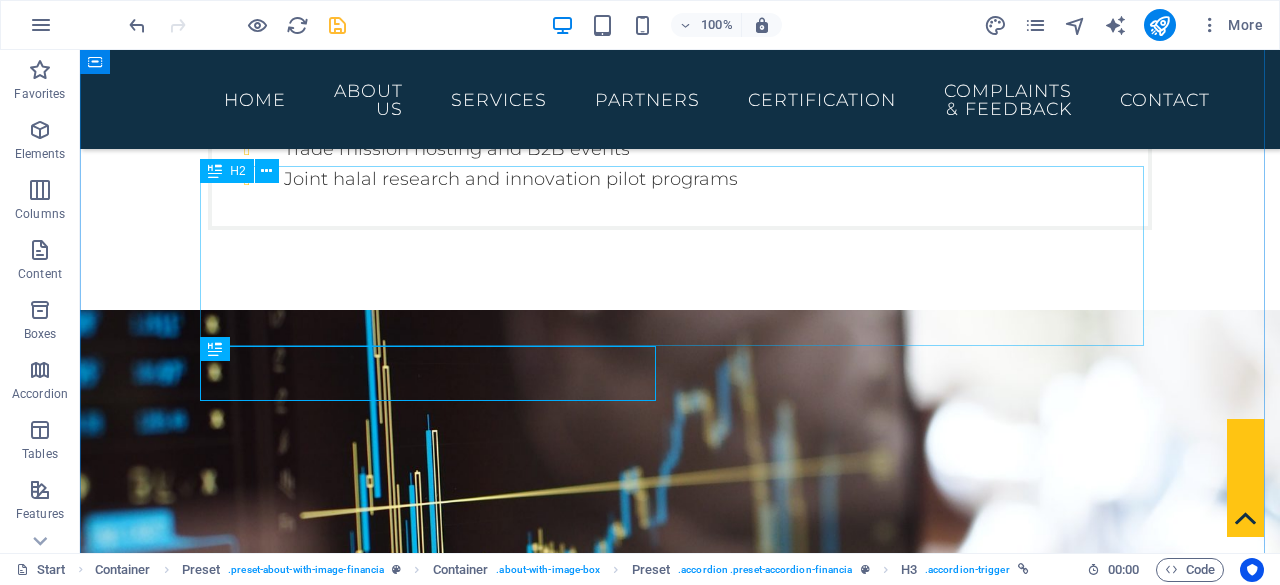scroll, scrollTop: 5018, scrollLeft: 0, axis: vertical 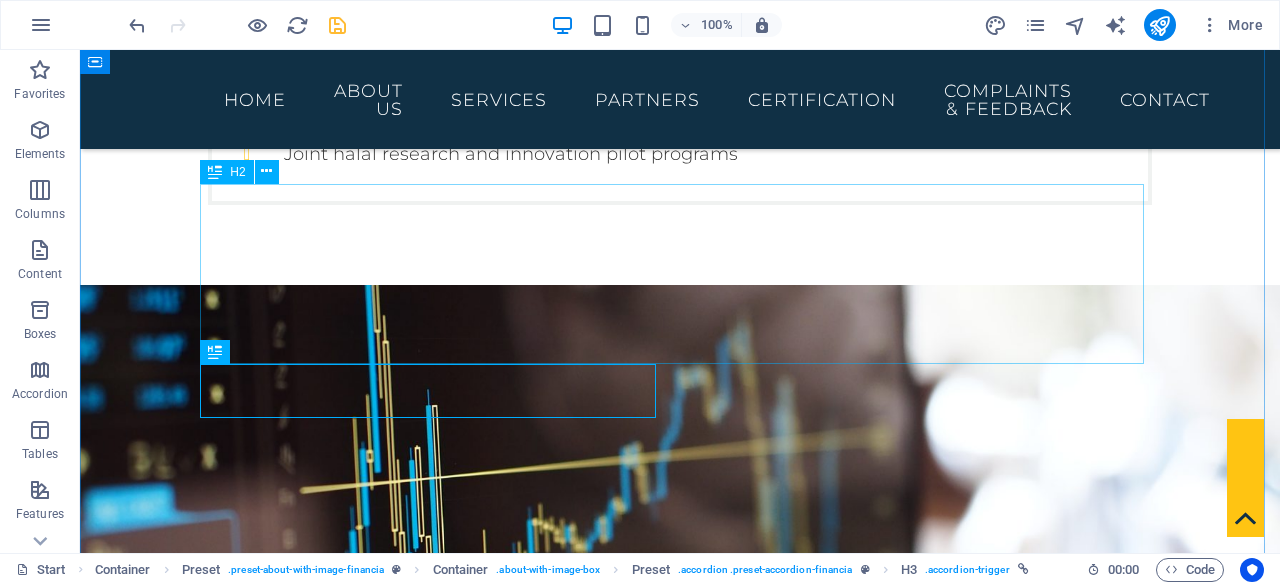 click on "The process covers receiving,evaluating, & making decisions" at bounding box center [680, 3662] 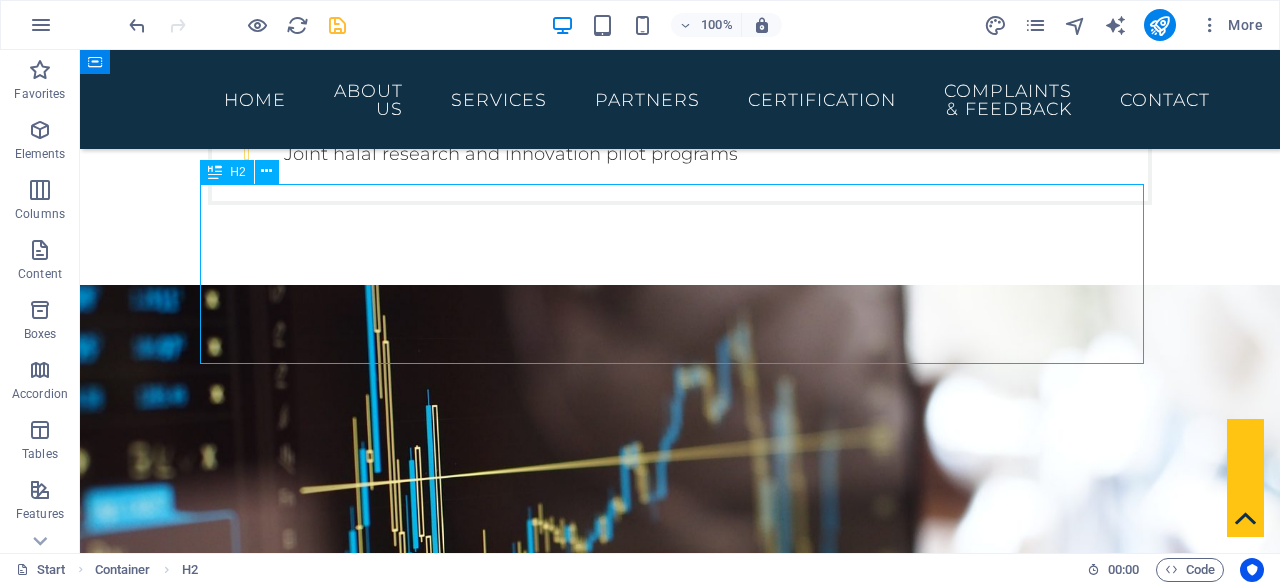 click on "The process covers receiving,evaluating, & making decisions" at bounding box center (680, 3662) 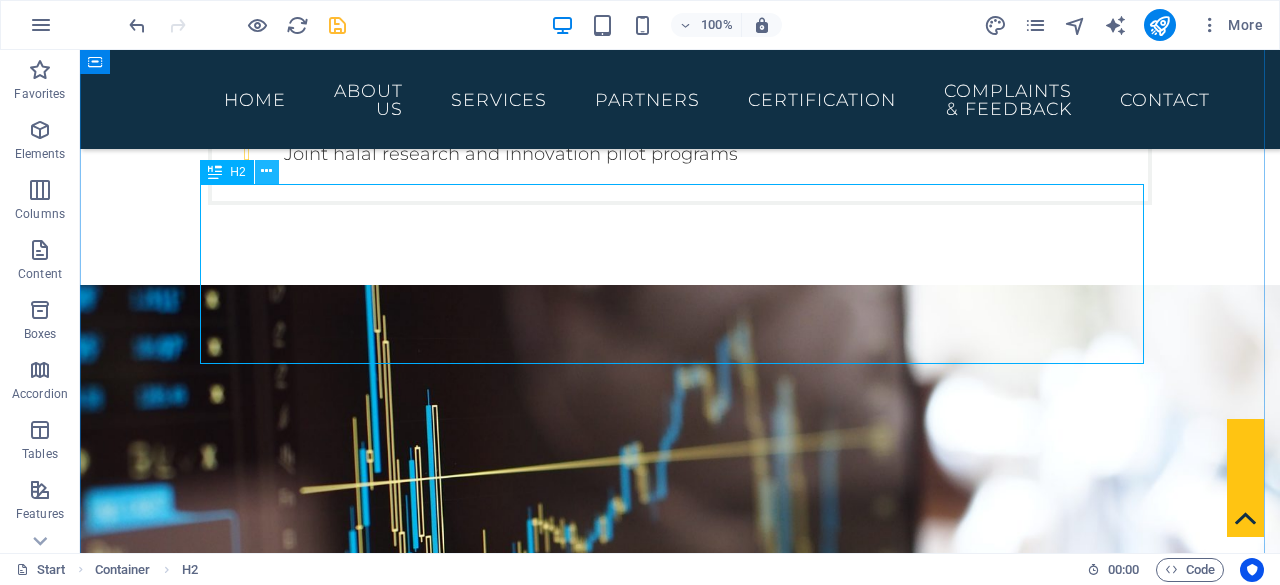 click at bounding box center (266, 171) 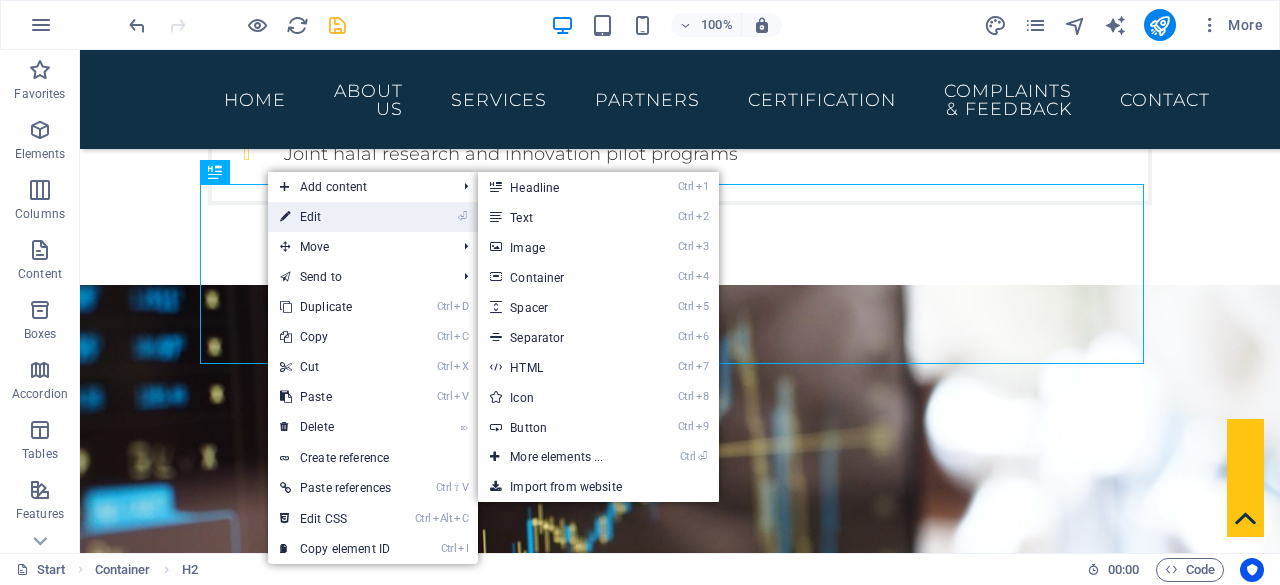 click on "⏎  Edit" at bounding box center [335, 217] 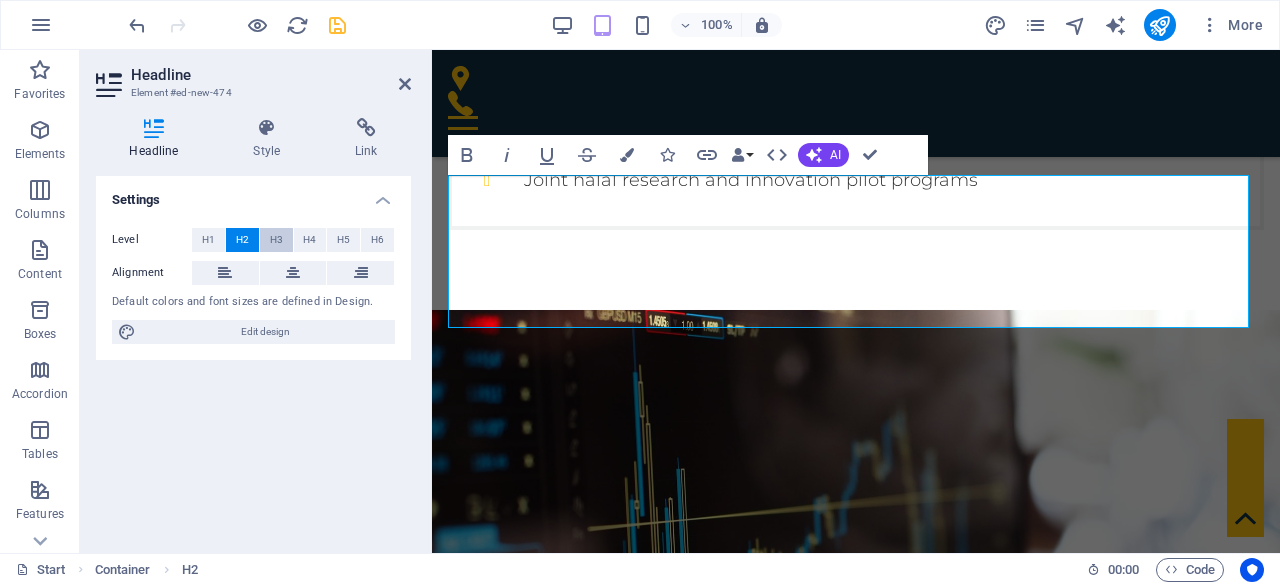 click on "H3" at bounding box center [276, 240] 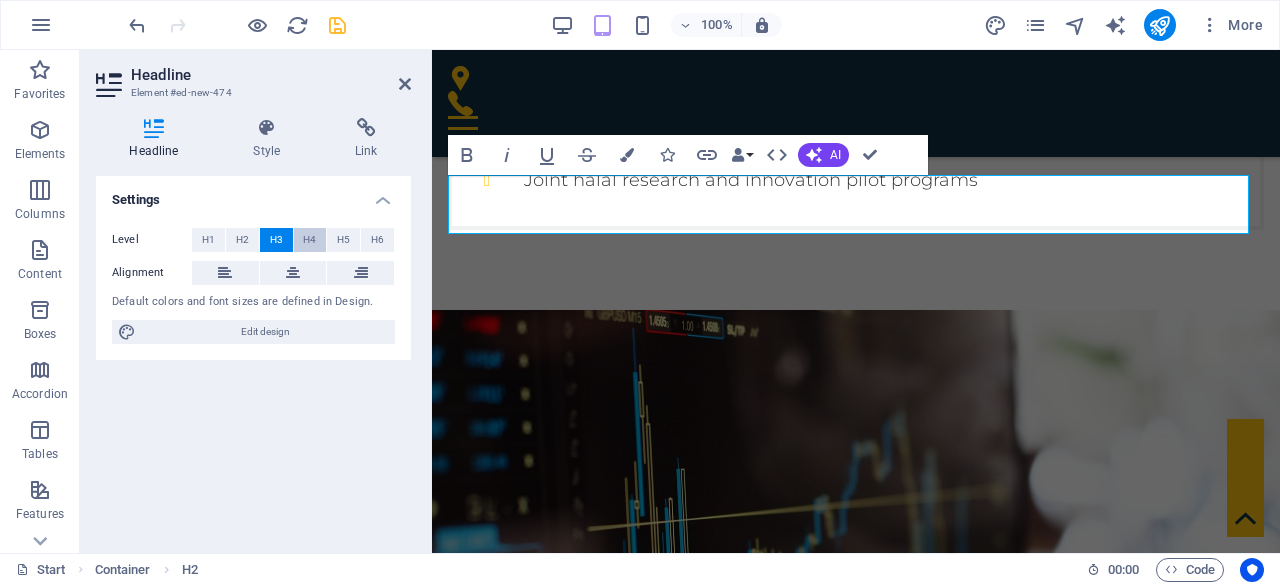 click on "H4" at bounding box center (309, 240) 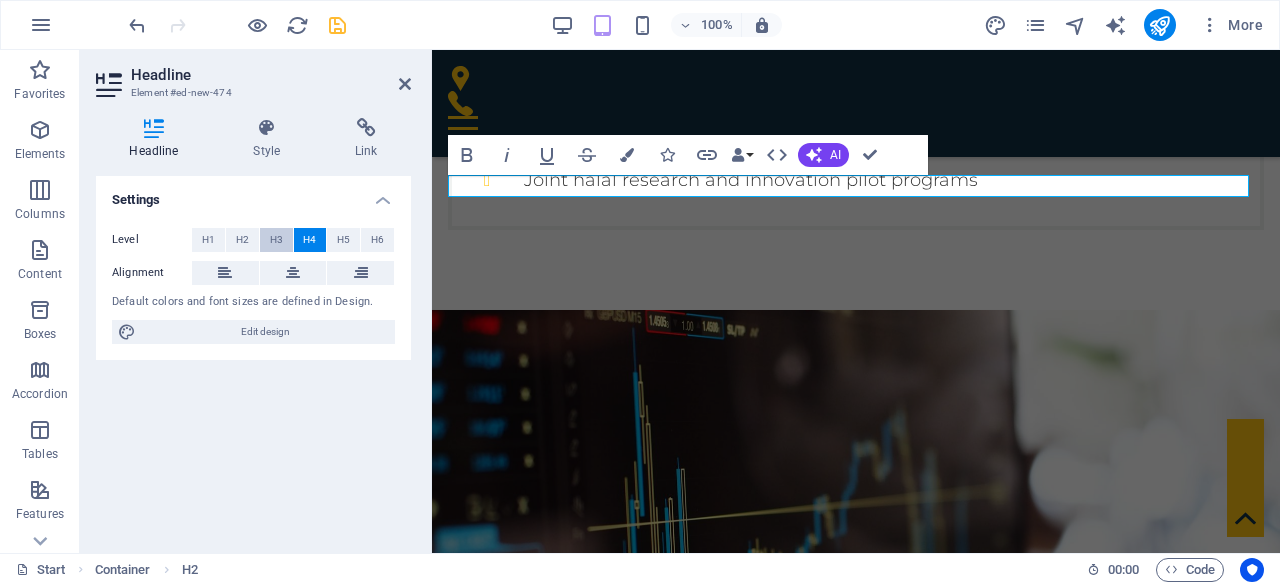 click on "H3" at bounding box center (276, 240) 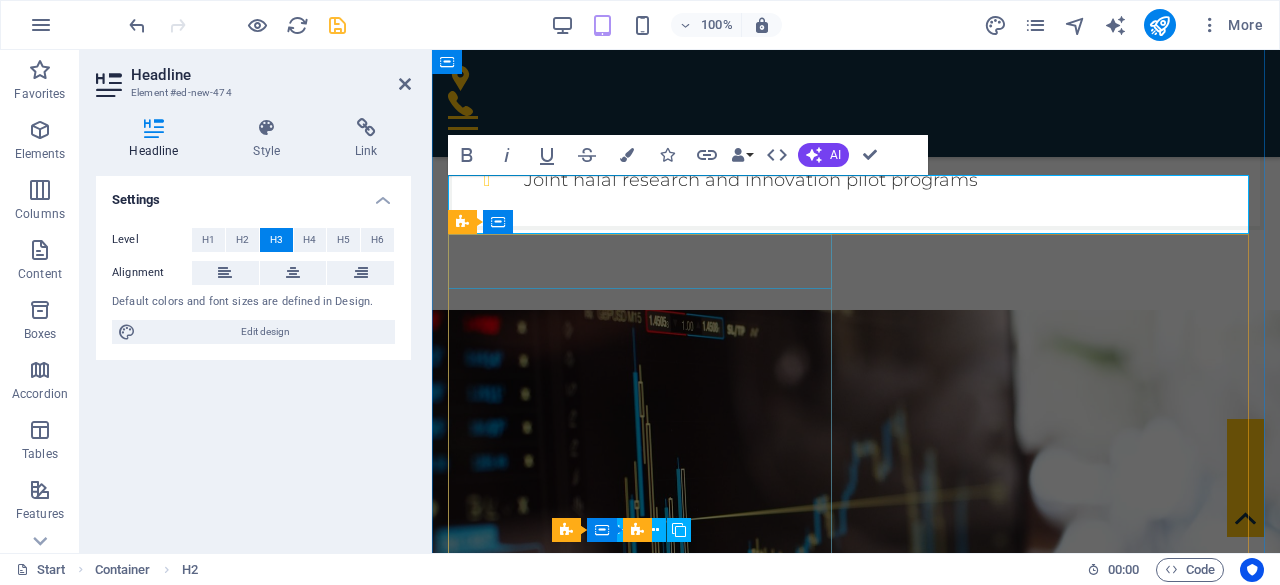 click on "Memorandum of Understanding" at bounding box center (856, 2970) 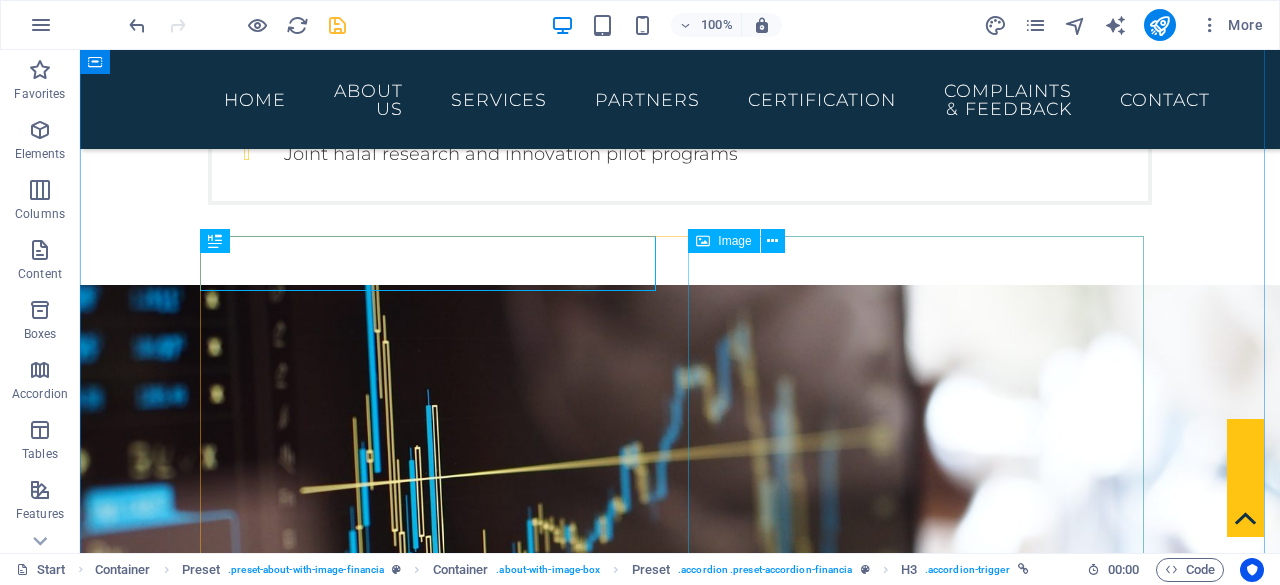 scroll, scrollTop: 5018, scrollLeft: 0, axis: vertical 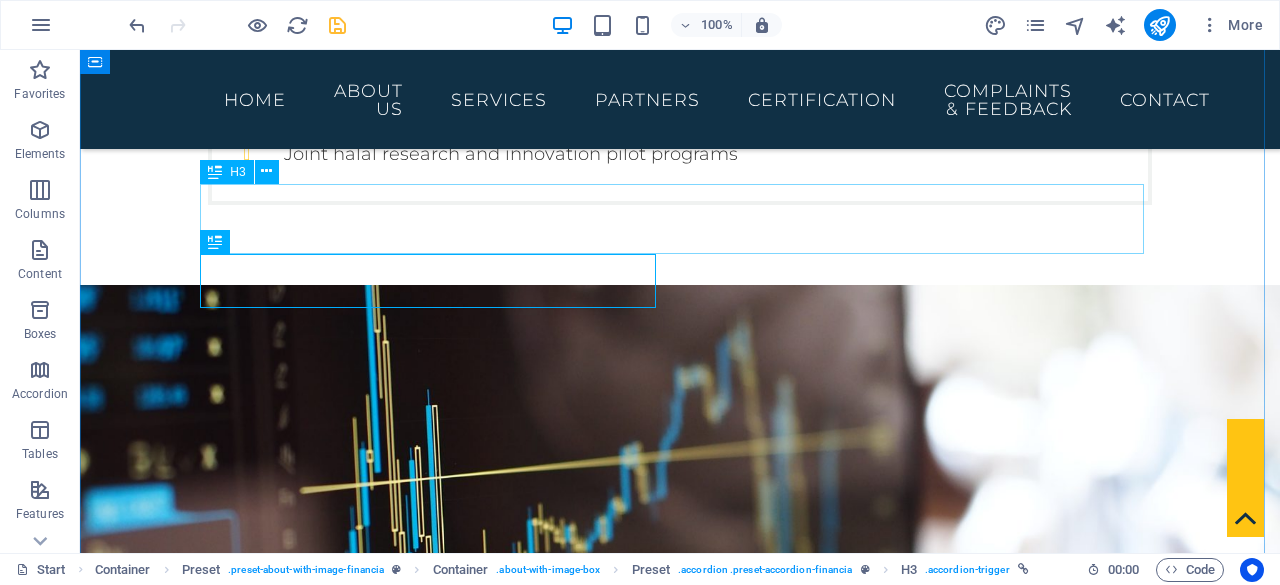 click on "The process covers receiving,evaluating, & making decisions" at bounding box center [680, 3622] 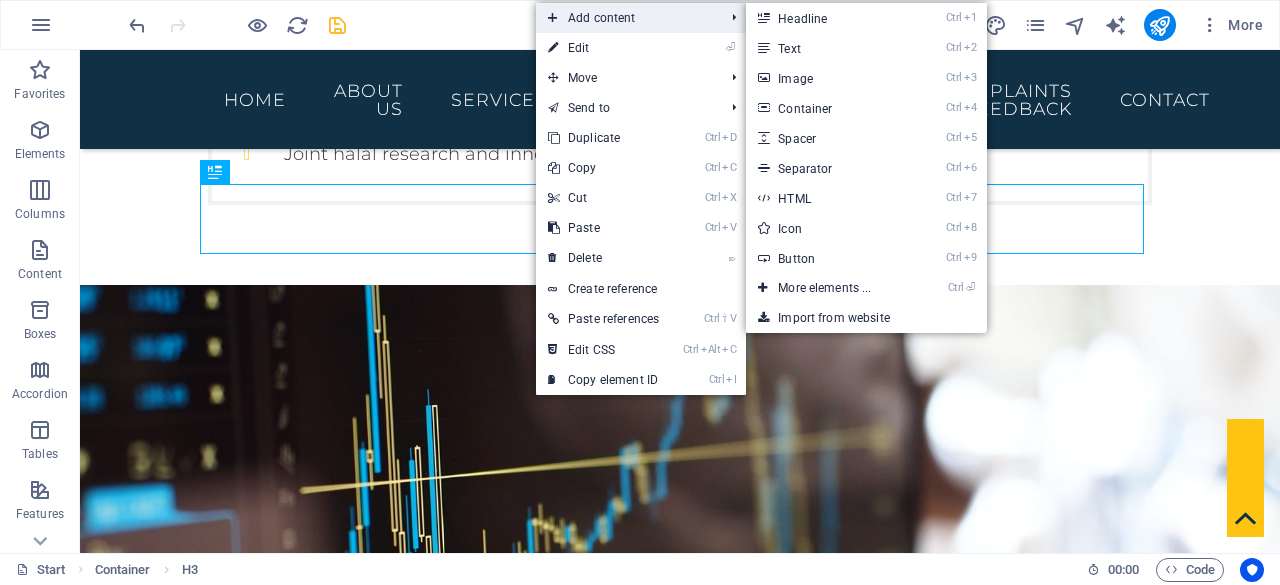 click on "Add content" at bounding box center [626, 18] 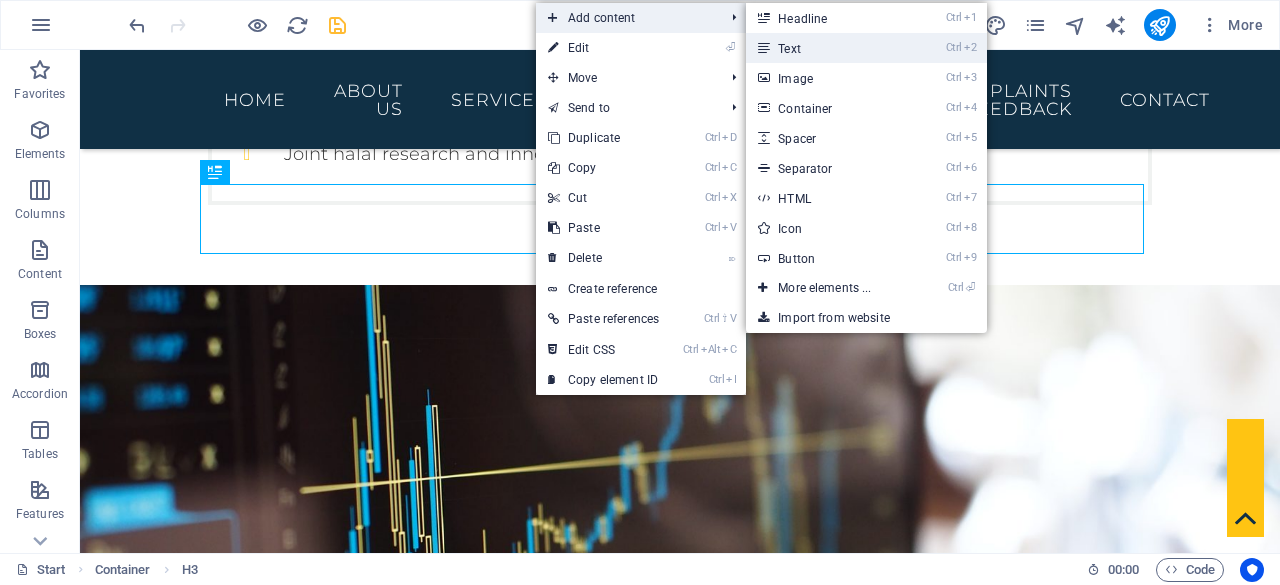 drag, startPoint x: 807, startPoint y: 42, endPoint x: 318, endPoint y: 45, distance: 489.00922 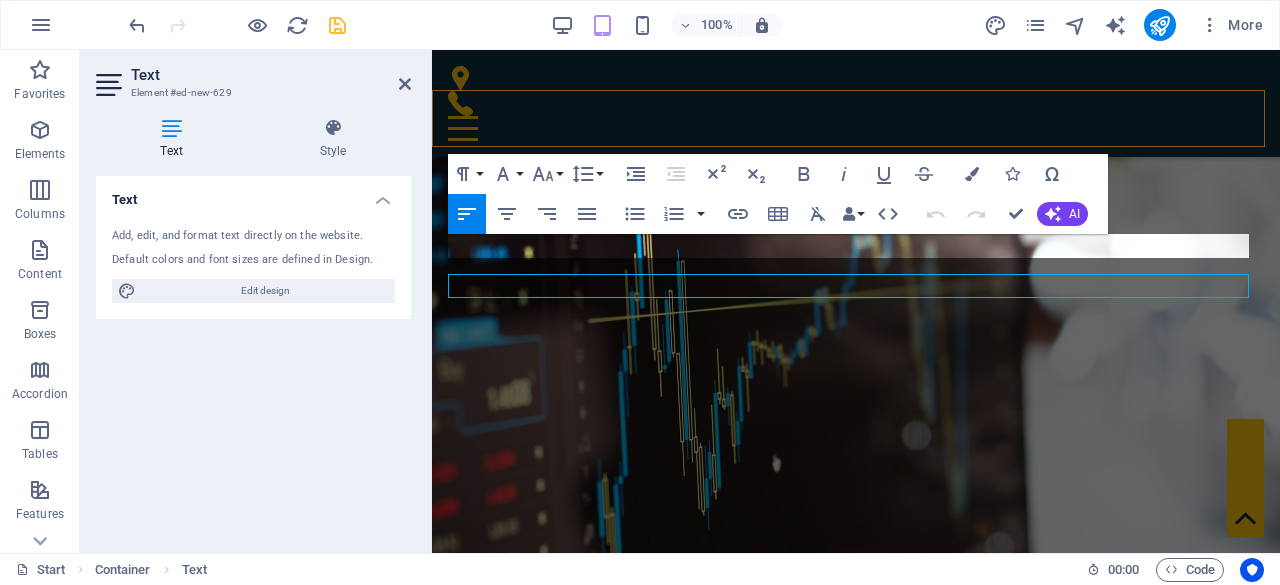 scroll, scrollTop: 4810, scrollLeft: 0, axis: vertical 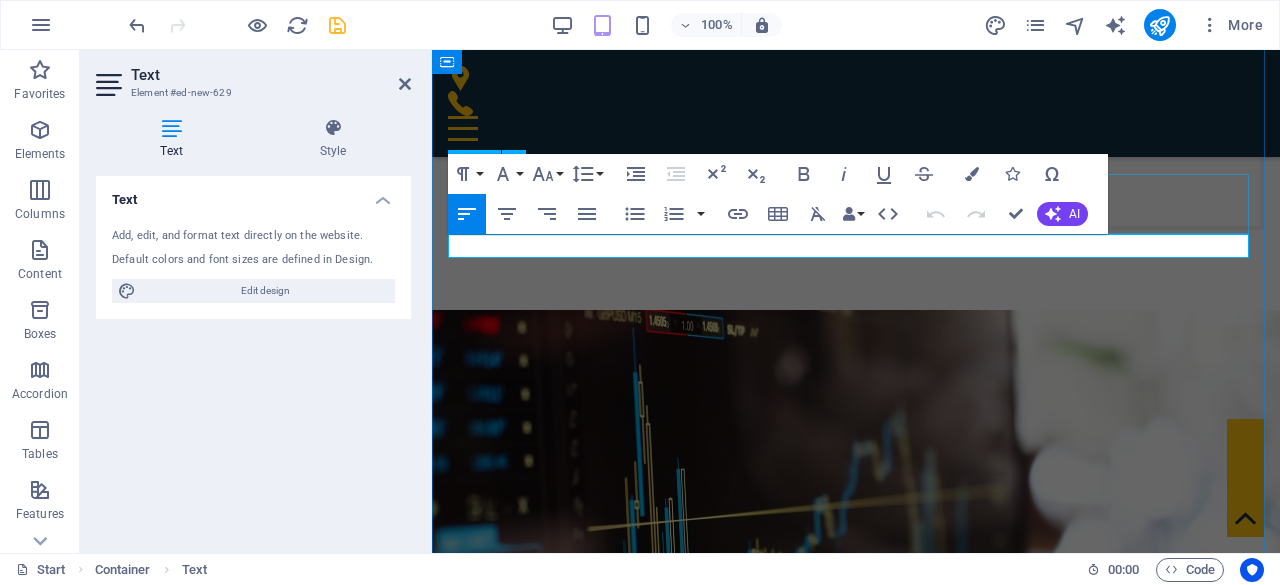 click on "The process covers receiving,evaluating, & making decisions" at bounding box center [856, 2913] 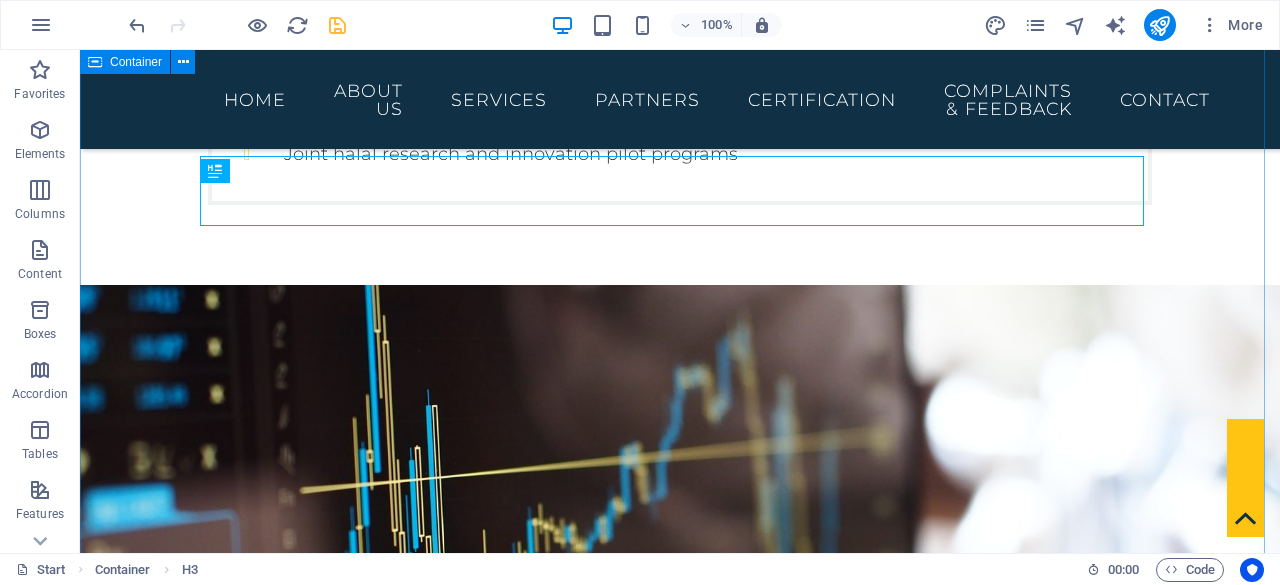 scroll, scrollTop: 5019, scrollLeft: 0, axis: vertical 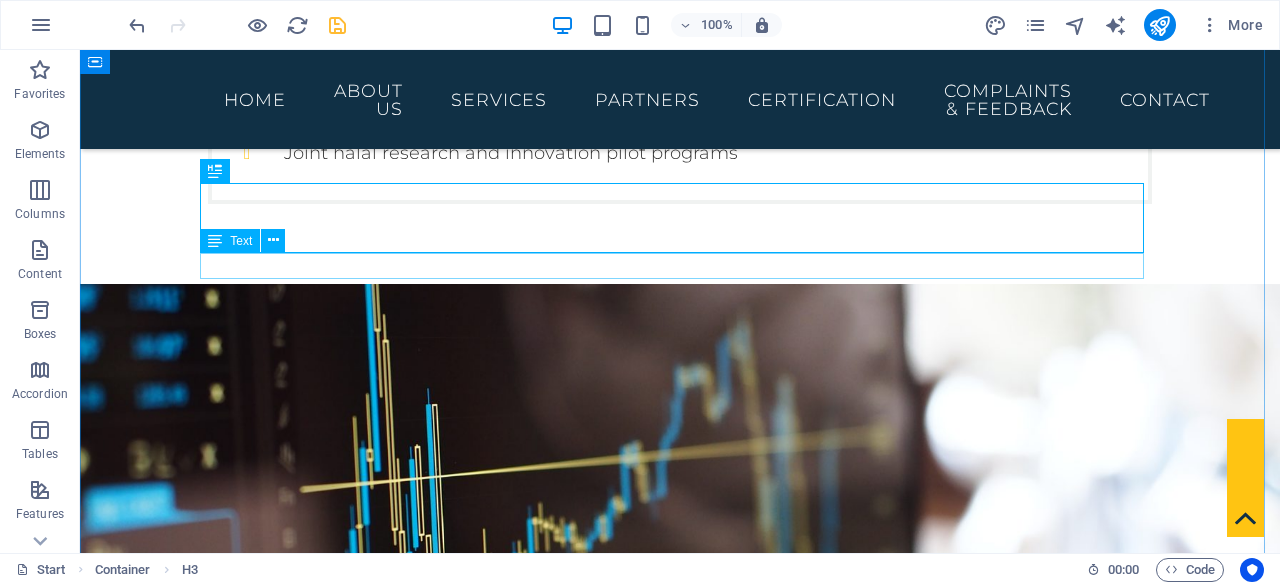 click on "New text element" at bounding box center [680, 3669] 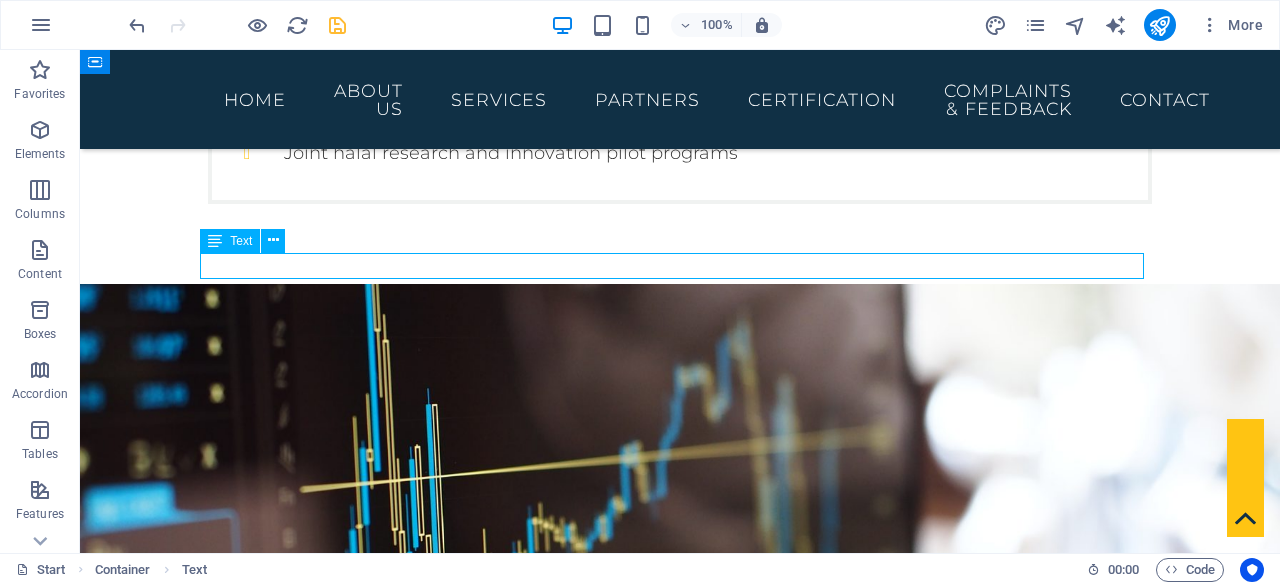 click on "New text element" at bounding box center [680, 3669] 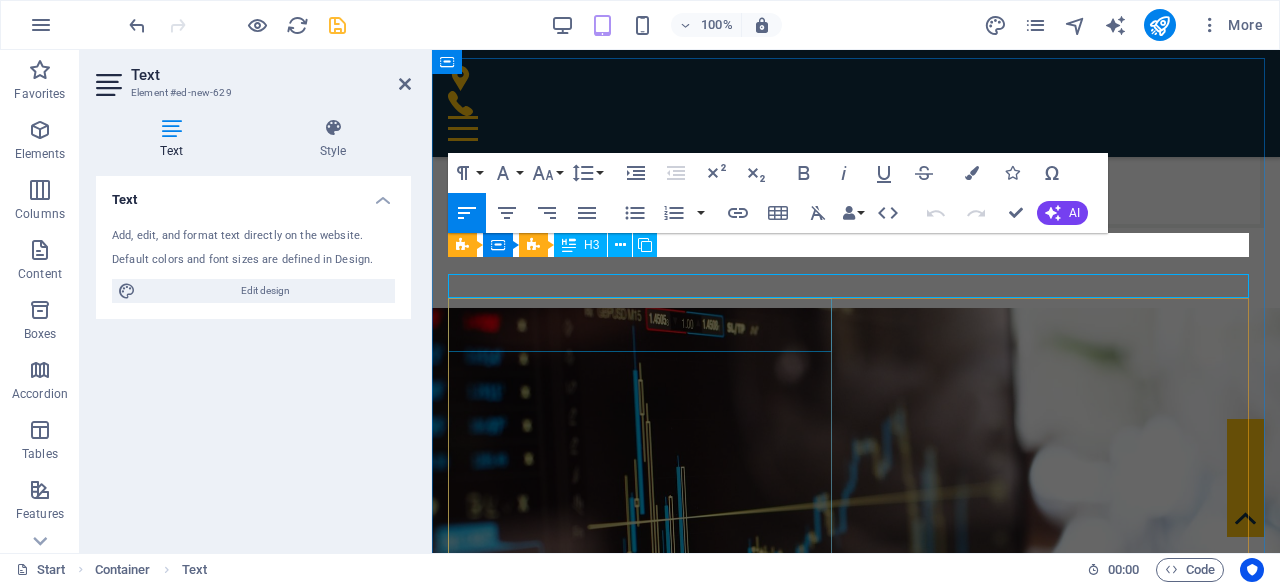 scroll, scrollTop: 4811, scrollLeft: 0, axis: vertical 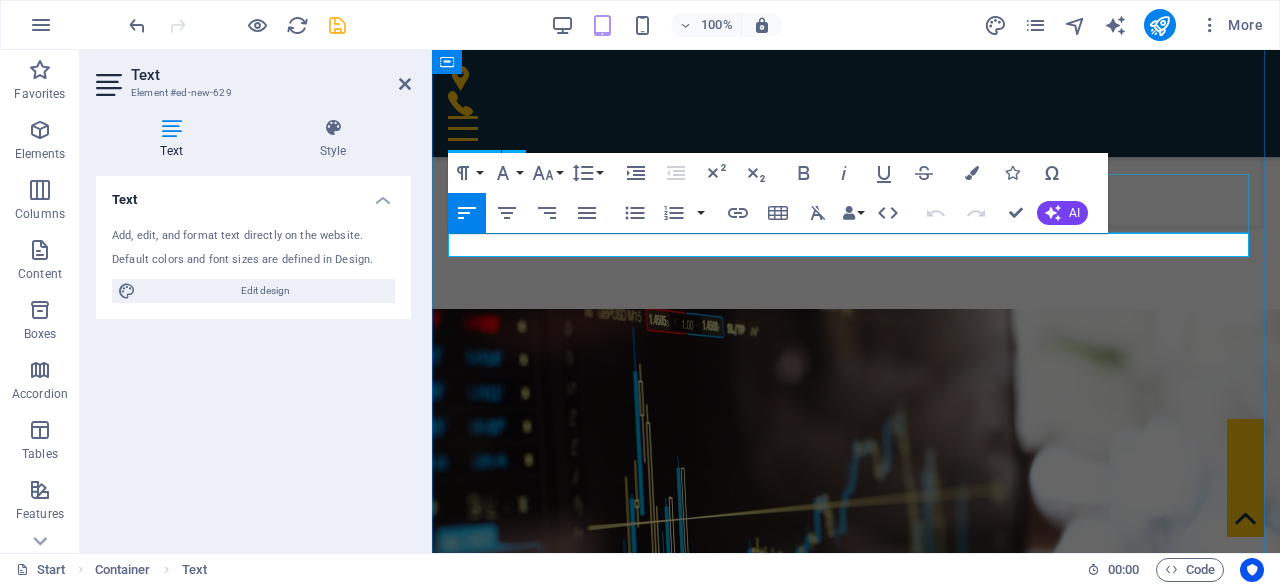 click on "The process covers receiving,evaluating, & making decisions" at bounding box center (856, 2912) 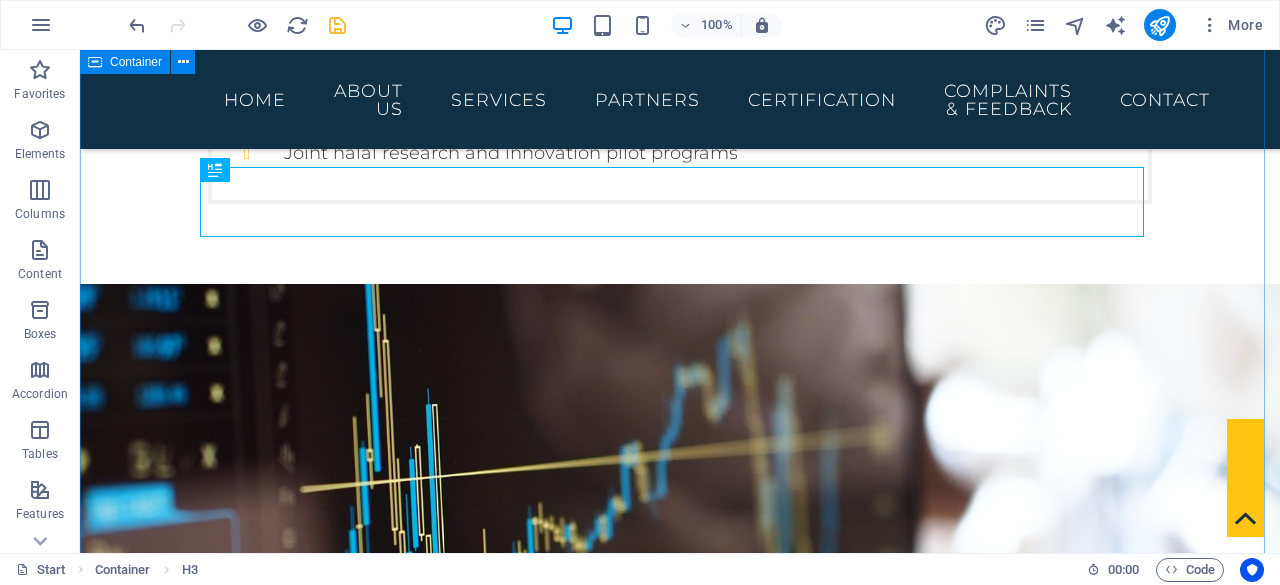 scroll, scrollTop: 5020, scrollLeft: 0, axis: vertical 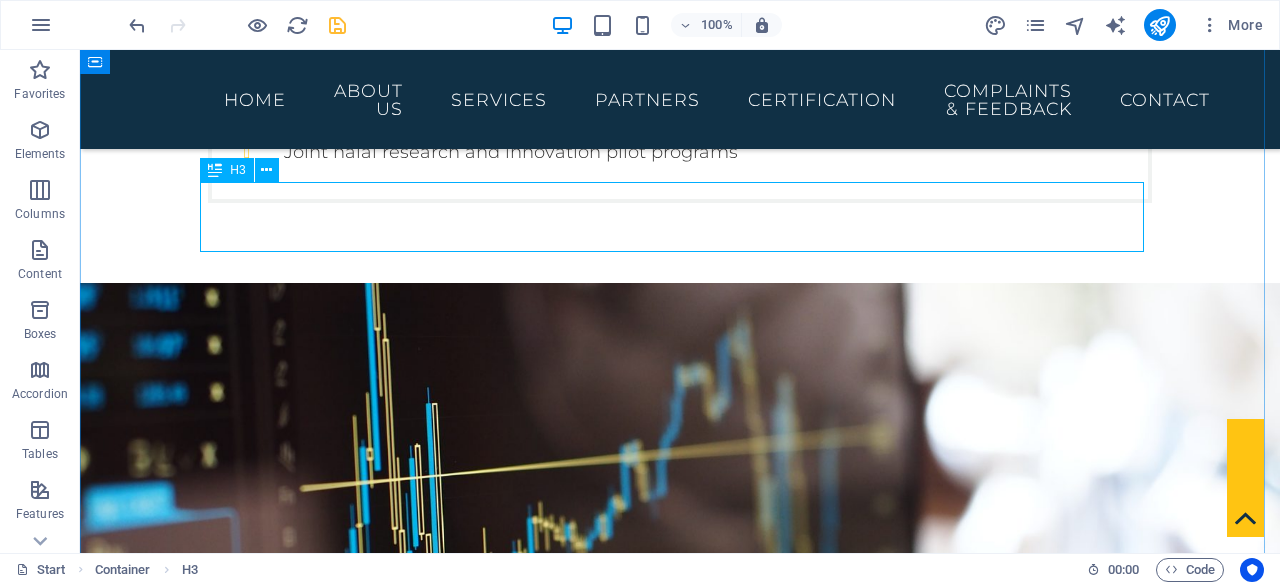 click on "The process covers receiving,evaluating, & making decisions" at bounding box center [680, 3620] 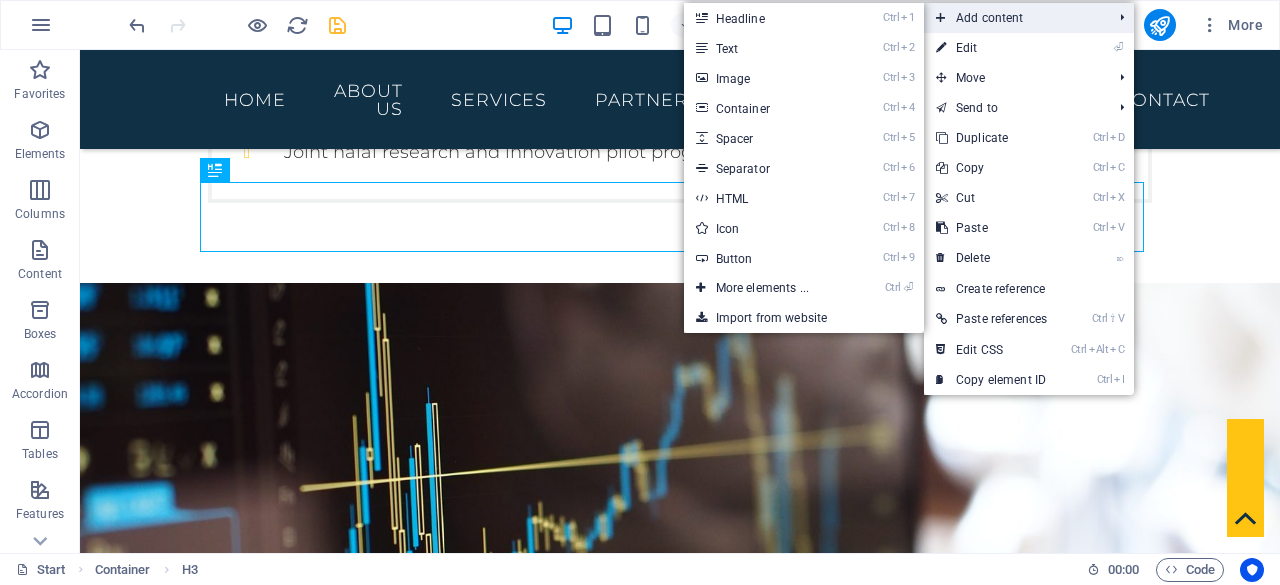 click on "Add content" at bounding box center [1014, 18] 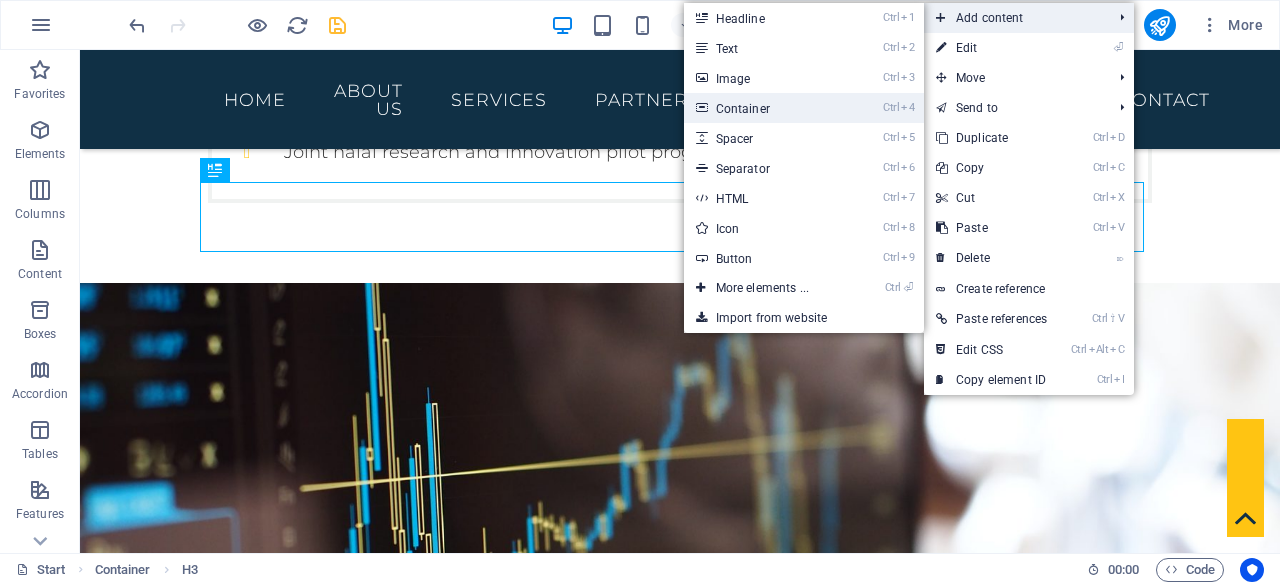 click on "Ctrl 4  Container" at bounding box center [766, 108] 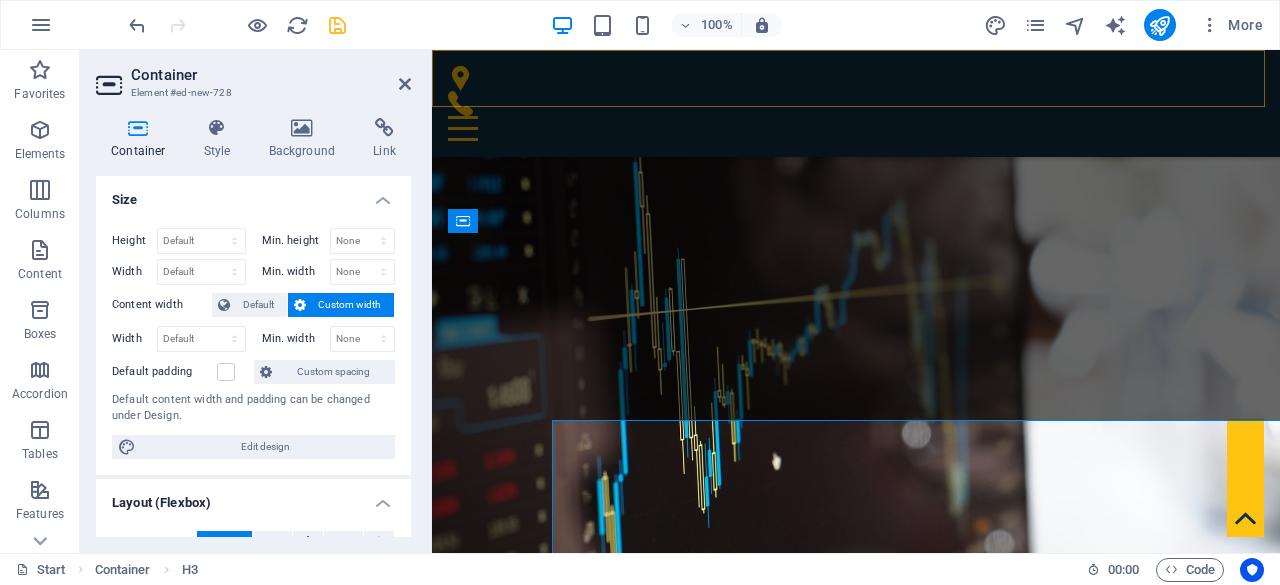 scroll, scrollTop: 4811, scrollLeft: 0, axis: vertical 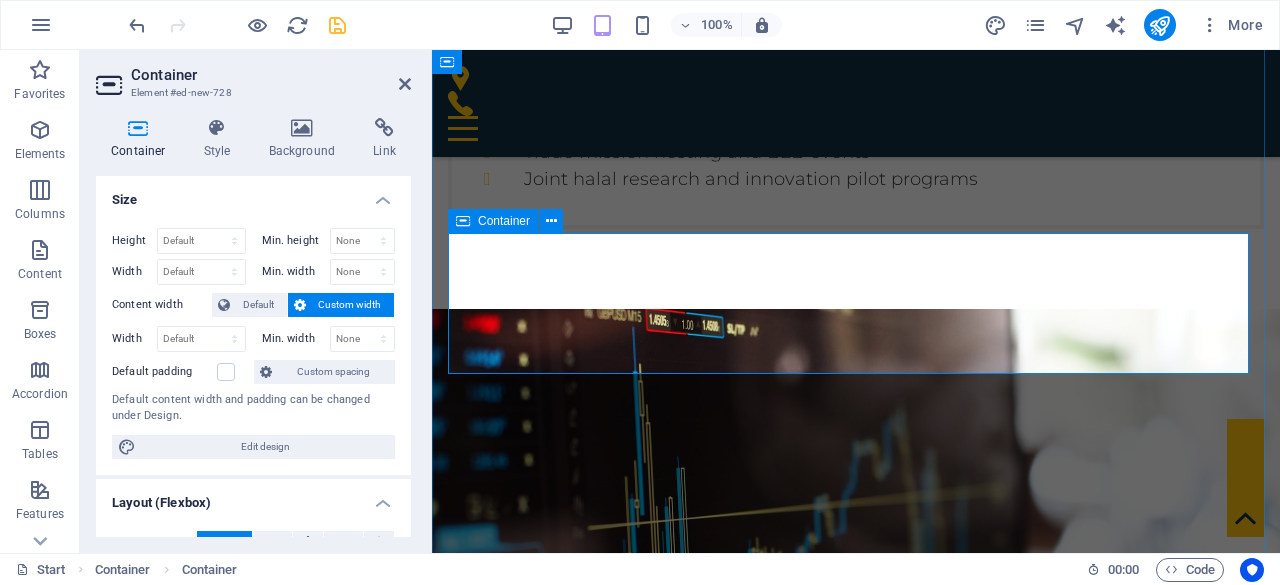 click on "Add elements" at bounding box center (797, 3043) 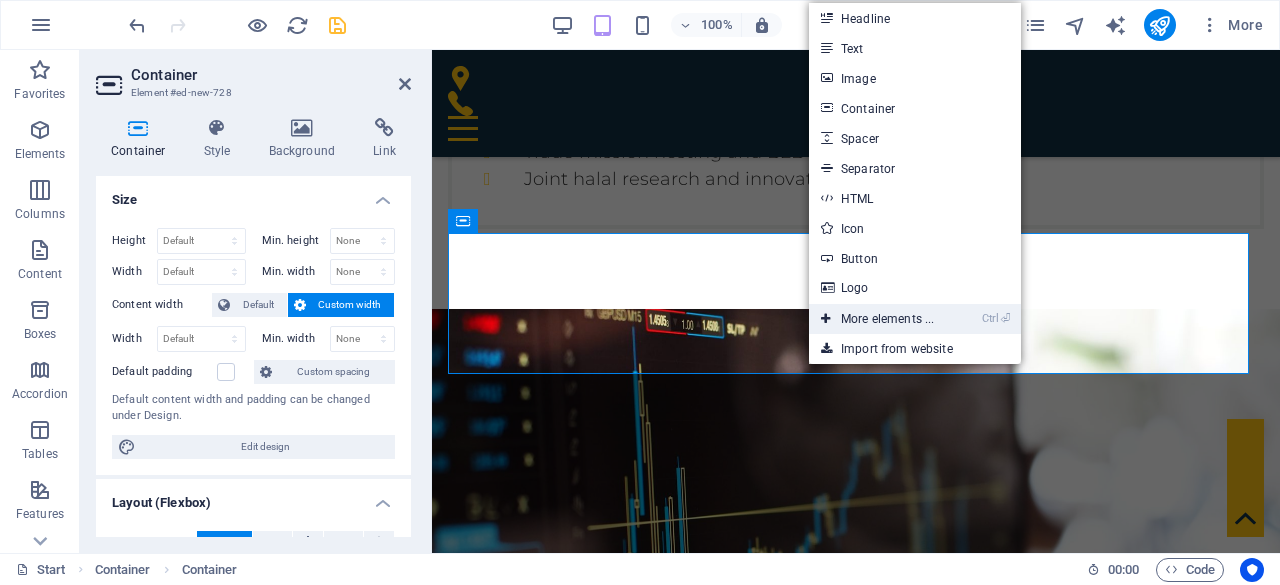 click on "Ctrl ⏎  More elements ..." at bounding box center [877, 319] 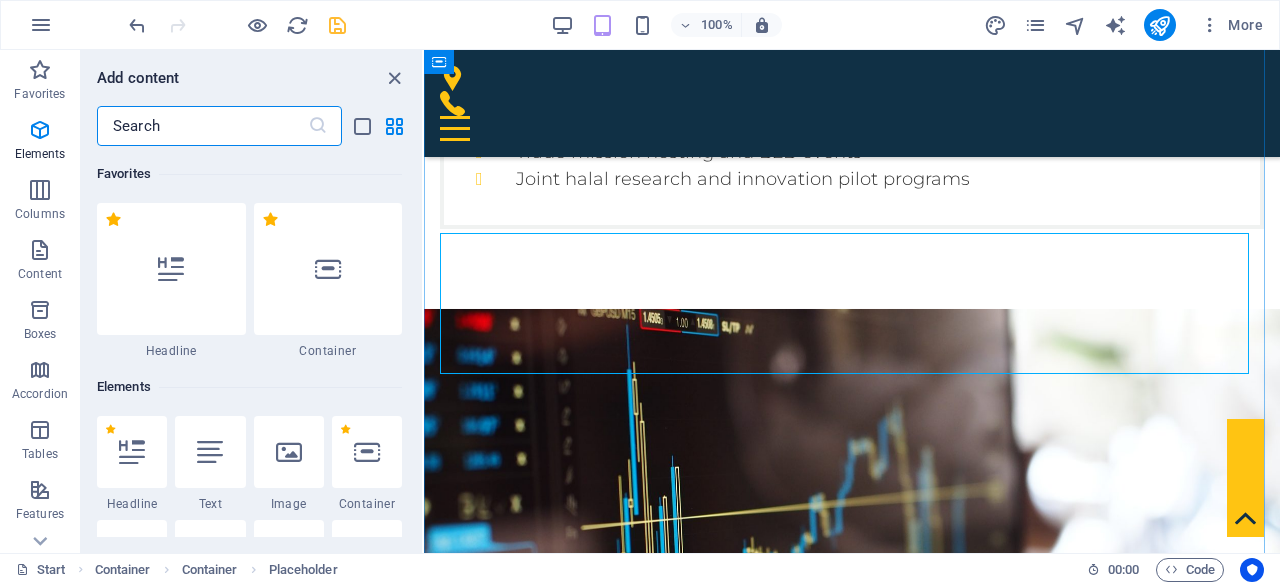 scroll, scrollTop: 4812, scrollLeft: 0, axis: vertical 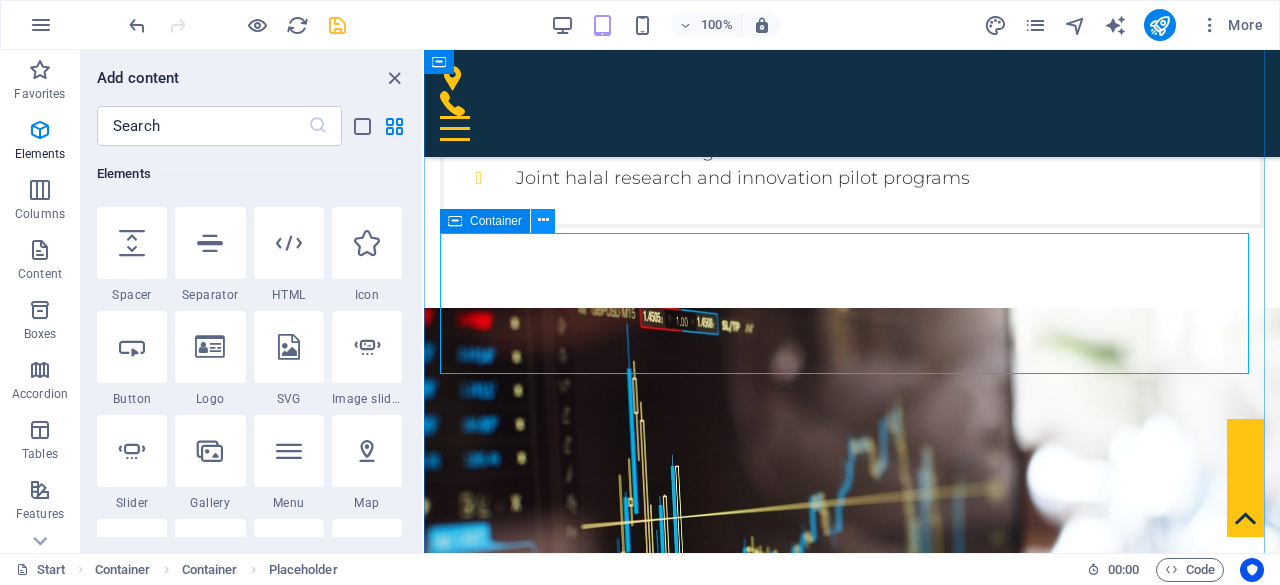 click at bounding box center (543, 220) 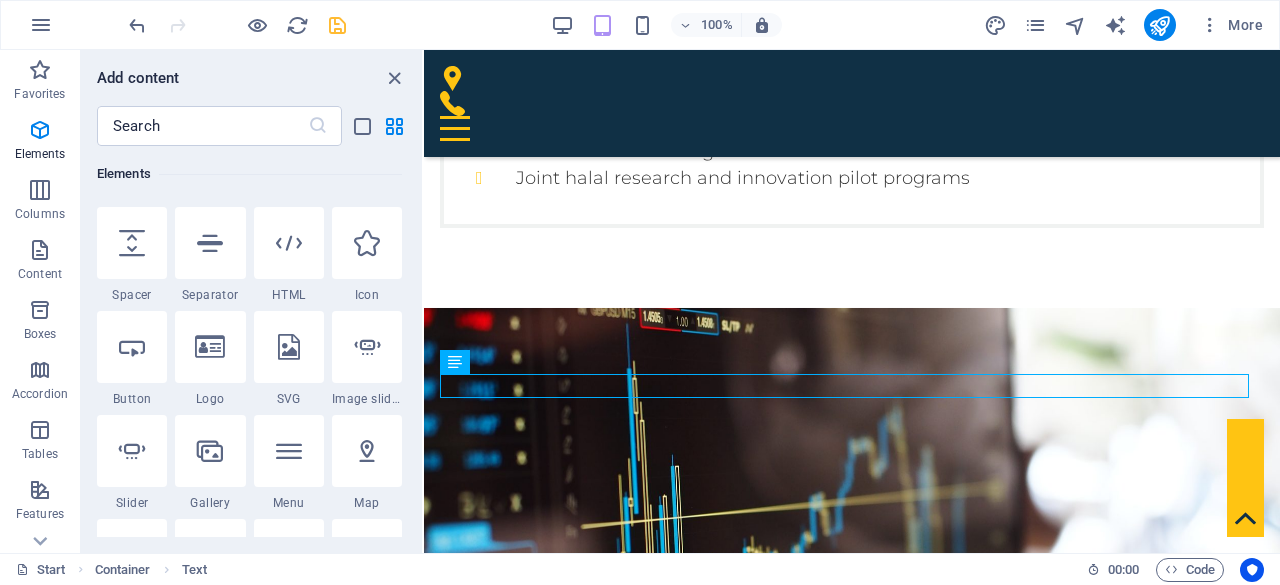 drag, startPoint x: 561, startPoint y: 381, endPoint x: 567, endPoint y: 313, distance: 68.26419 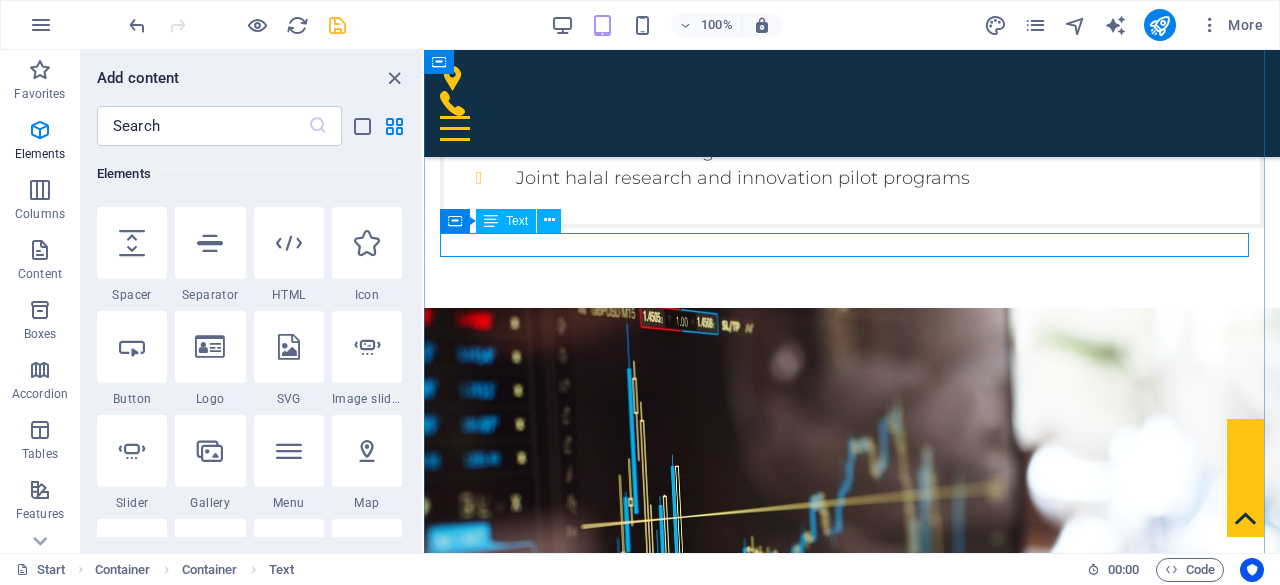 click on "New text element" at bounding box center (852, 2959) 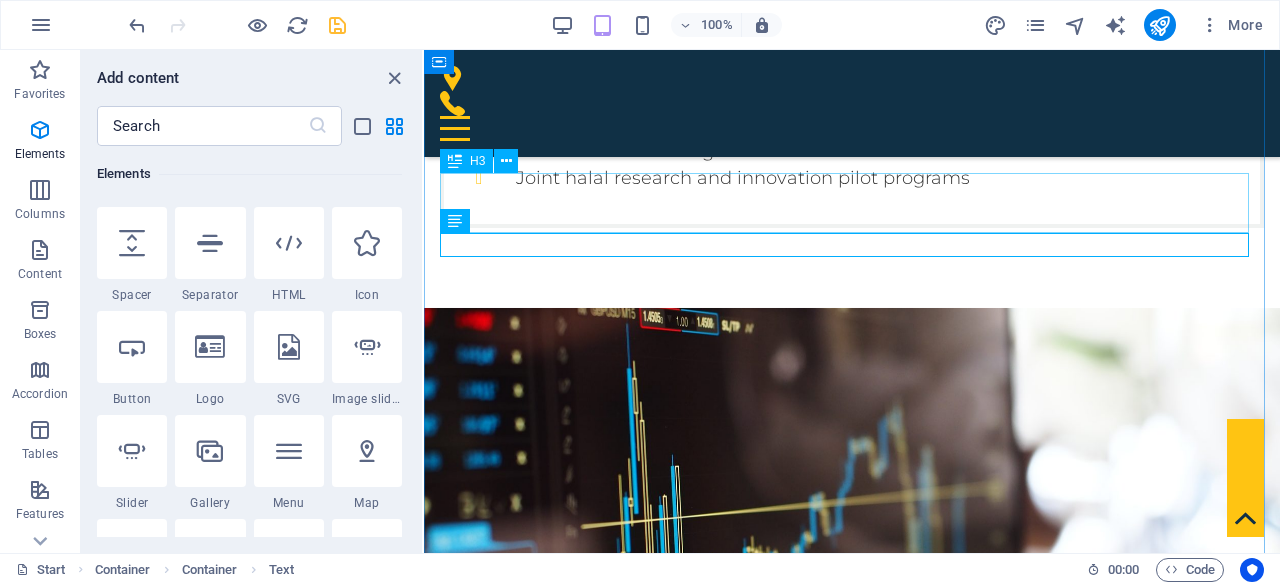 click on "The process covers receiving,evaluating, & making decisions" at bounding box center (852, 2916) 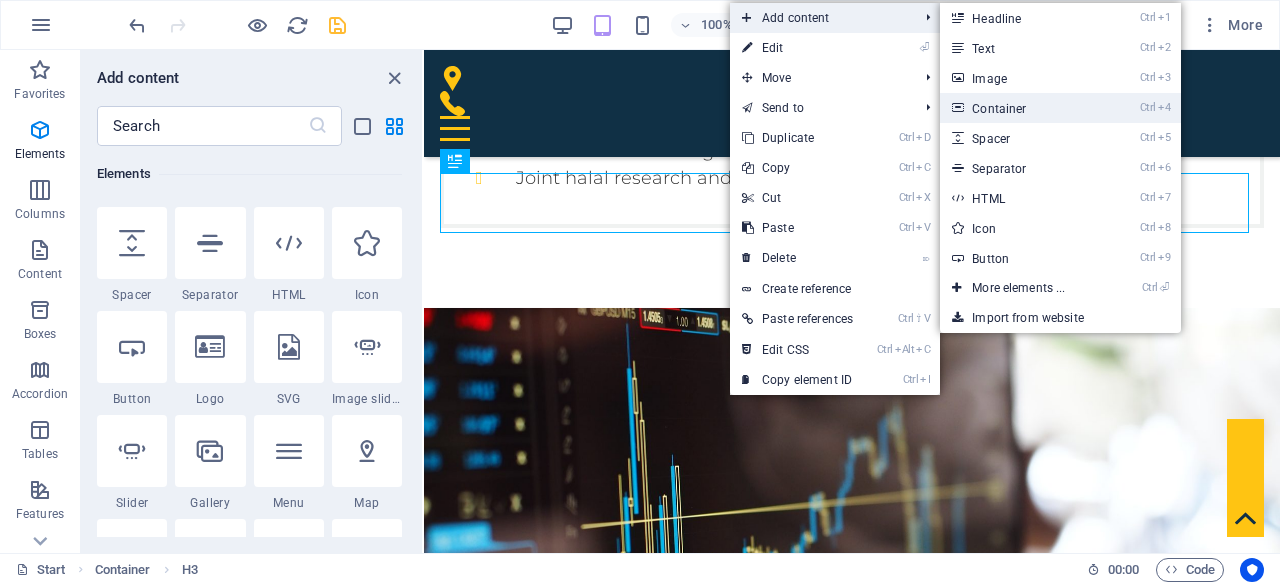 click on "Ctrl 4  Container" at bounding box center [1022, 108] 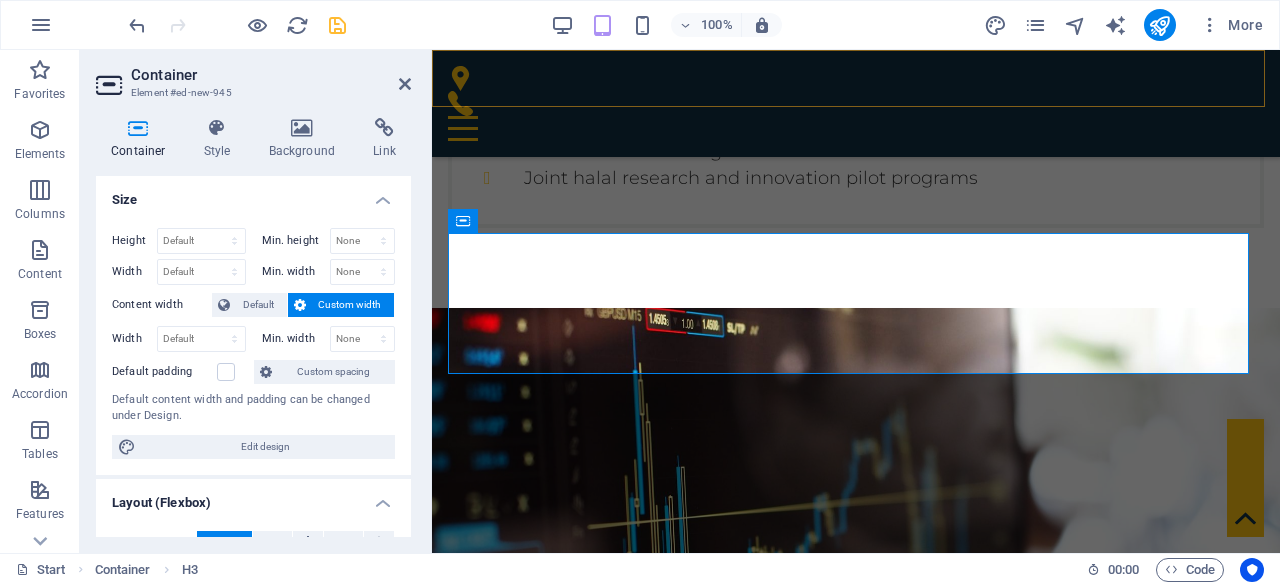 scroll, scrollTop: 4811, scrollLeft: 0, axis: vertical 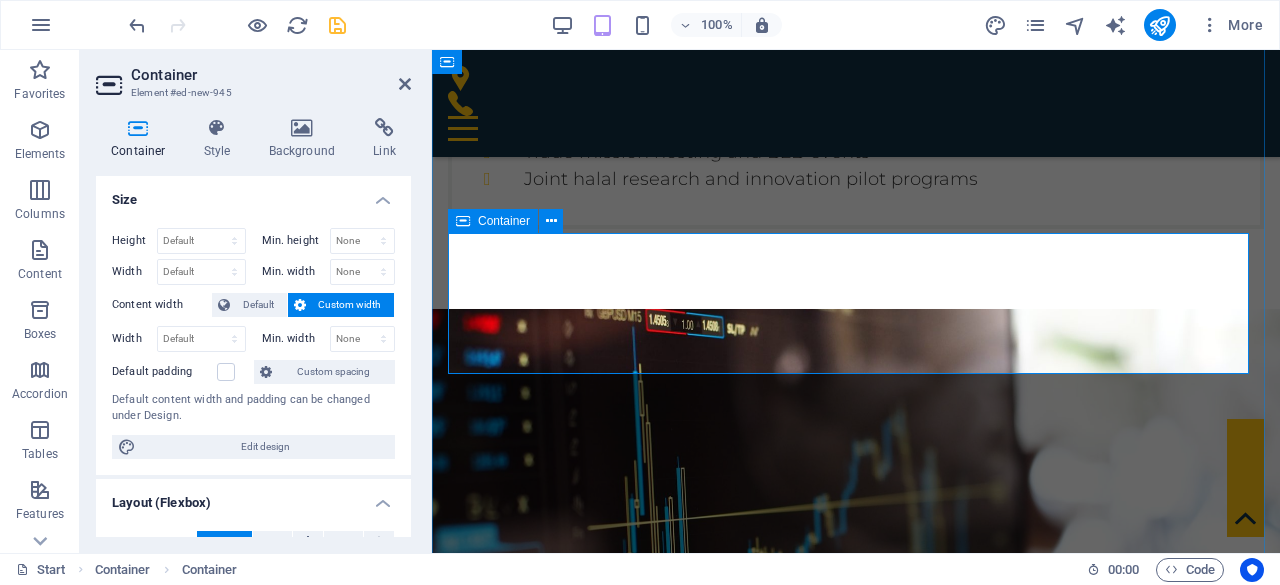 click on "Add elements" at bounding box center [797, 3043] 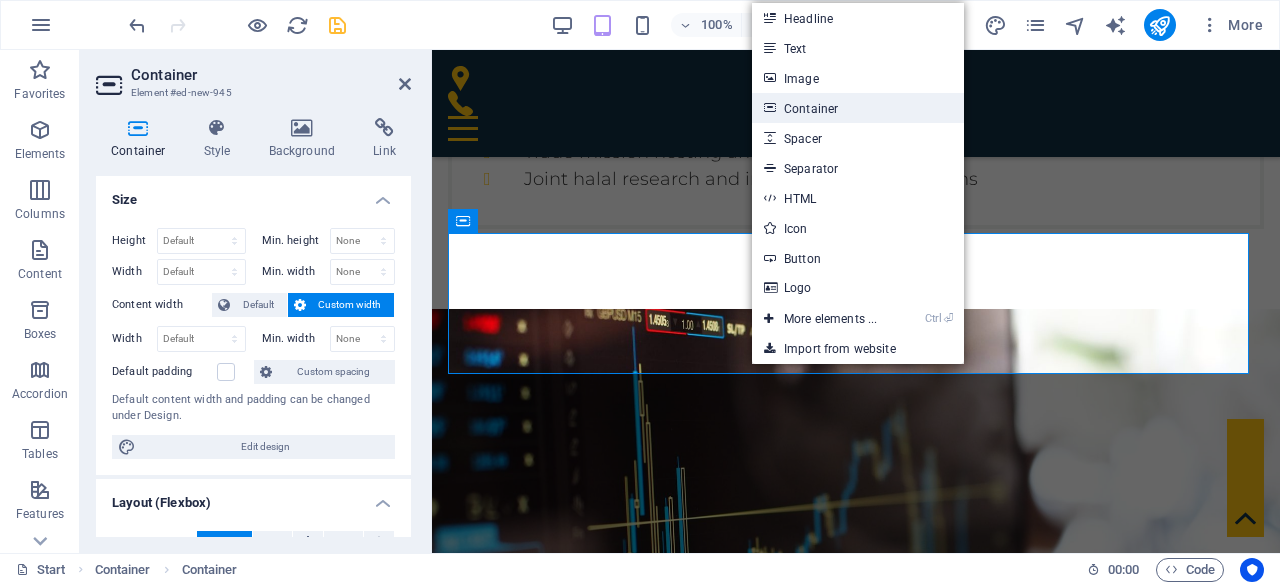 click on "Container" at bounding box center (858, 108) 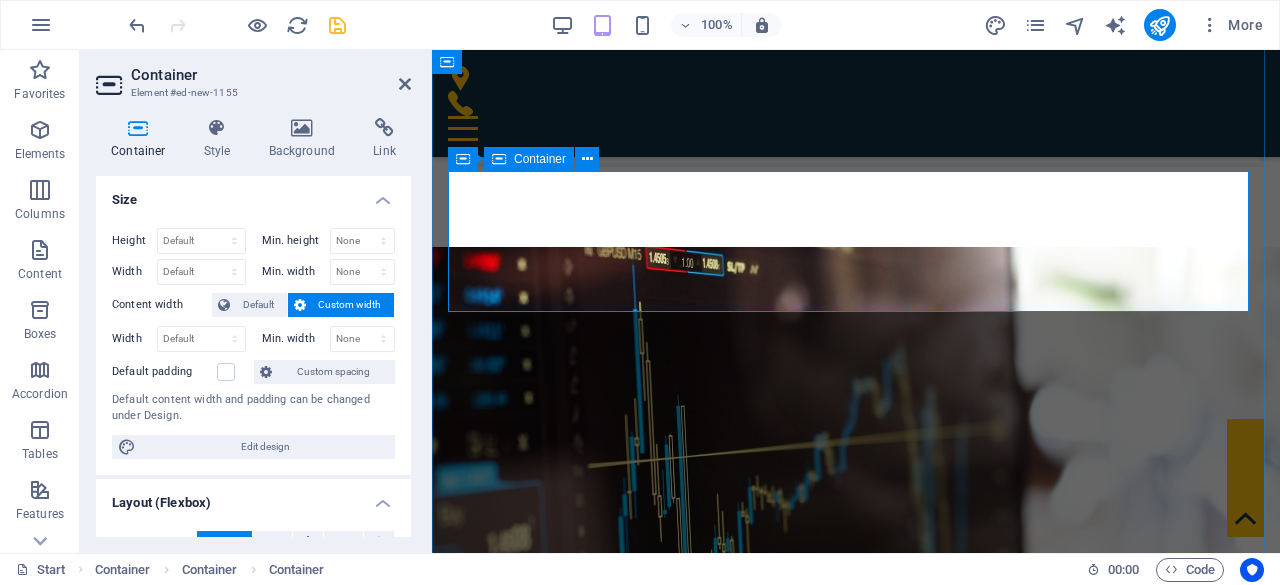 scroll, scrollTop: 4911, scrollLeft: 0, axis: vertical 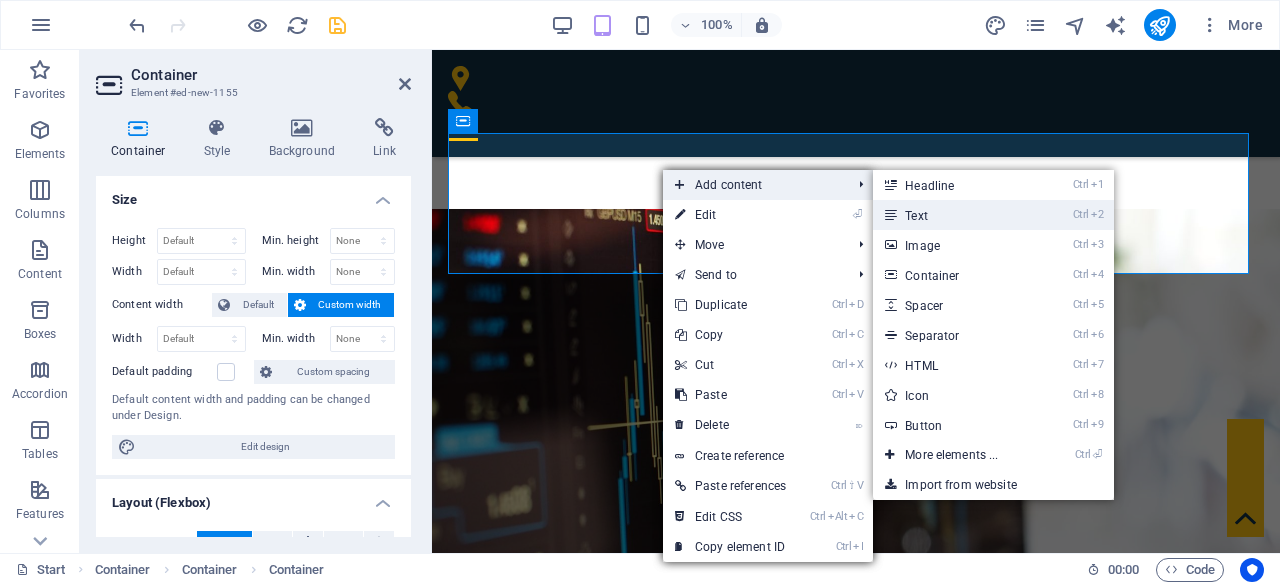 click on "Ctrl 2  Text" at bounding box center (955, 215) 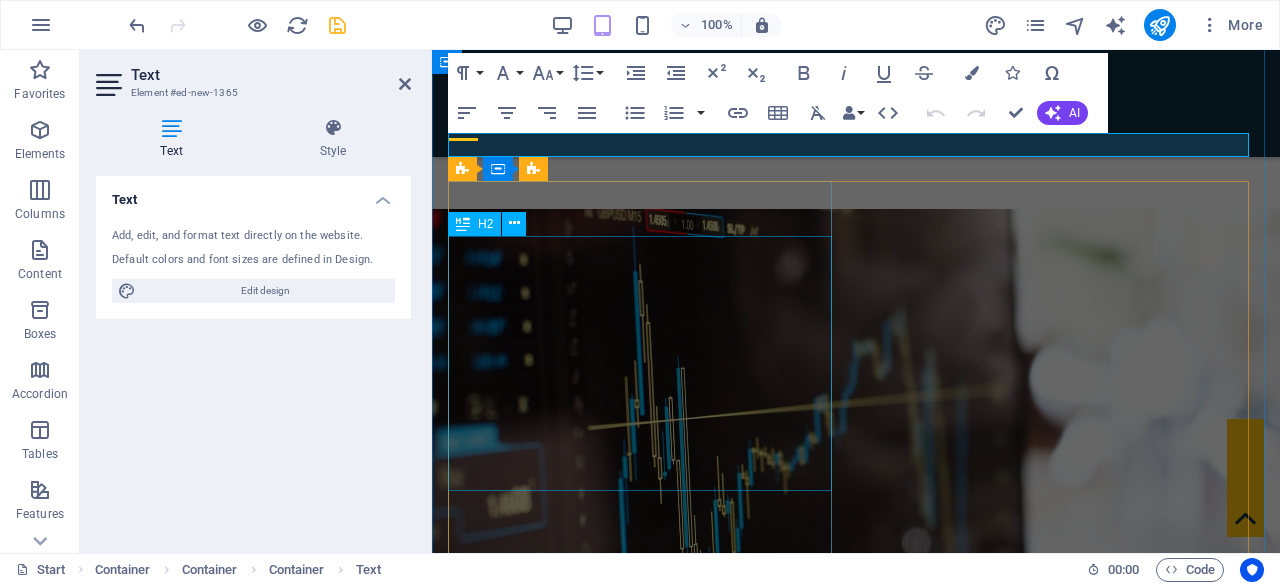 click on "The process covers receiving,evaluating, & making decisions" at bounding box center [856, 3021] 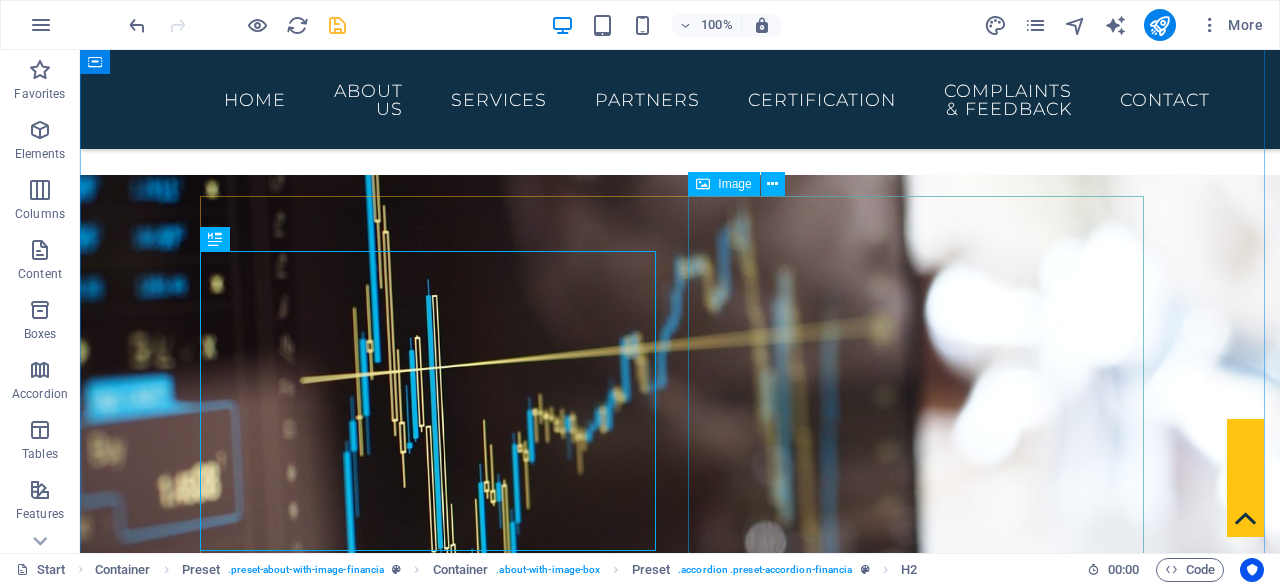 scroll, scrollTop: 5028, scrollLeft: 0, axis: vertical 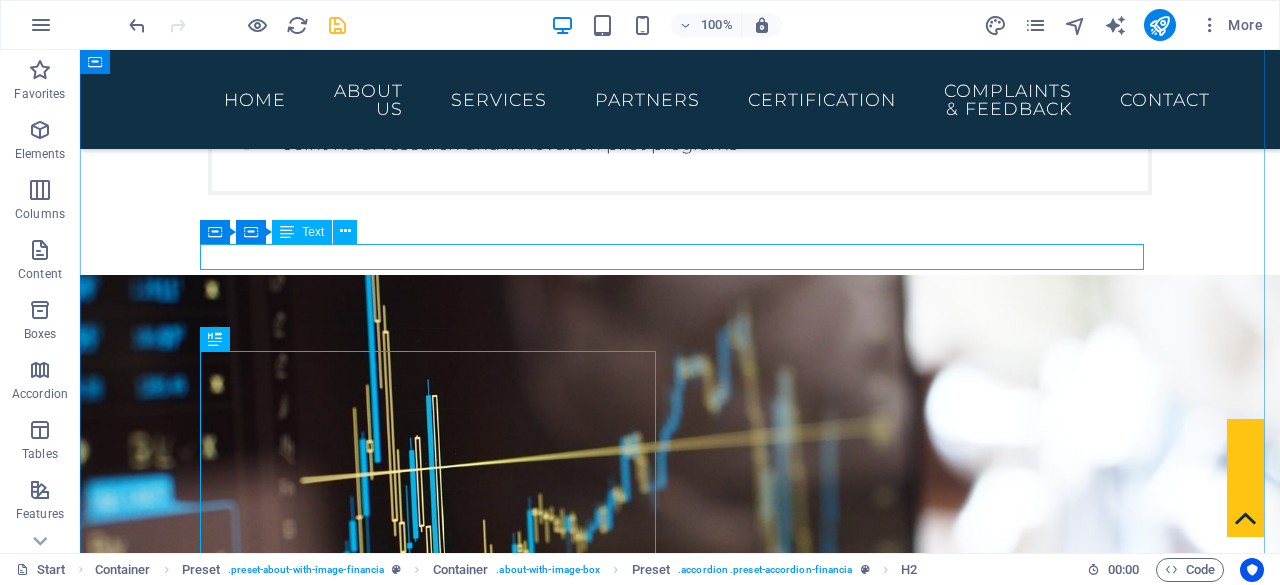 click on "New text element" at bounding box center [680, 3660] 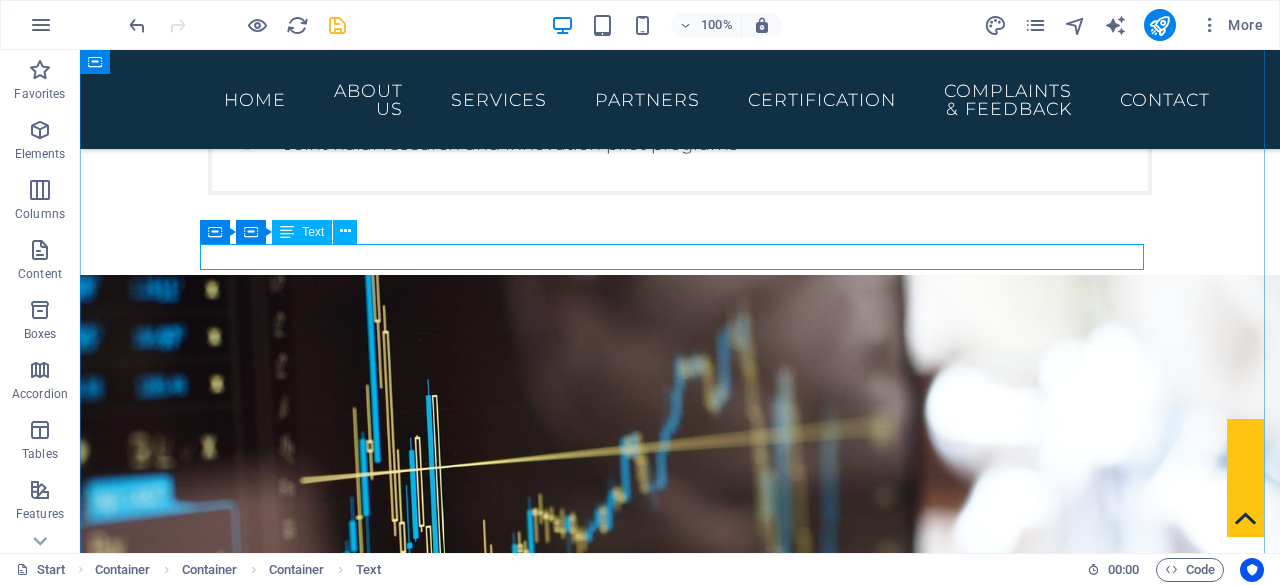 click on "New text element" at bounding box center (680, 3660) 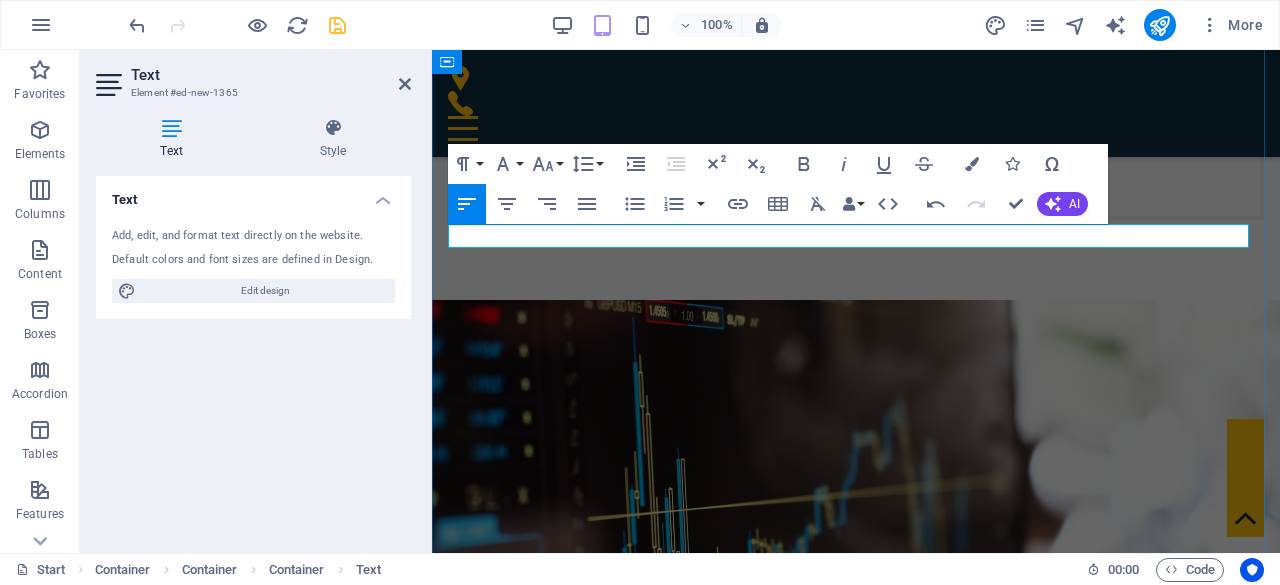 drag, startPoint x: 592, startPoint y: 233, endPoint x: 451, endPoint y: 235, distance: 141.01419 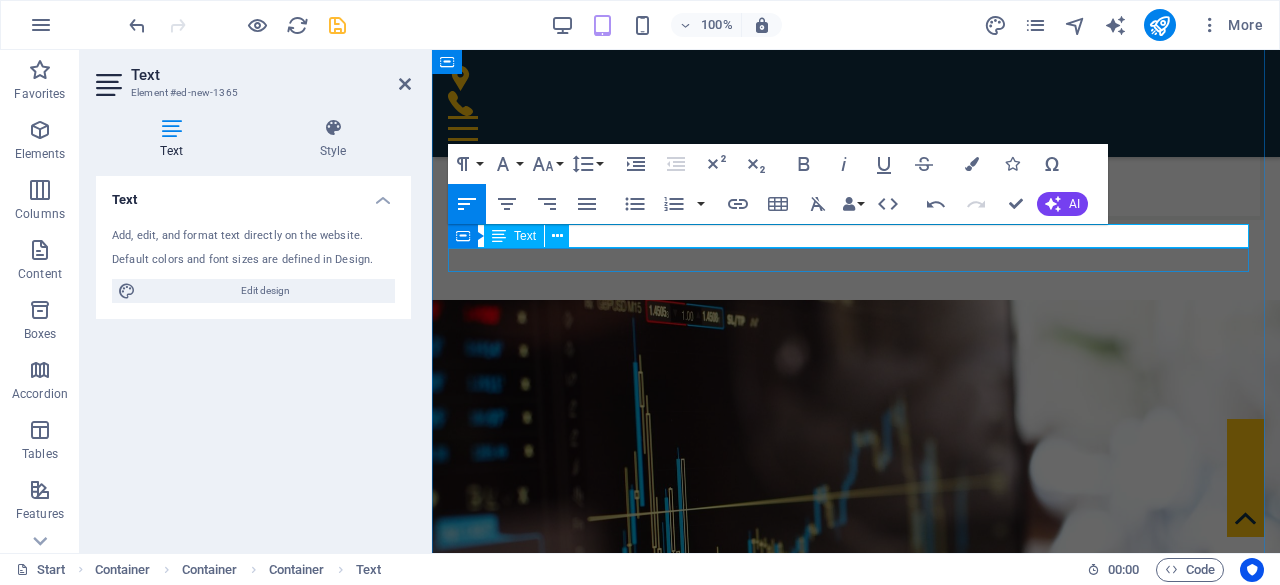 click on "New text element" at bounding box center (856, 2969) 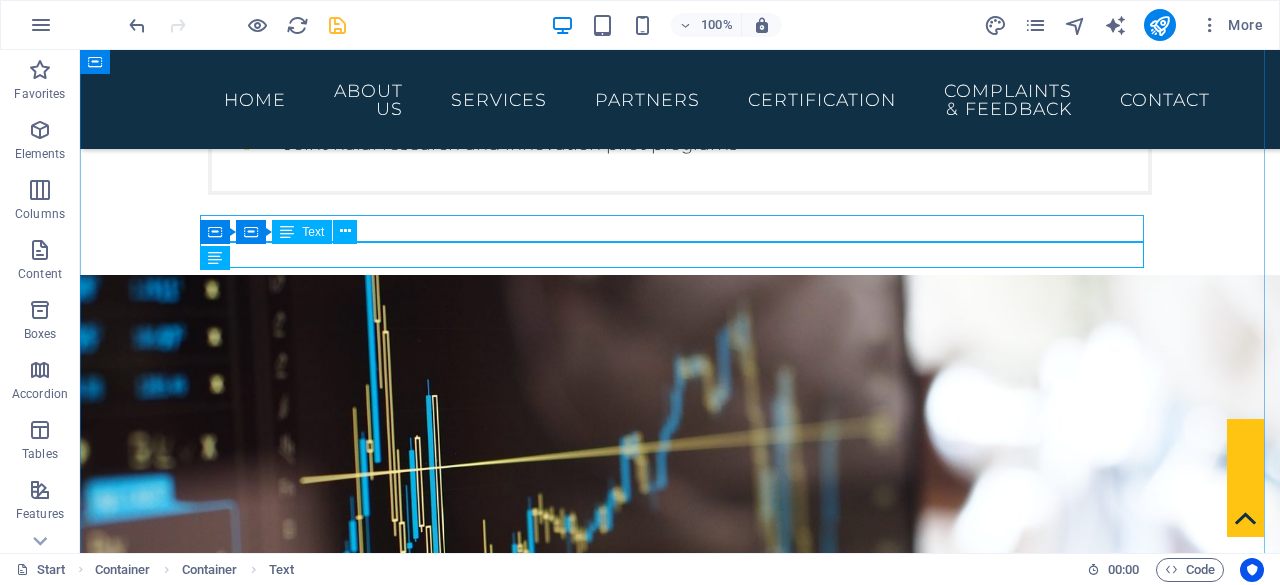 scroll, scrollTop: 5028, scrollLeft: 0, axis: vertical 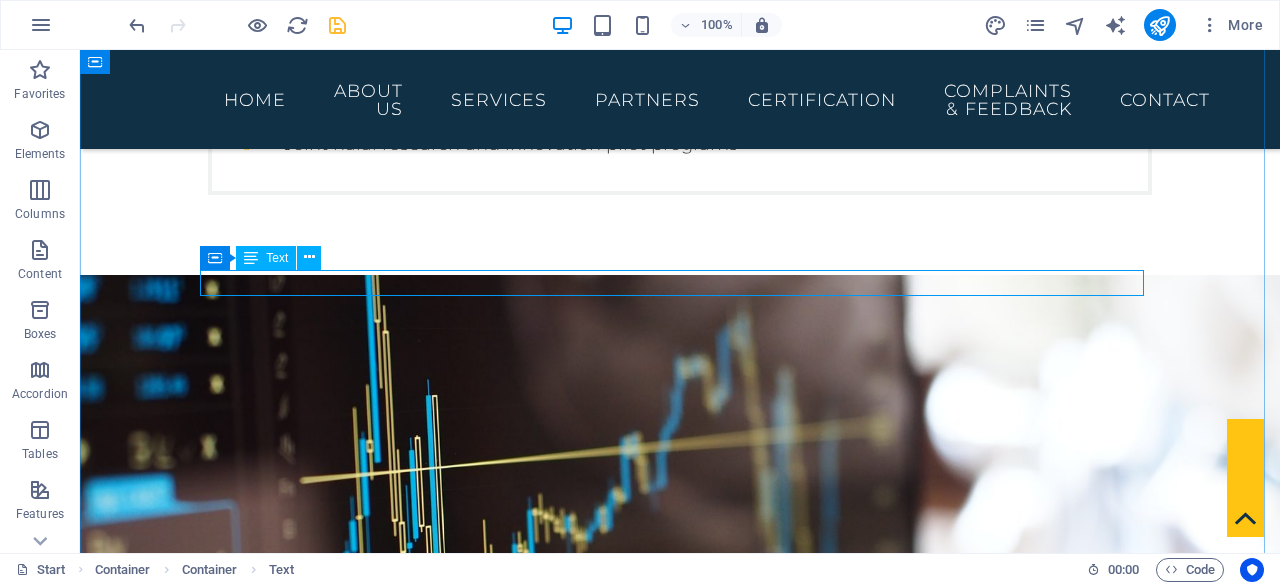 click on "New text element" at bounding box center [680, 3686] 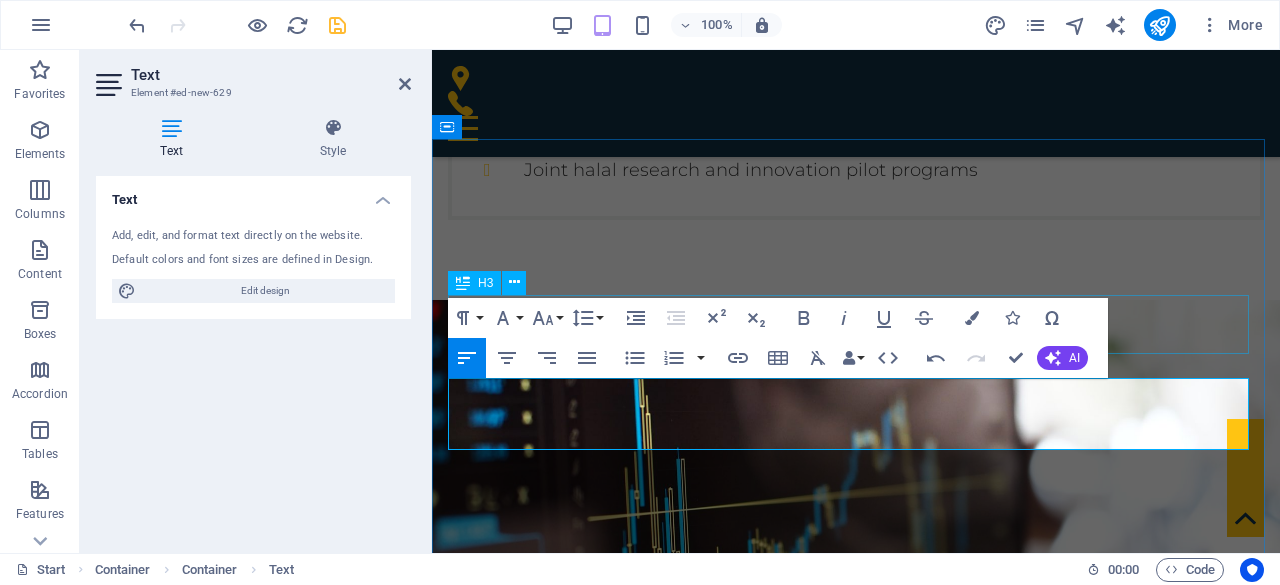 scroll, scrollTop: 4620, scrollLeft: 0, axis: vertical 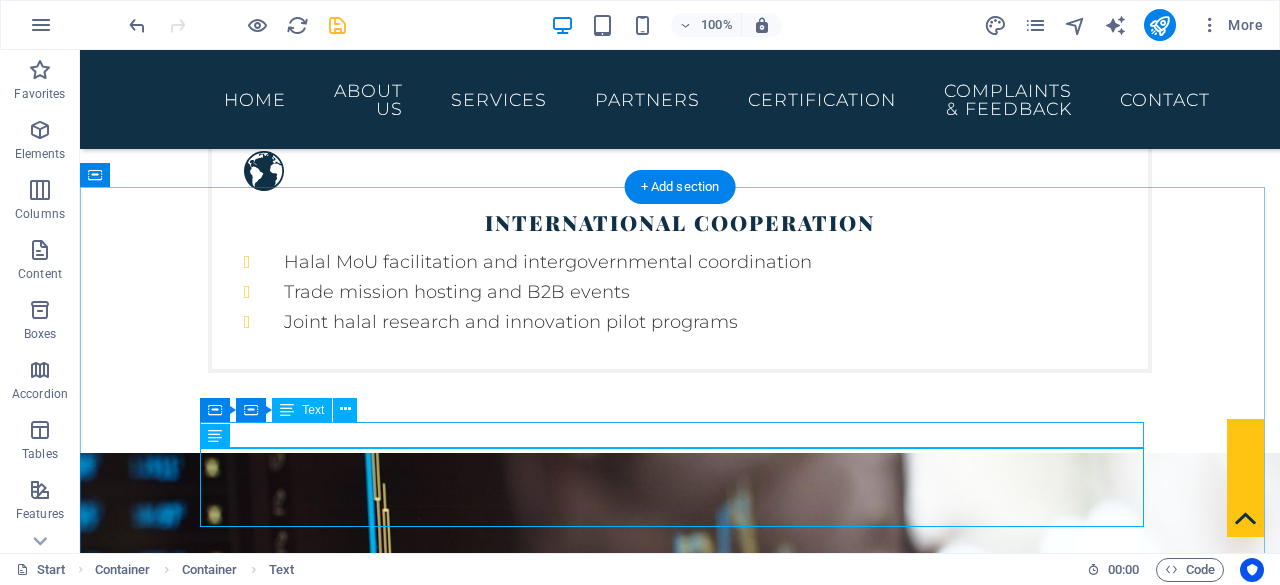 click on "Definition of Appeal" at bounding box center [680, 3838] 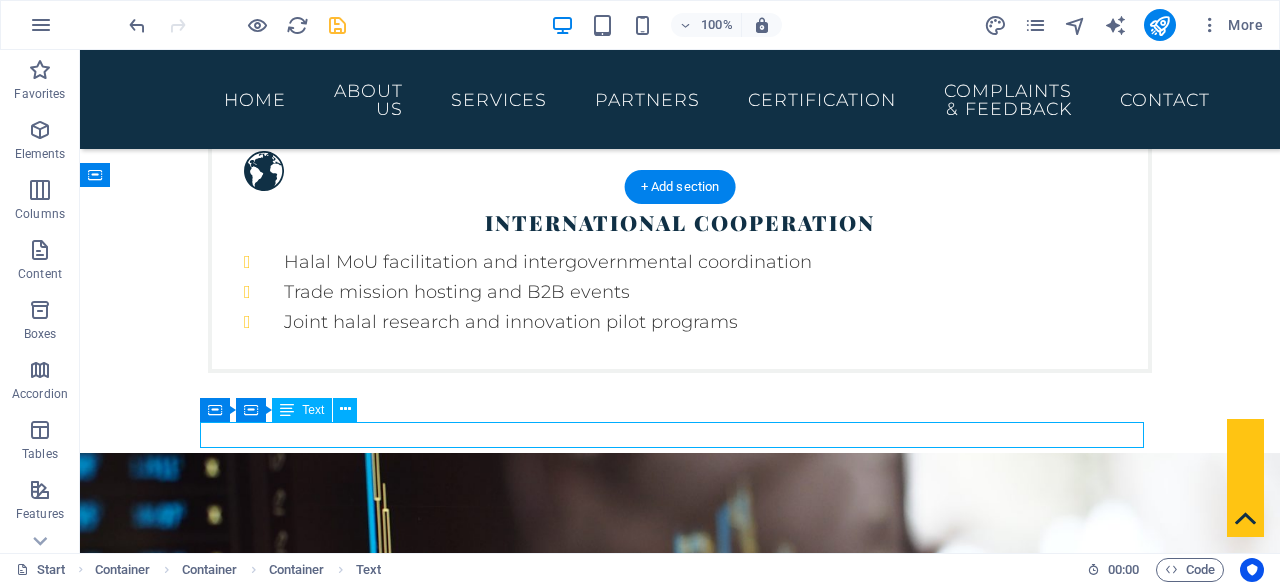 click on "Definition of Appeal" at bounding box center [680, 3838] 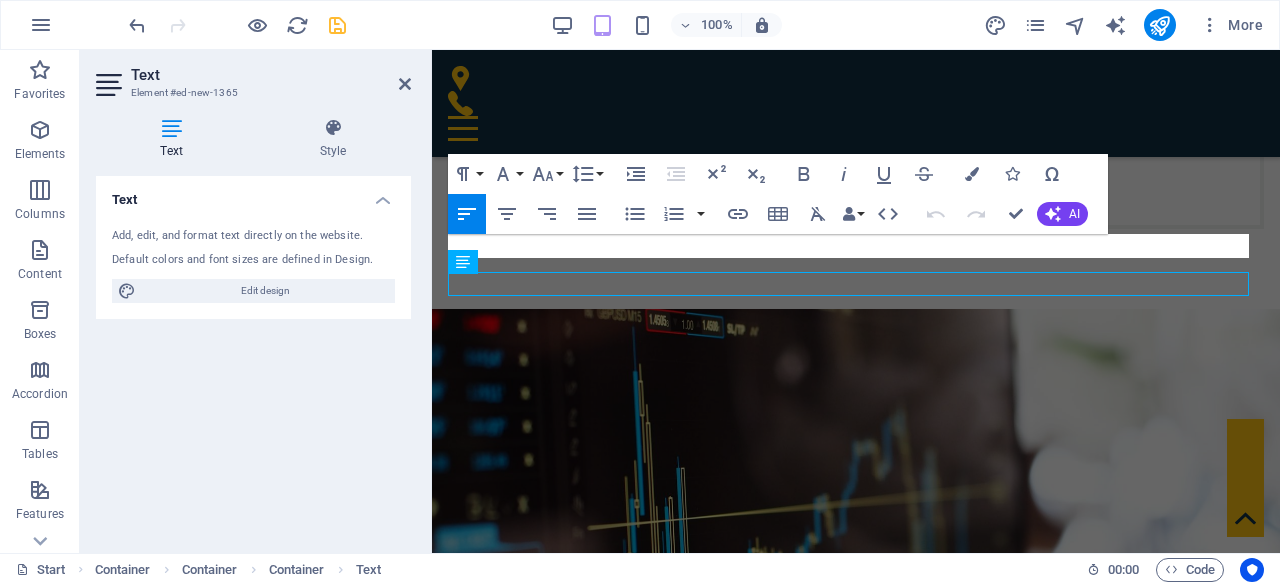 scroll, scrollTop: 4810, scrollLeft: 0, axis: vertical 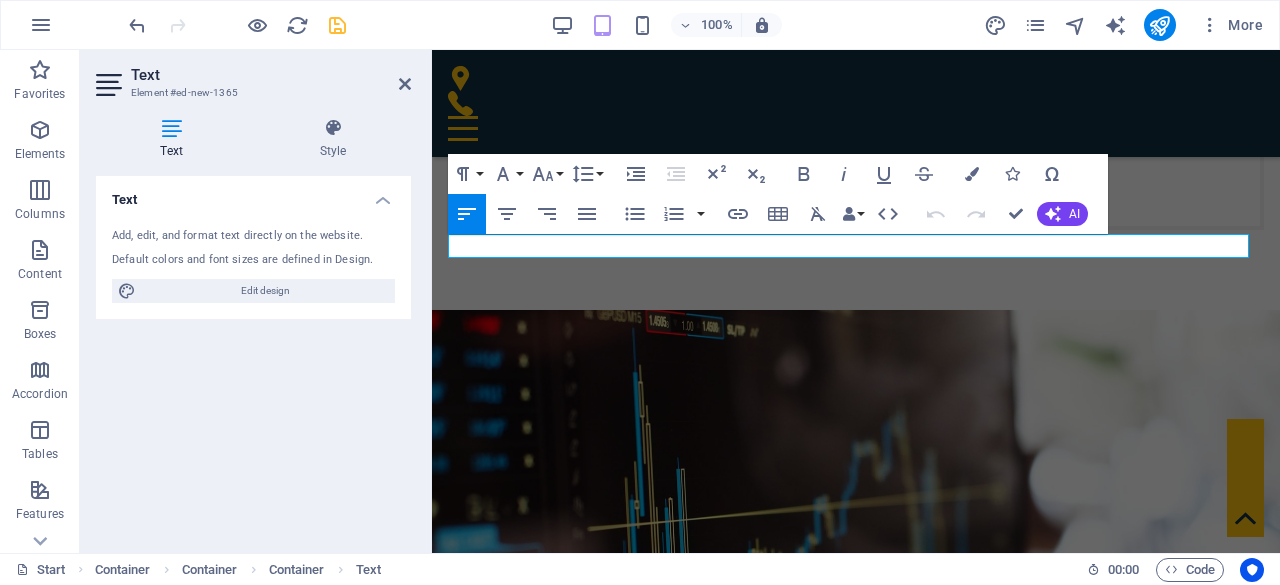 drag, startPoint x: 615, startPoint y: 244, endPoint x: 880, endPoint y: 269, distance: 266.17664 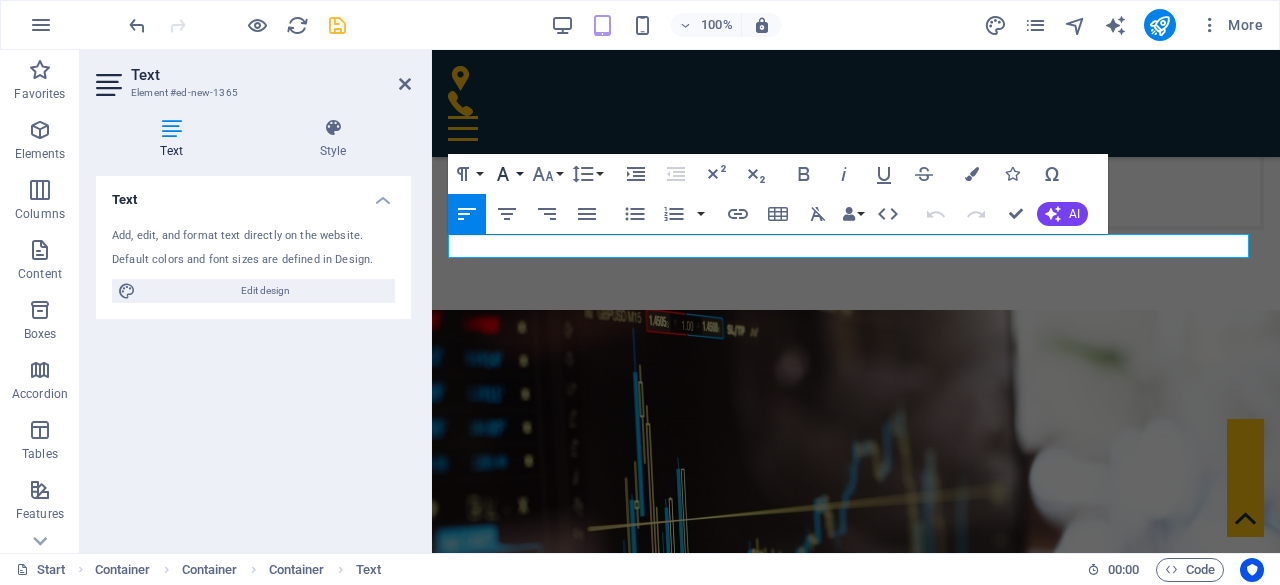 click on "Font Family" at bounding box center (507, 174) 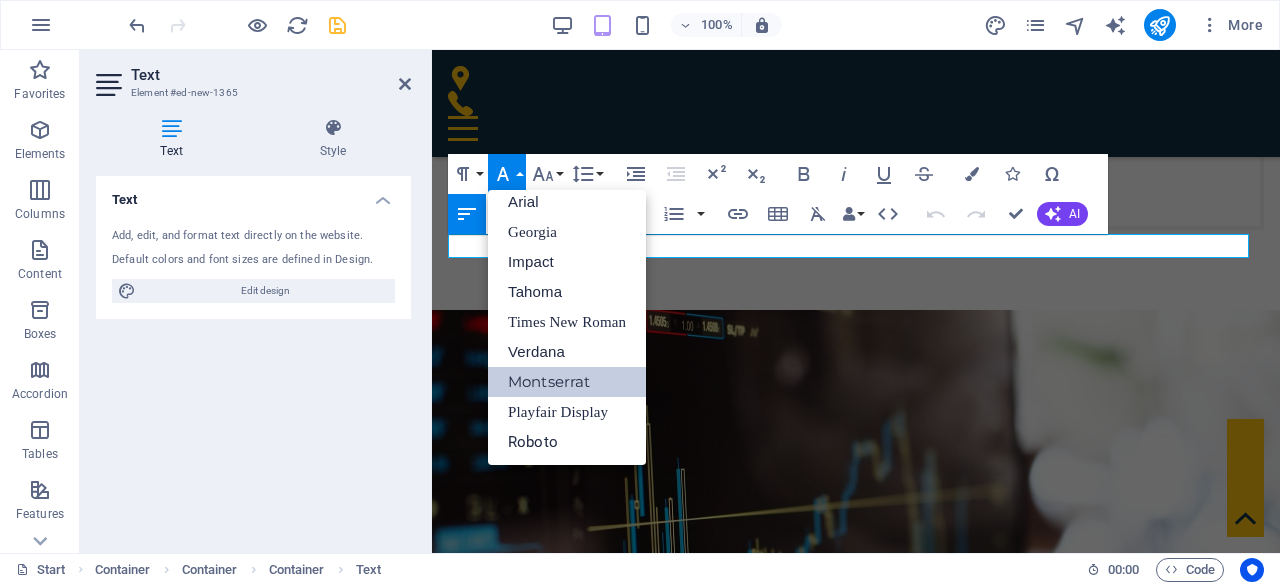 scroll, scrollTop: 10, scrollLeft: 0, axis: vertical 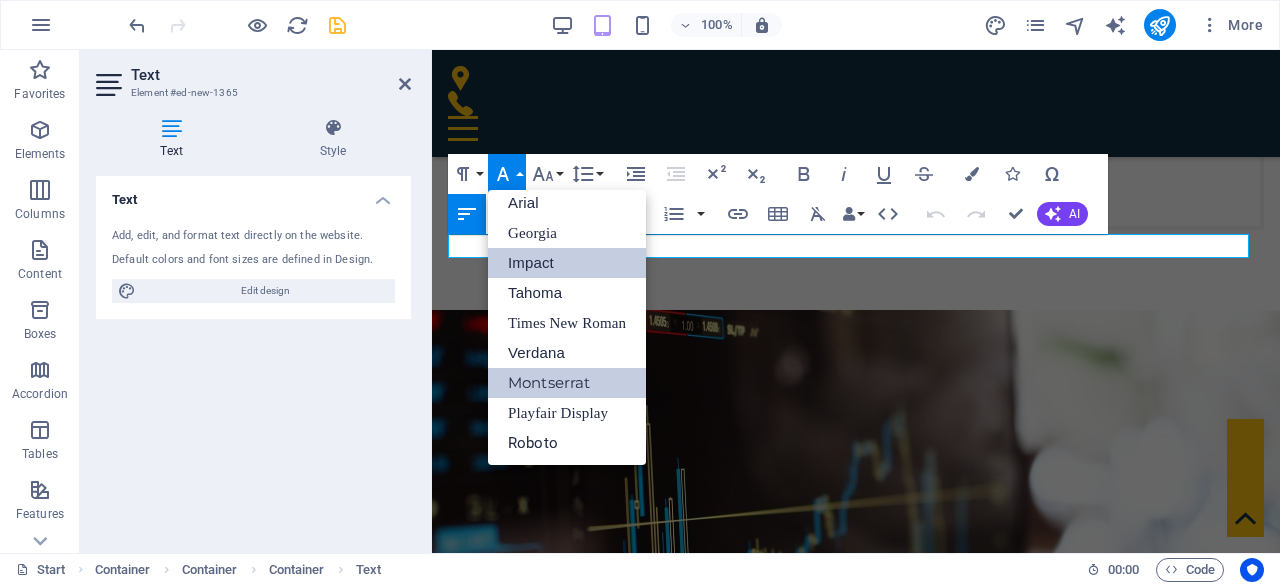 click on "Impact" at bounding box center [567, 263] 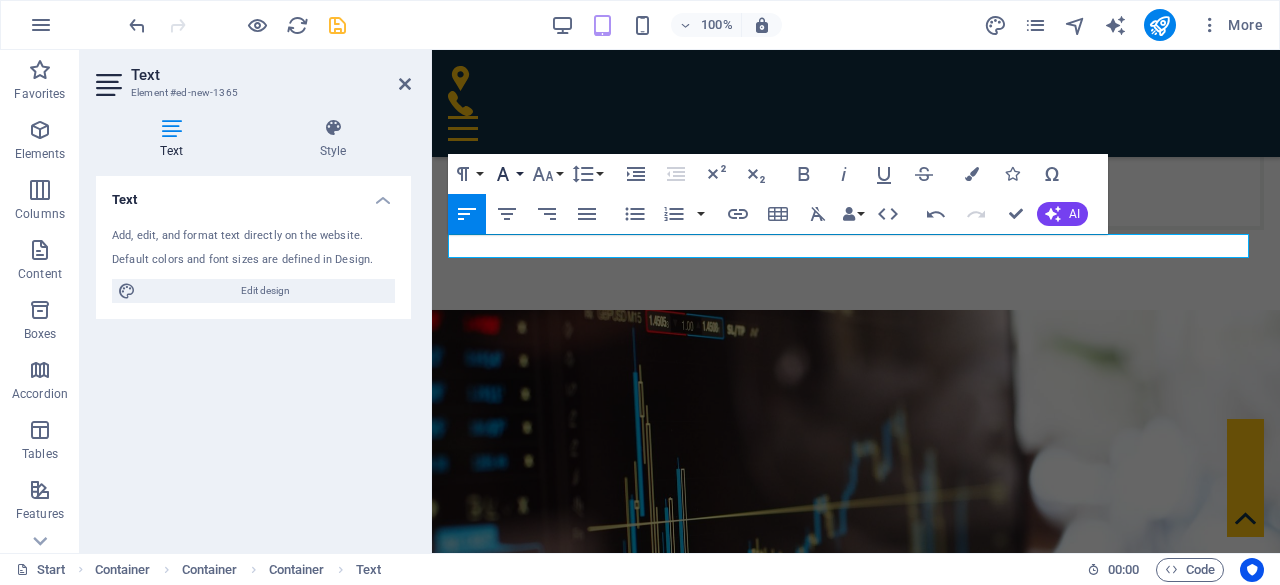 click on "Font Family" at bounding box center [507, 174] 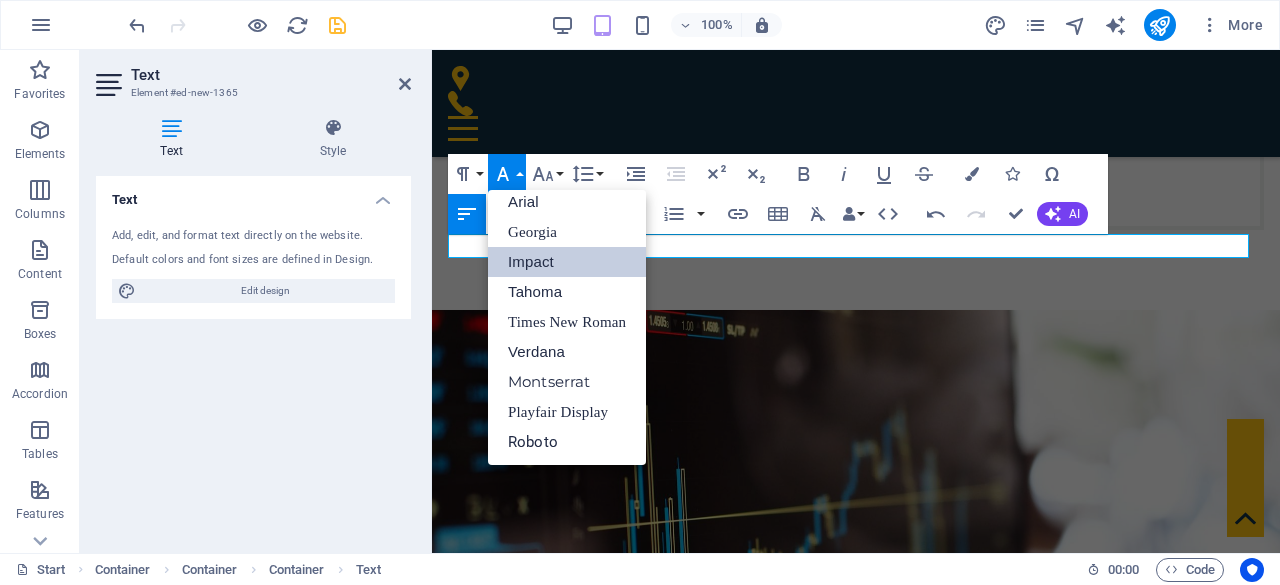 scroll, scrollTop: 10, scrollLeft: 0, axis: vertical 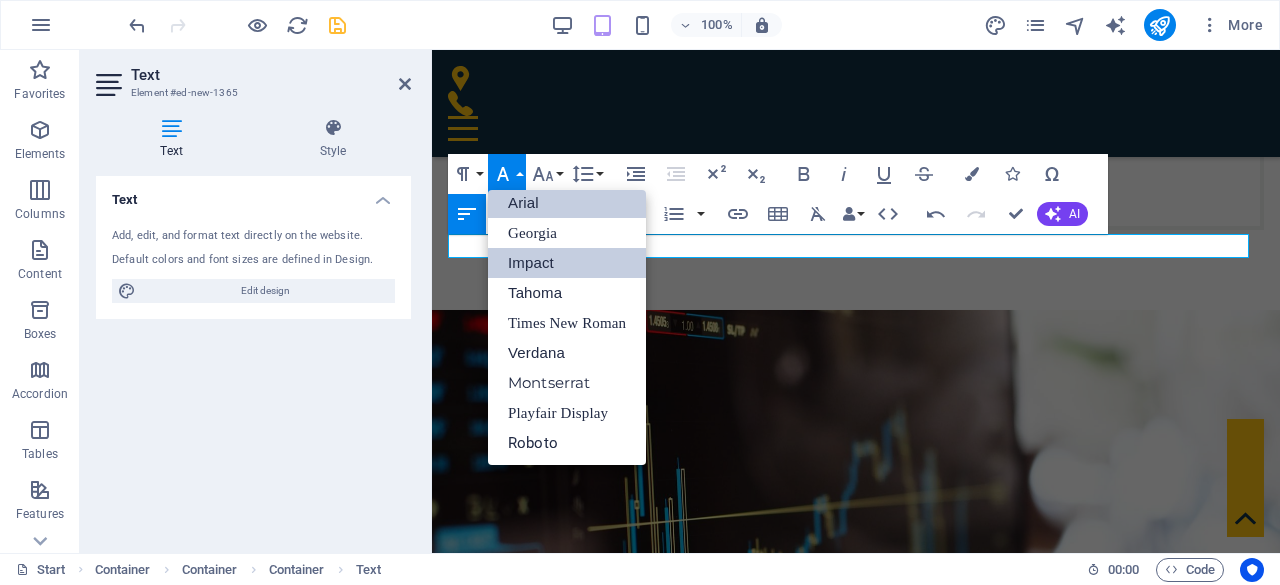 click on "Arial" at bounding box center (567, 203) 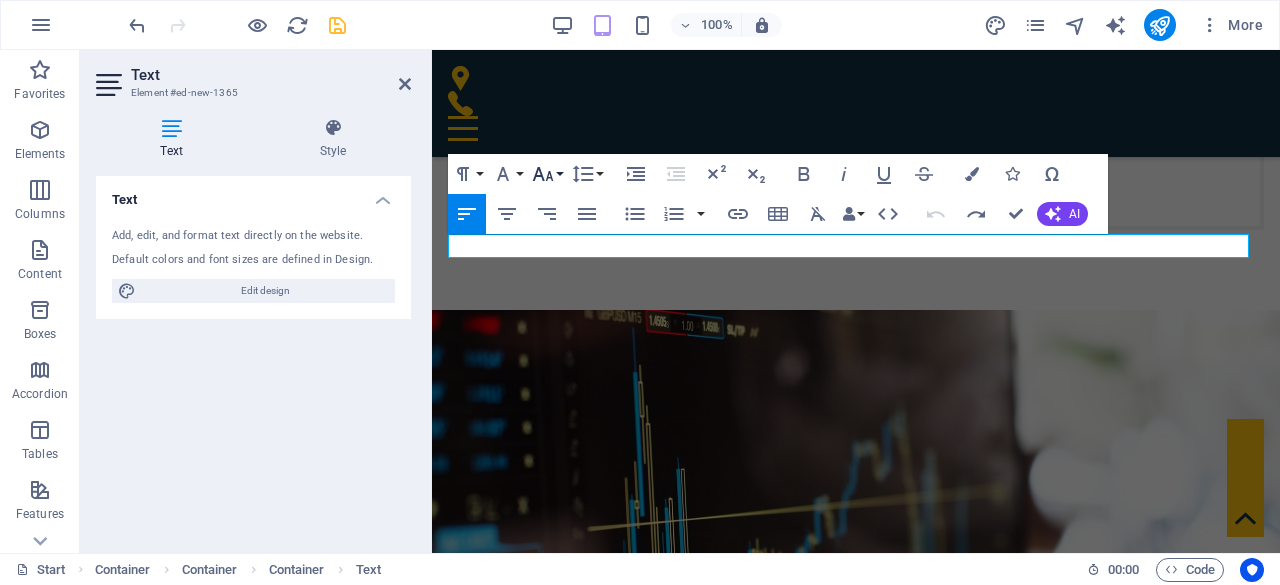 click on "Font Size" at bounding box center [547, 174] 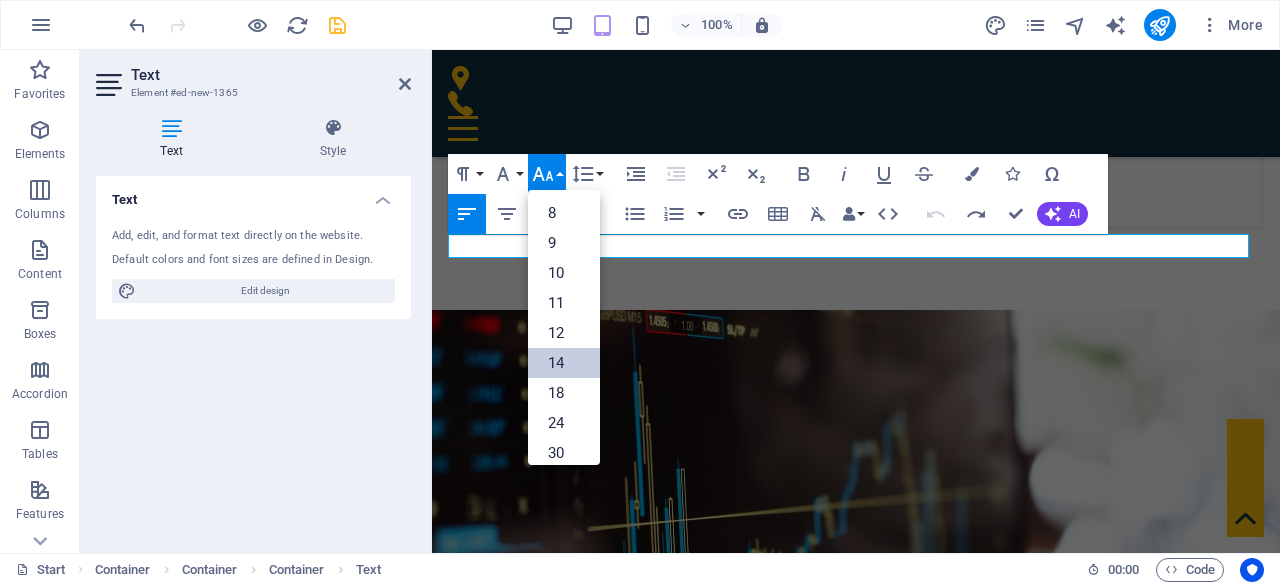 click on "14" at bounding box center (564, 363) 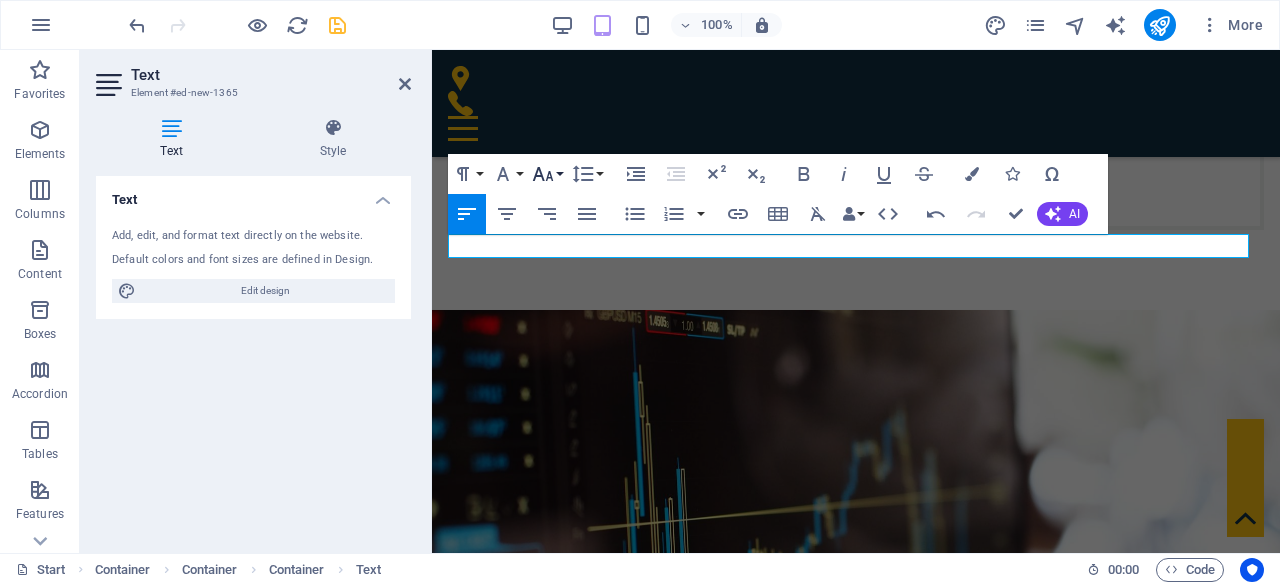 click on "Font Size" at bounding box center [547, 174] 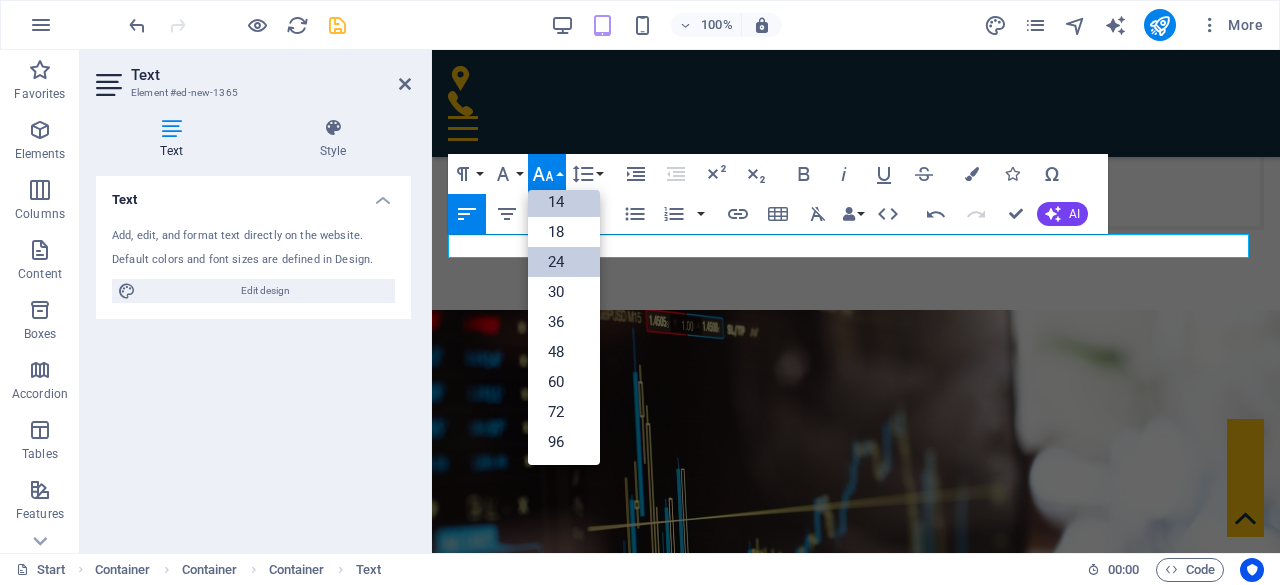 scroll, scrollTop: 160, scrollLeft: 0, axis: vertical 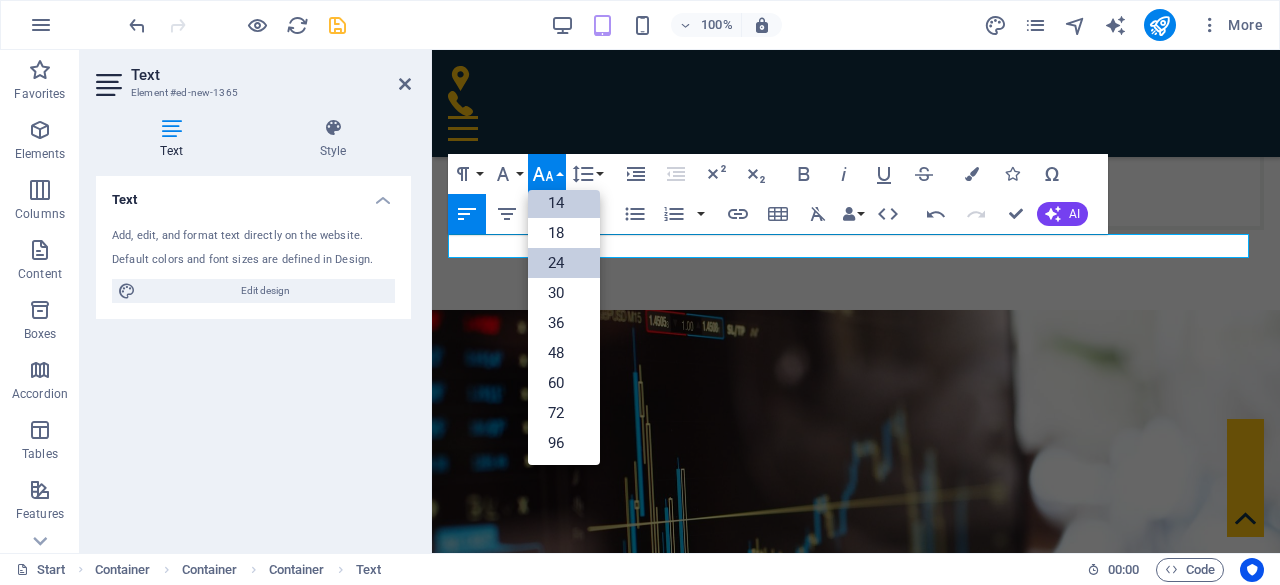 click on "24" at bounding box center [564, 263] 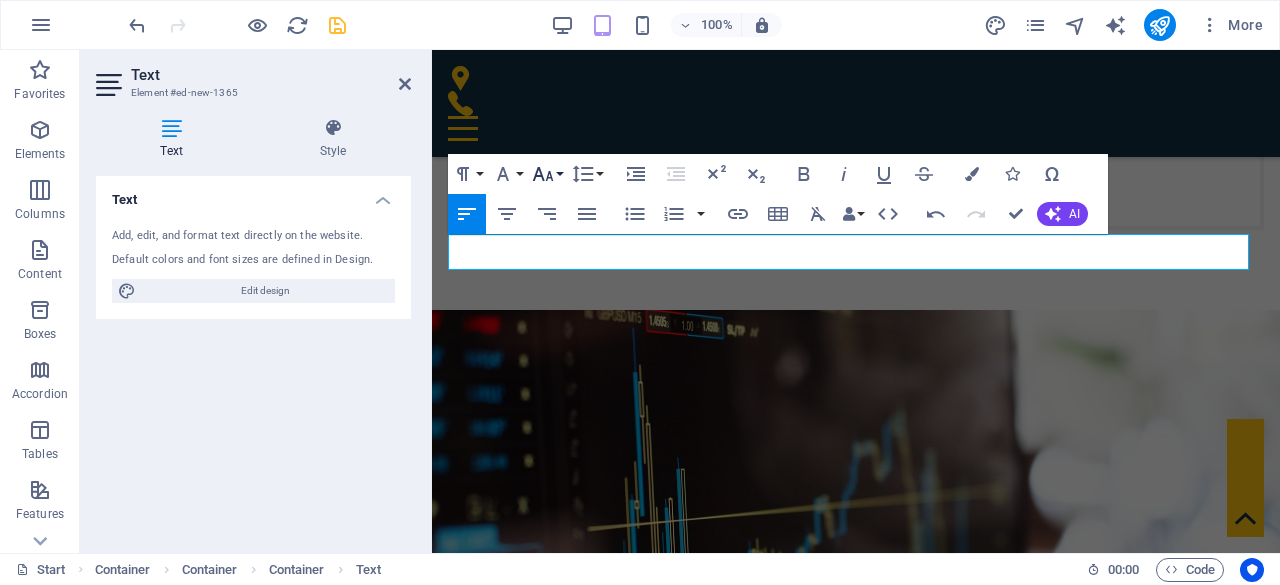 click 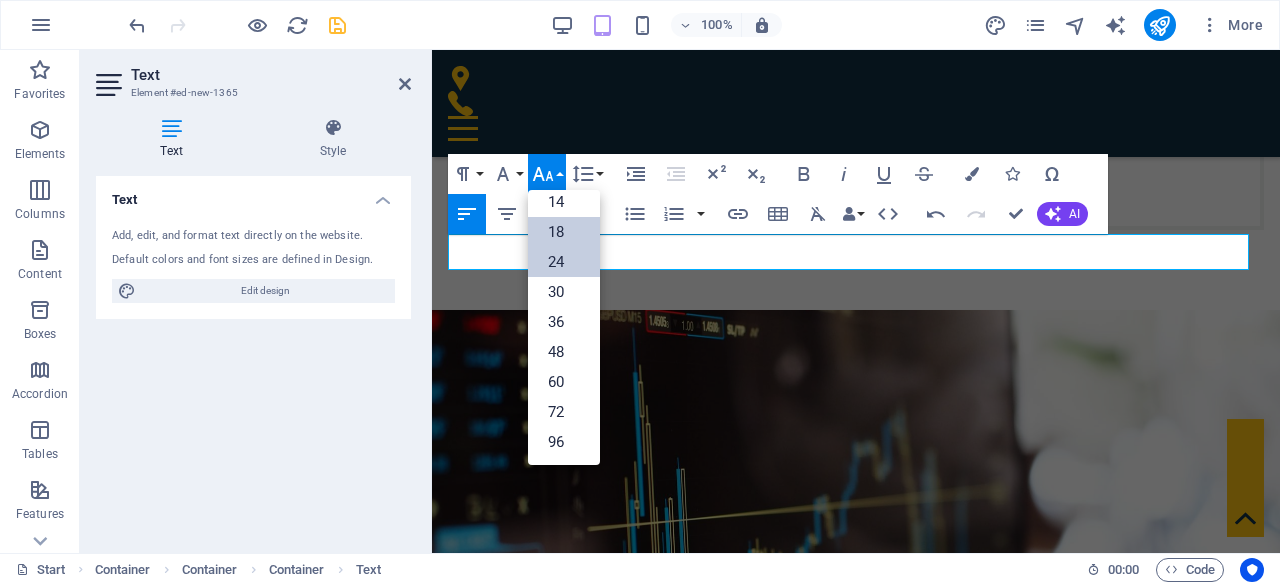 scroll, scrollTop: 160, scrollLeft: 0, axis: vertical 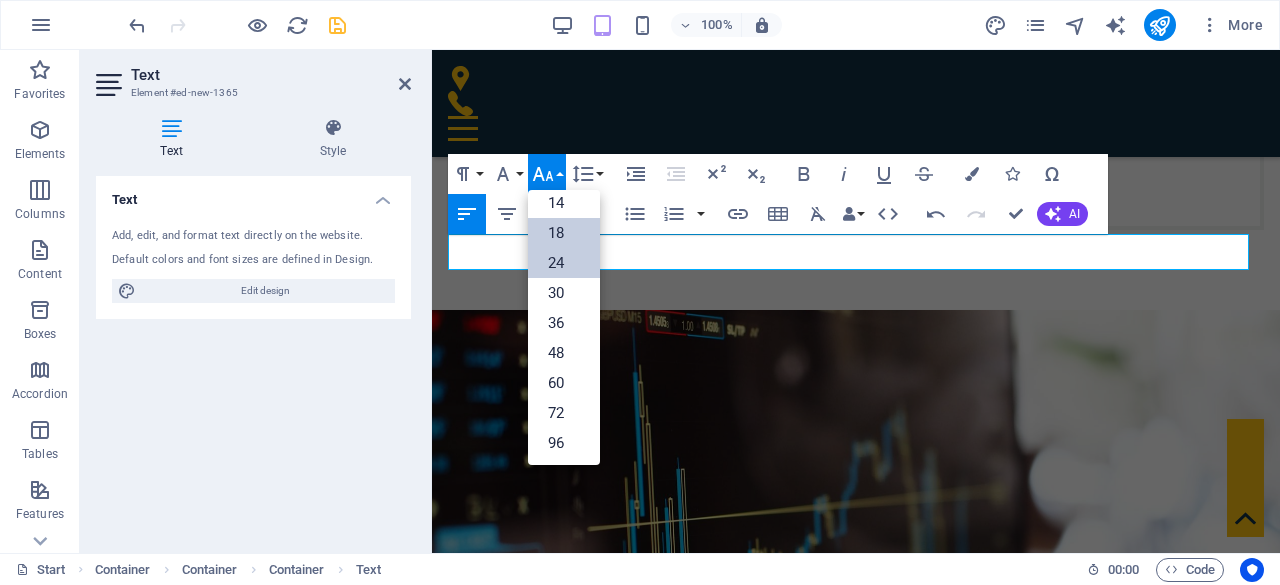 click on "18" at bounding box center (564, 233) 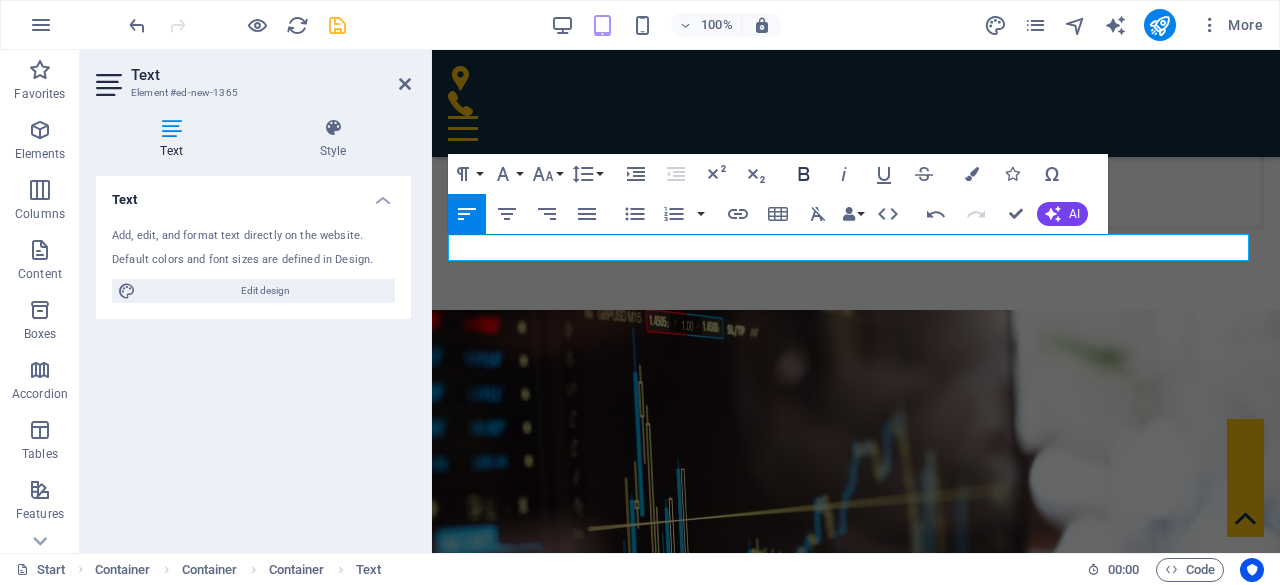 click 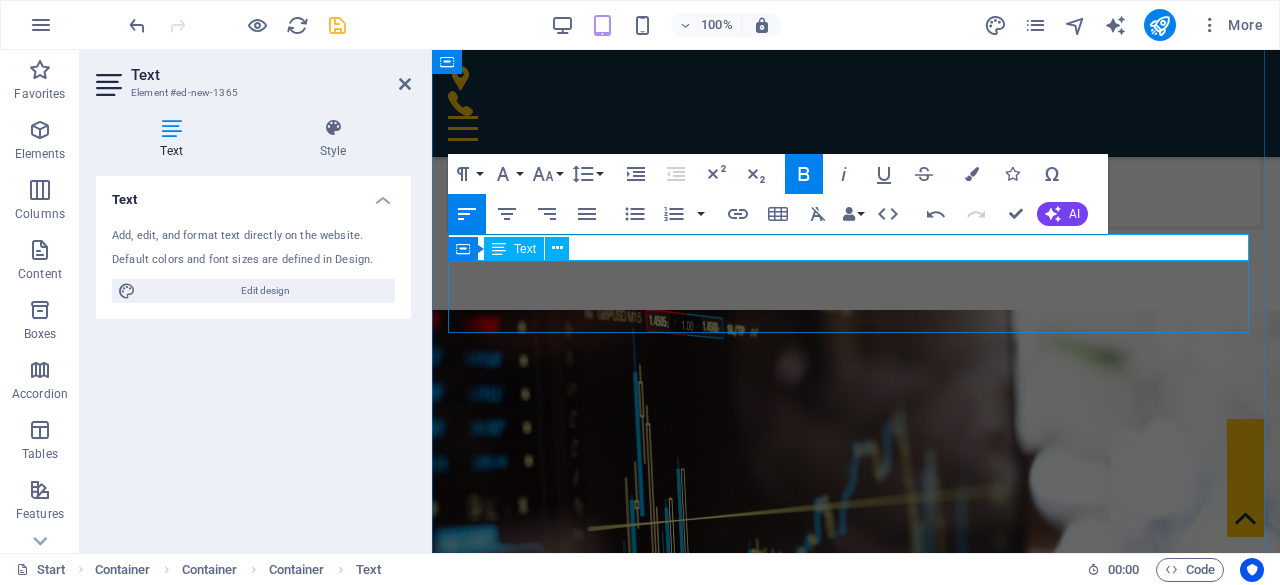 click on "An  Appeal  refers to a formal request made by a client, their authorized representative, or another responsible party, asking the Certification Body to reconsider a decision it has made concerning the client's verification, validation, or certification." at bounding box center (856, 3006) 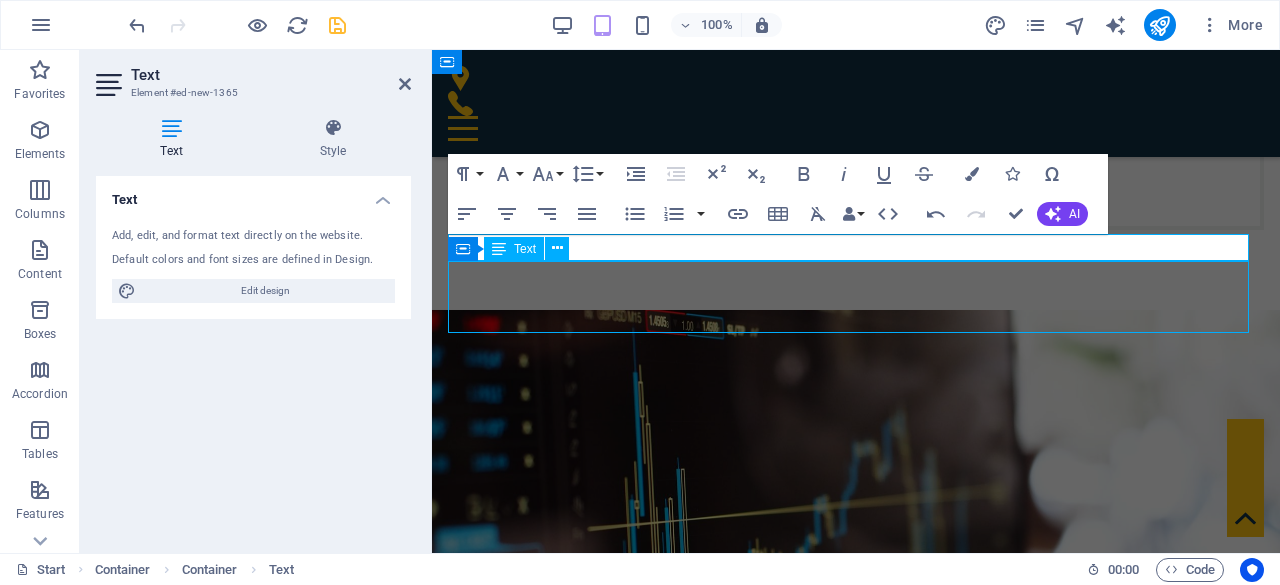 scroll, scrollTop: 5019, scrollLeft: 0, axis: vertical 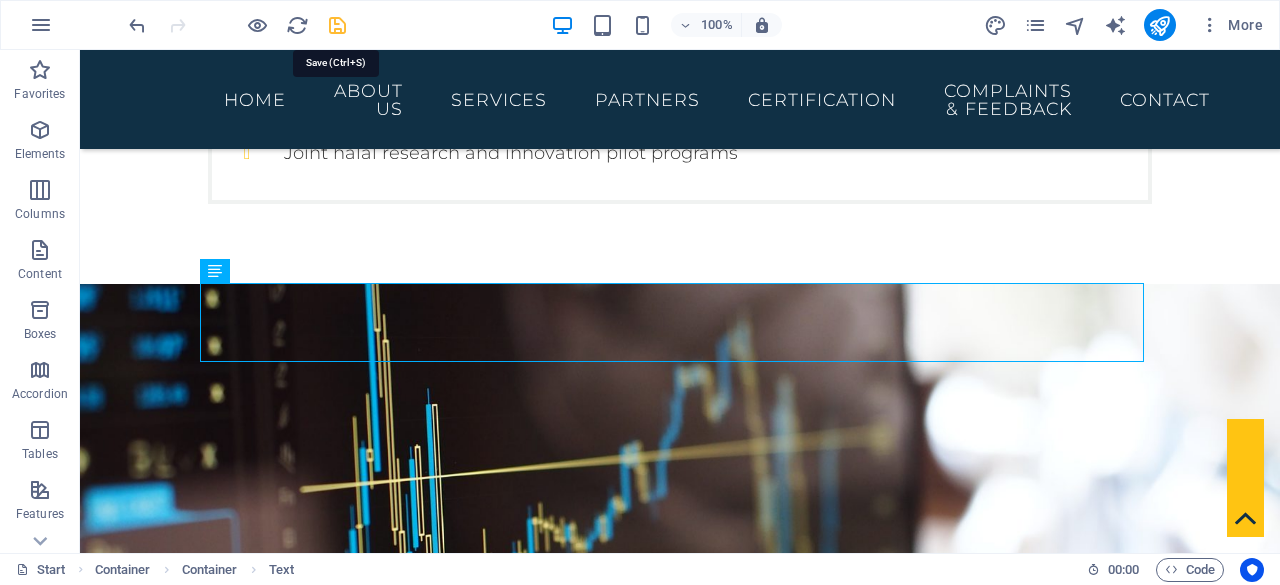 click at bounding box center [337, 25] 